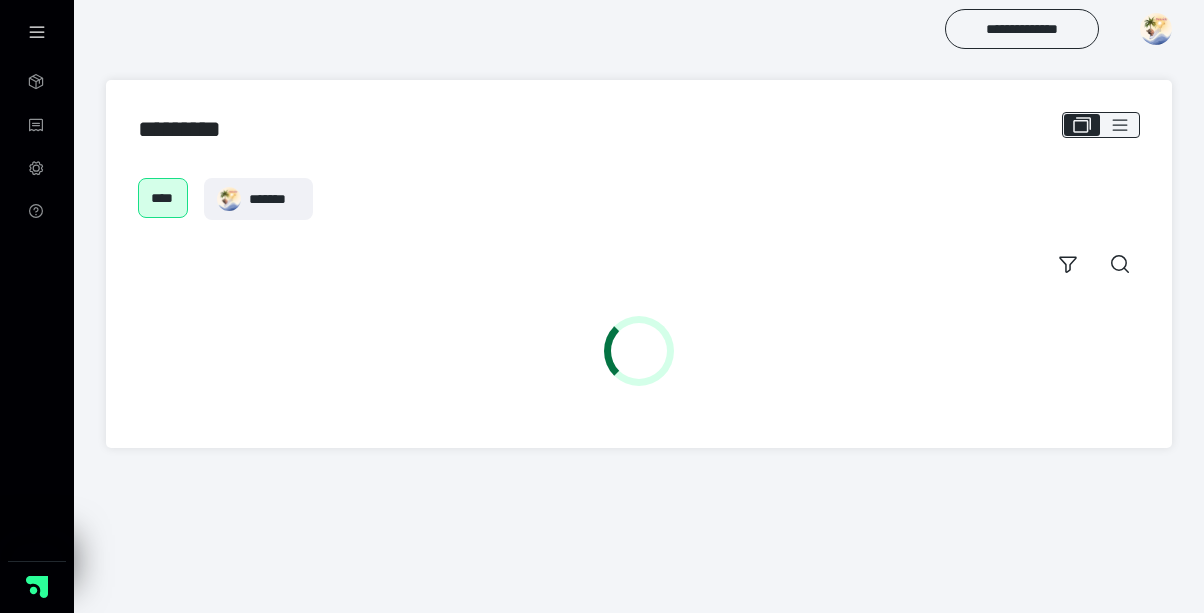 scroll, scrollTop: 0, scrollLeft: 0, axis: both 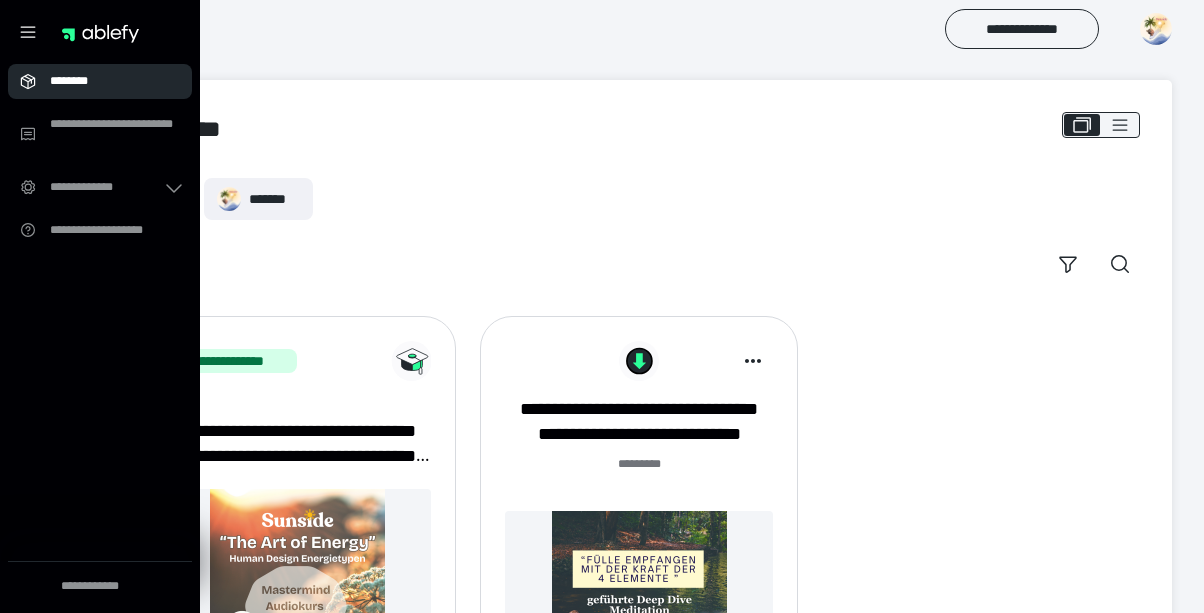 click on "********" at bounding box center [106, 81] 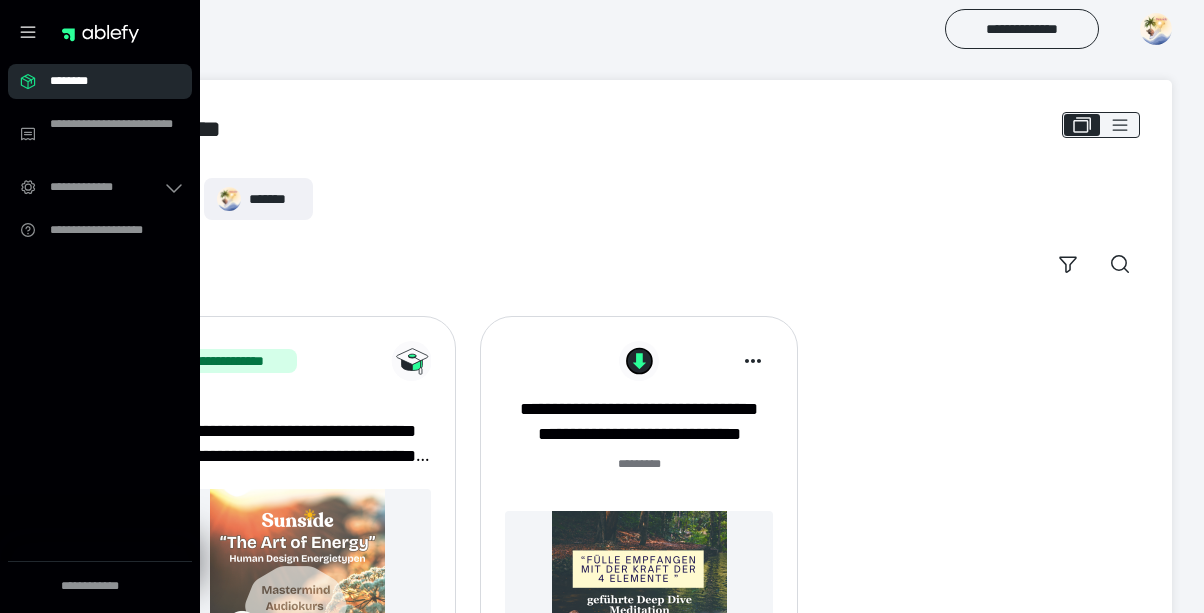 click on "********" at bounding box center (106, 81) 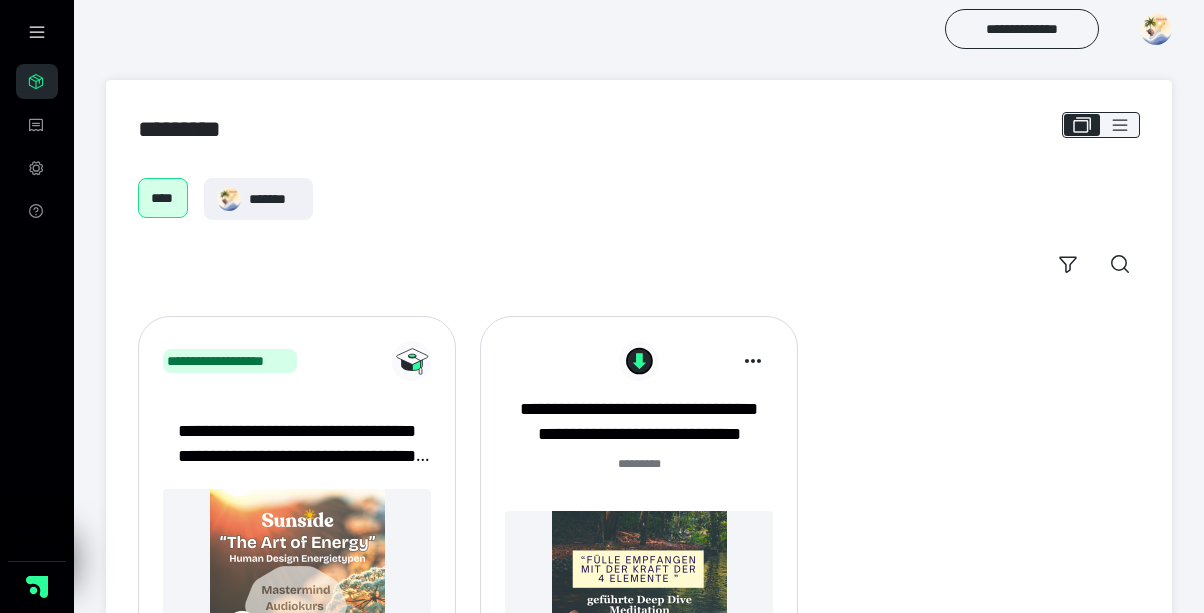 click on "*********" at bounding box center [639, 129] 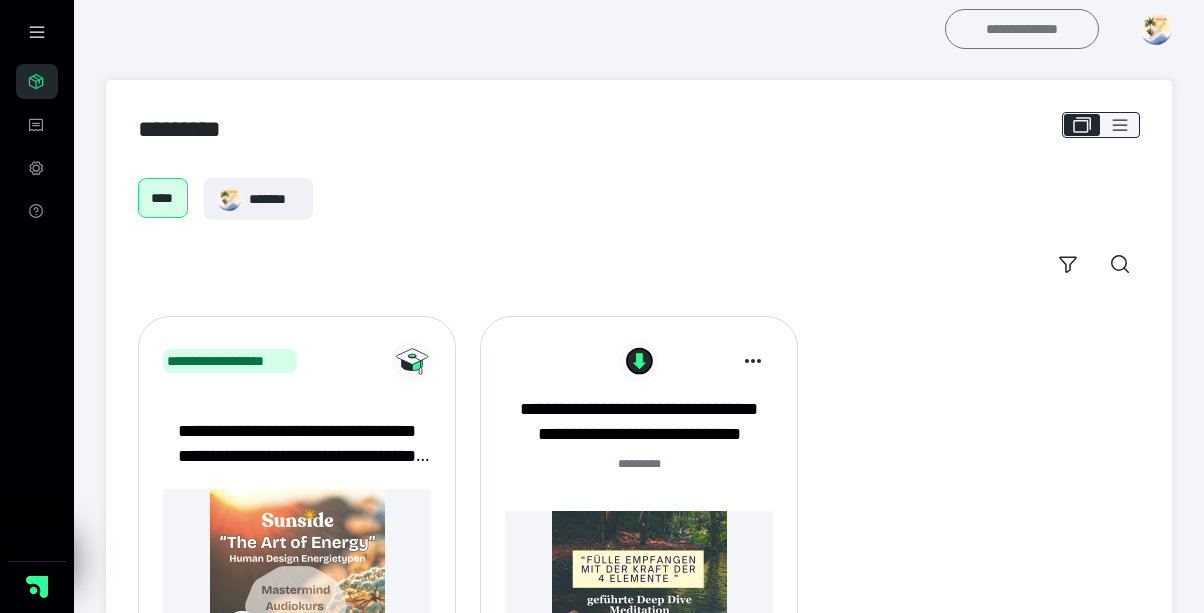 click on "**********" at bounding box center (1022, 29) 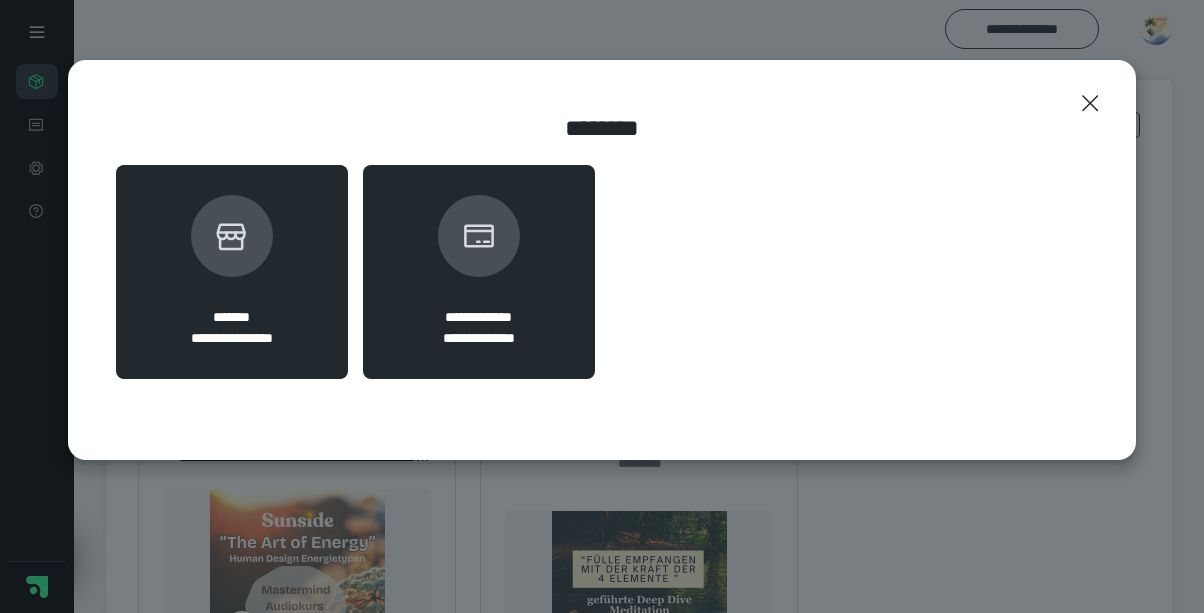 click on "**********" at bounding box center (232, 272) 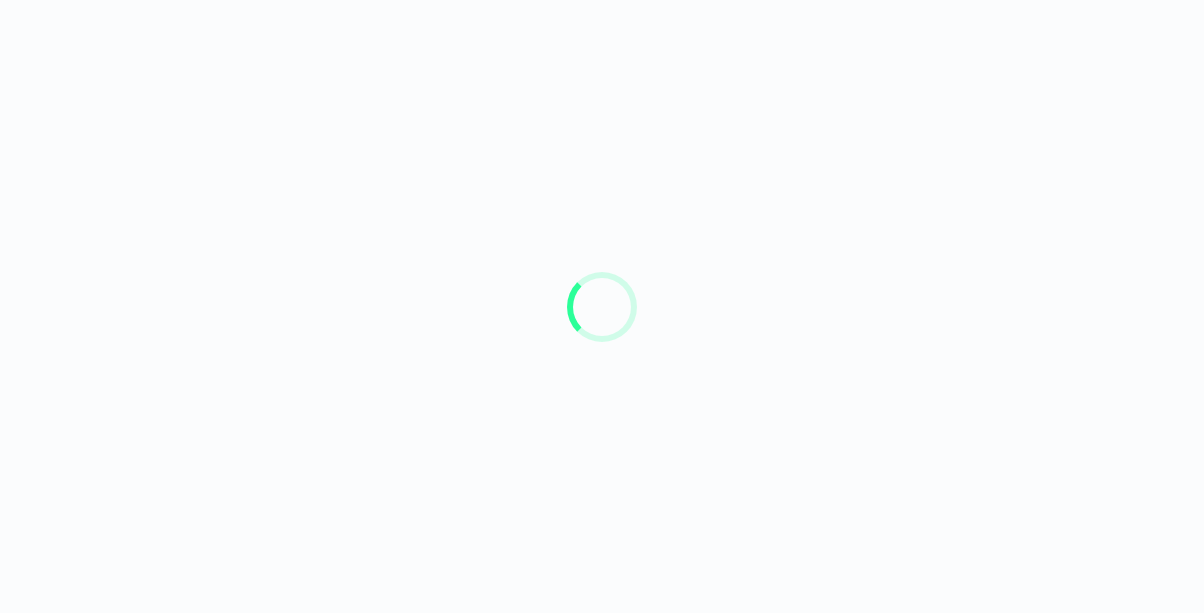 scroll, scrollTop: 0, scrollLeft: 0, axis: both 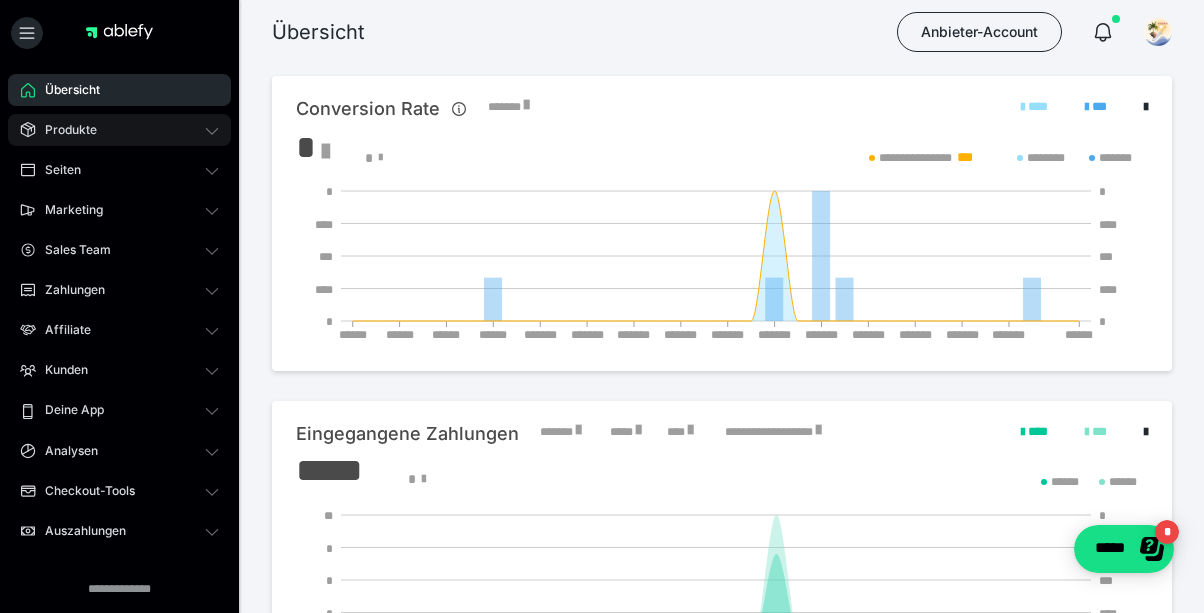 click on "Produkte" at bounding box center [64, 130] 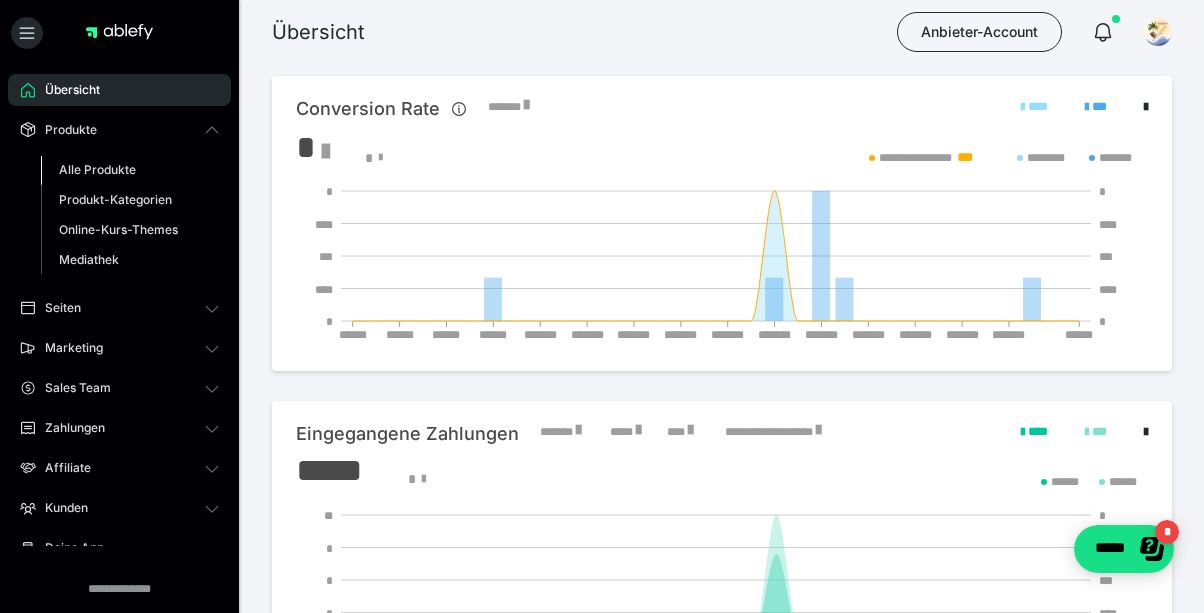 click on "Alle Produkte" at bounding box center [97, 169] 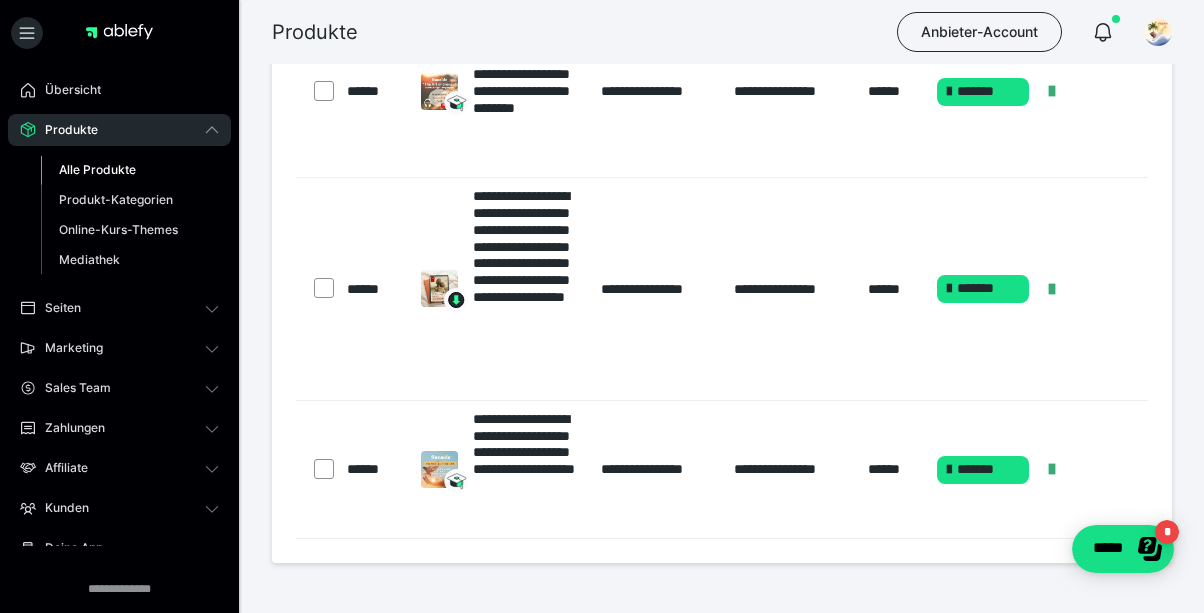 scroll, scrollTop: 218, scrollLeft: 0, axis: vertical 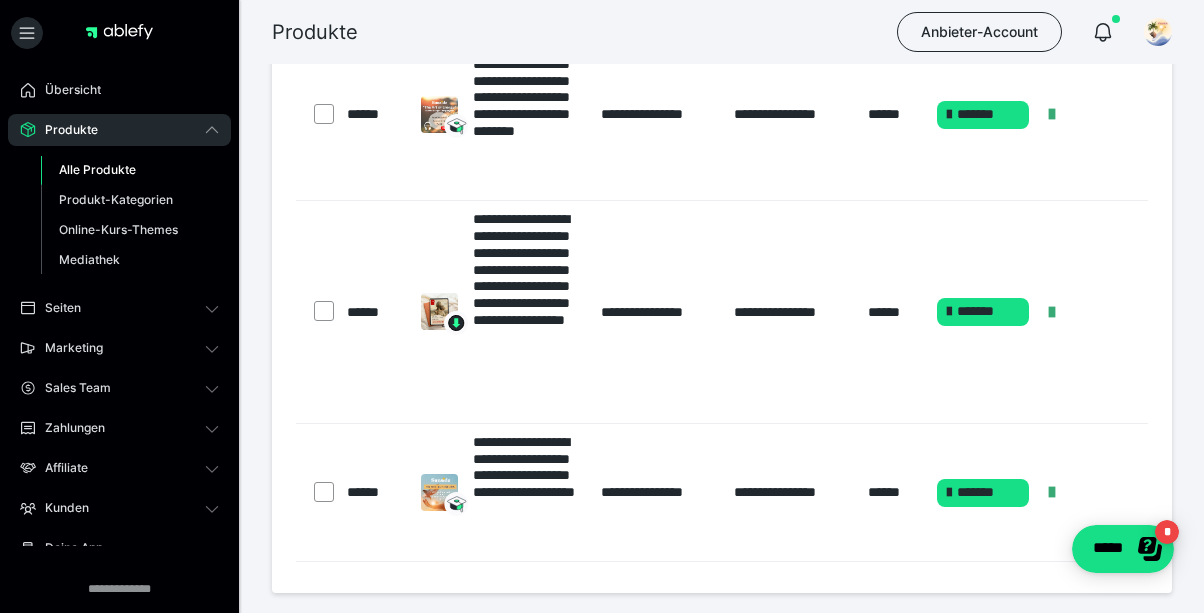 click at bounding box center (316, 492) 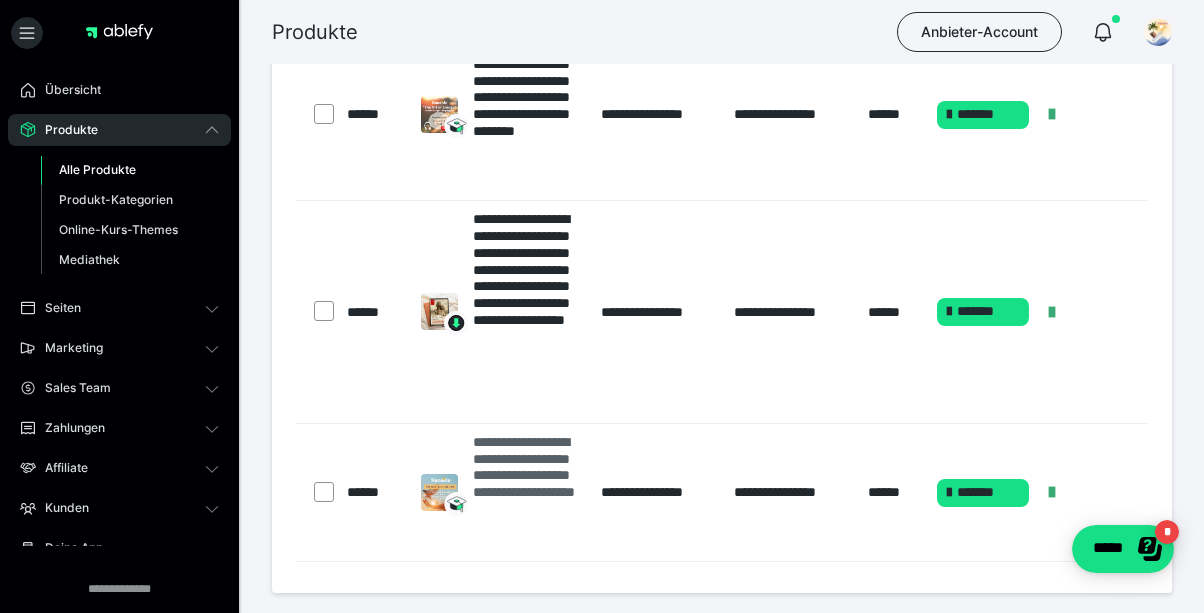 click on "**********" at bounding box center (527, 493) 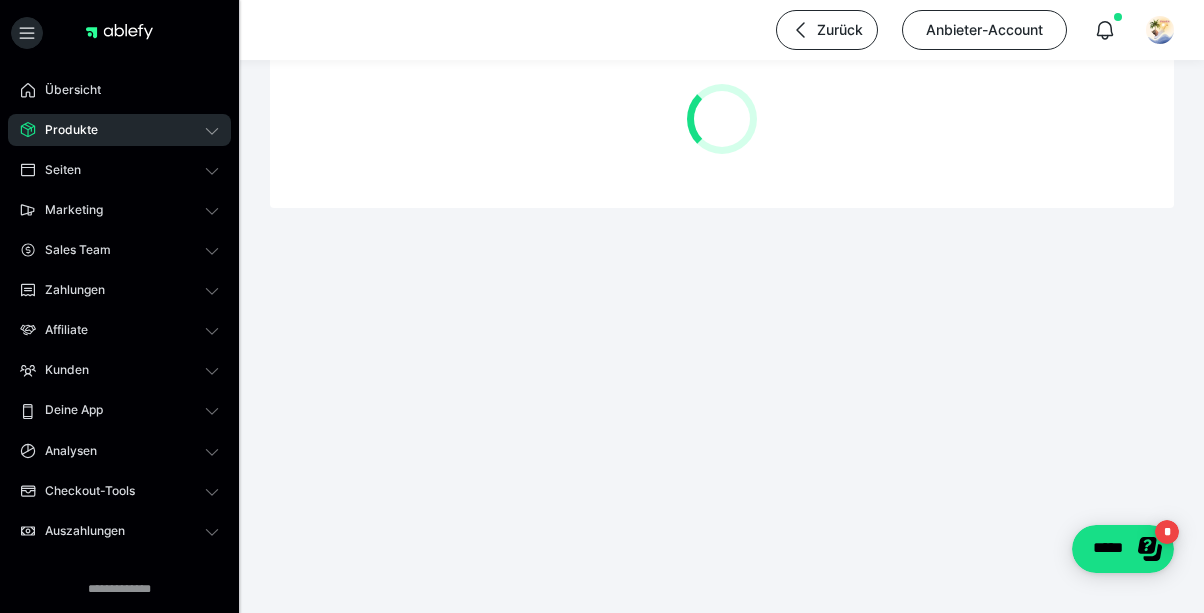 scroll, scrollTop: 0, scrollLeft: 0, axis: both 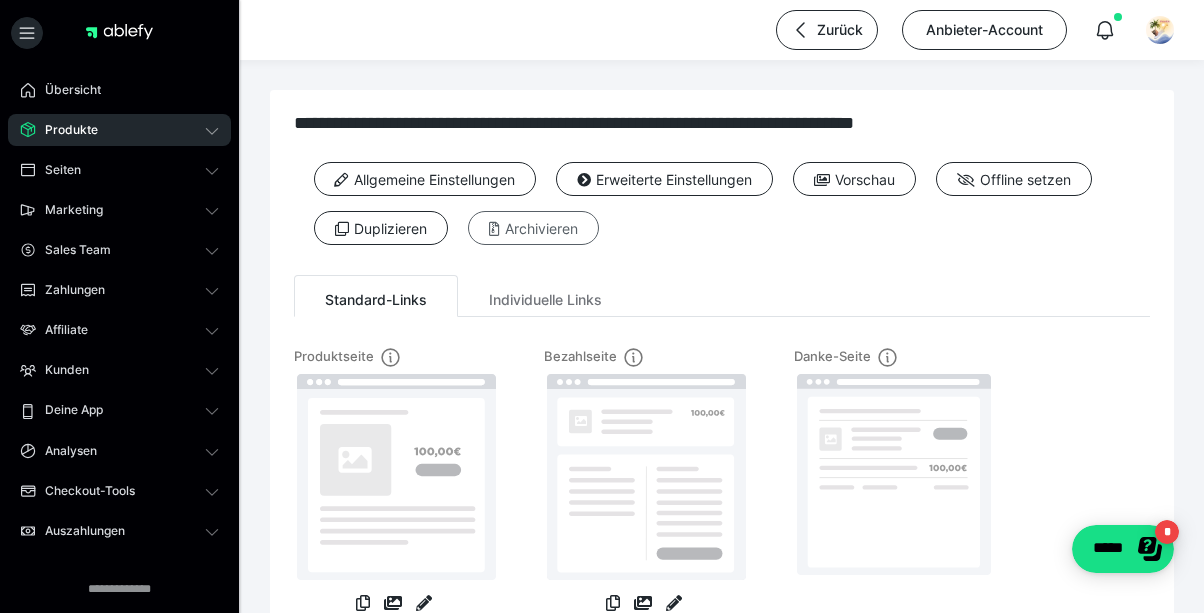 click on "Archivieren" at bounding box center [533, 228] 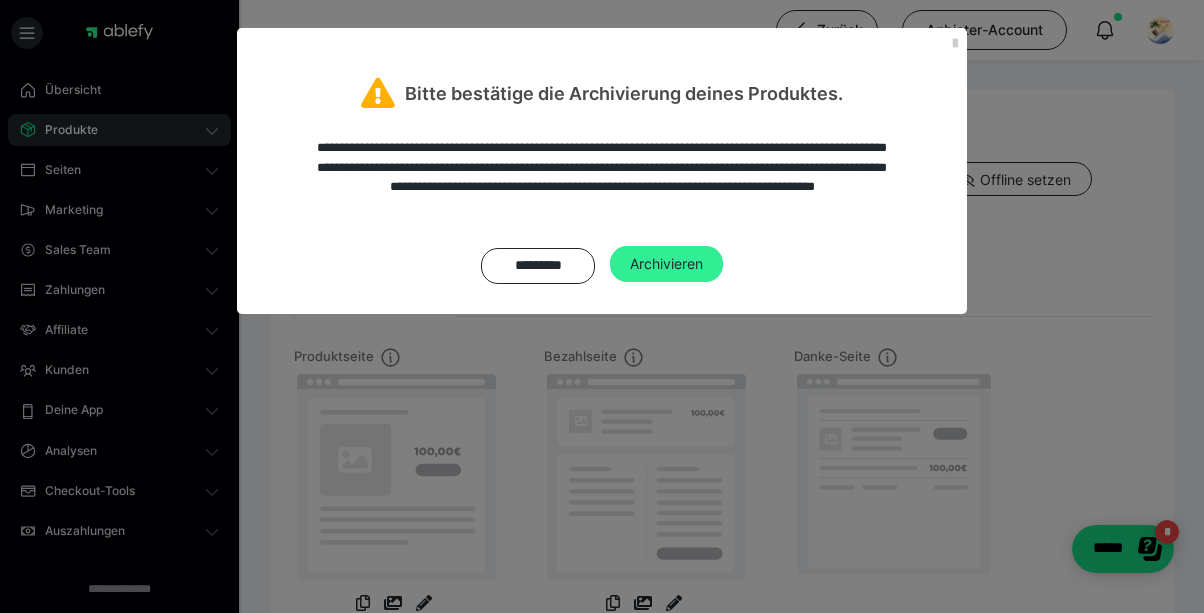 click on "Archivieren" at bounding box center (666, 264) 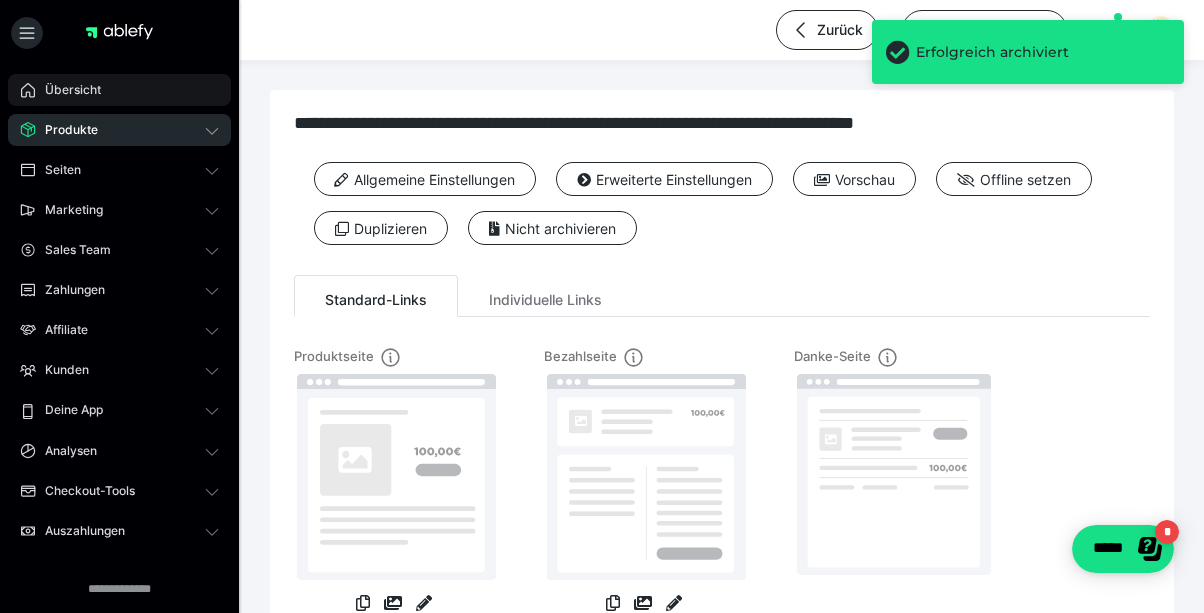 click on "Übersicht" at bounding box center [66, 90] 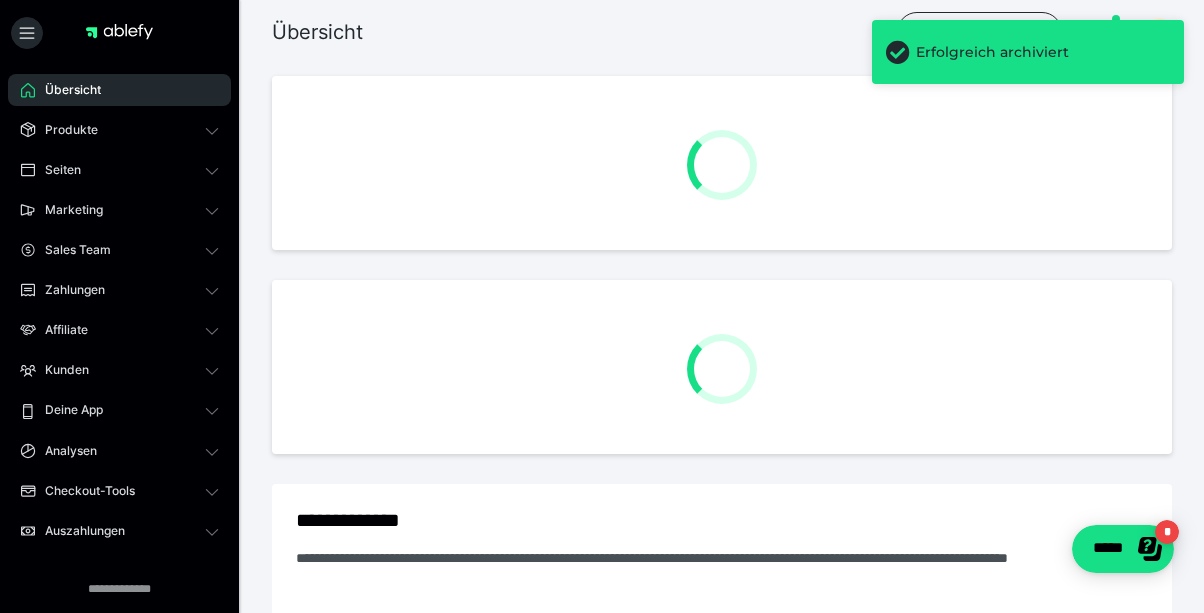 scroll, scrollTop: 1, scrollLeft: 0, axis: vertical 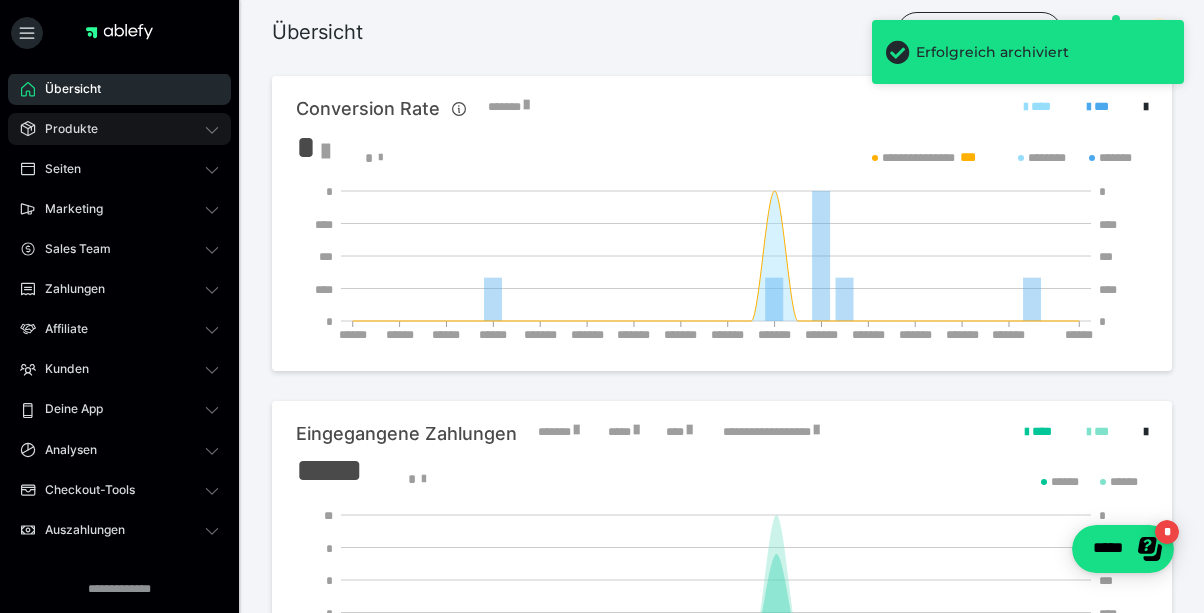 click on "Produkte" at bounding box center (119, 129) 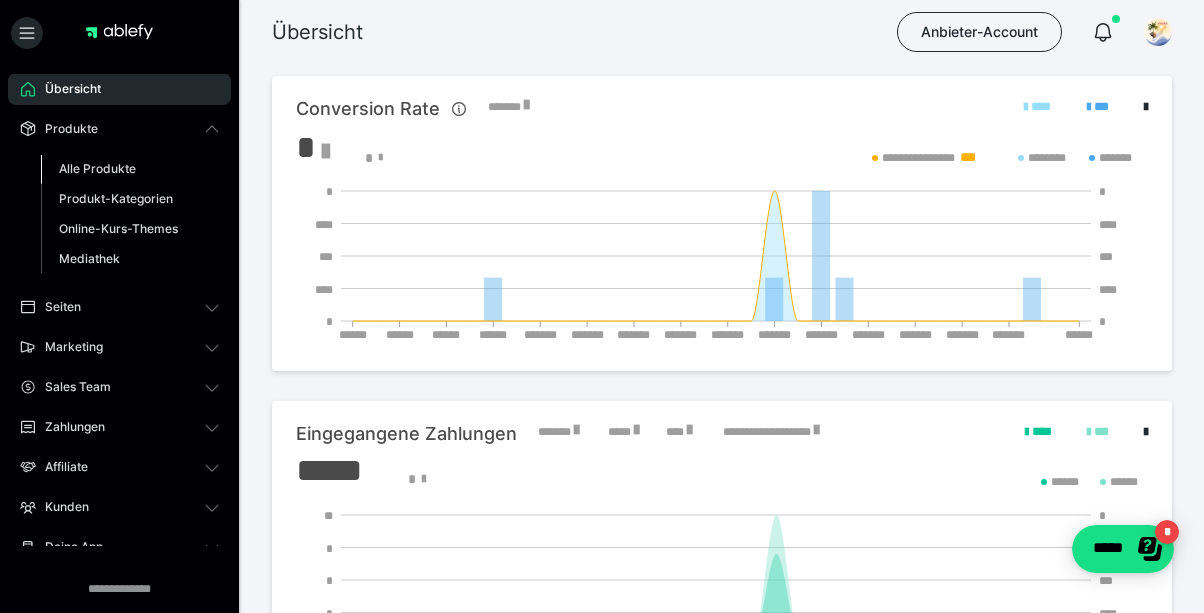 click on "Alle Produkte" at bounding box center [97, 168] 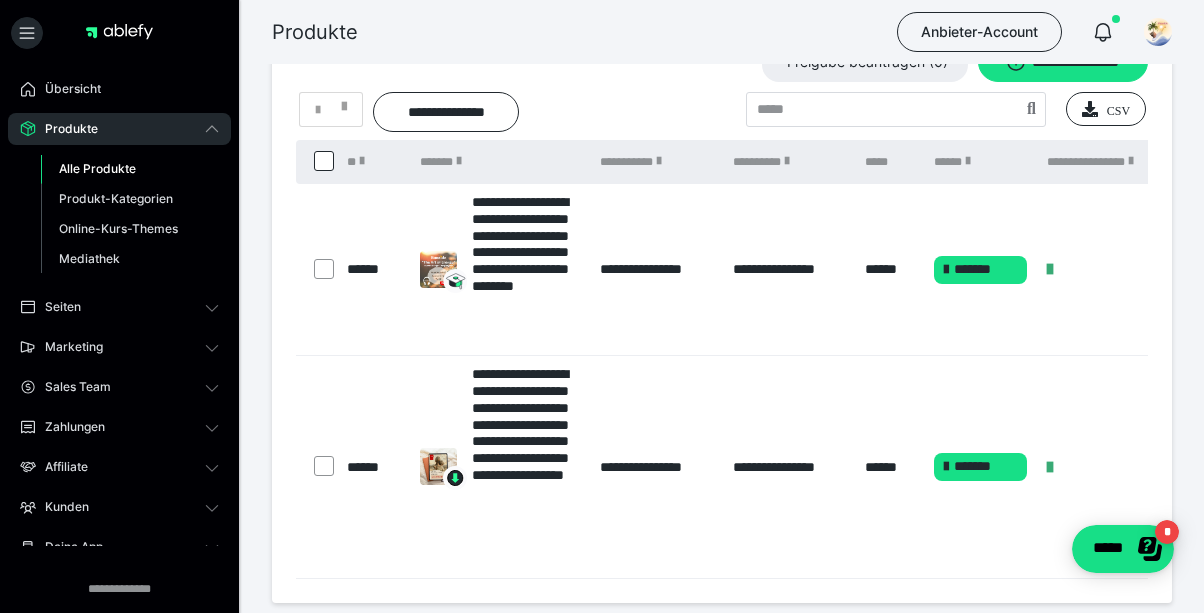 scroll, scrollTop: 59, scrollLeft: 0, axis: vertical 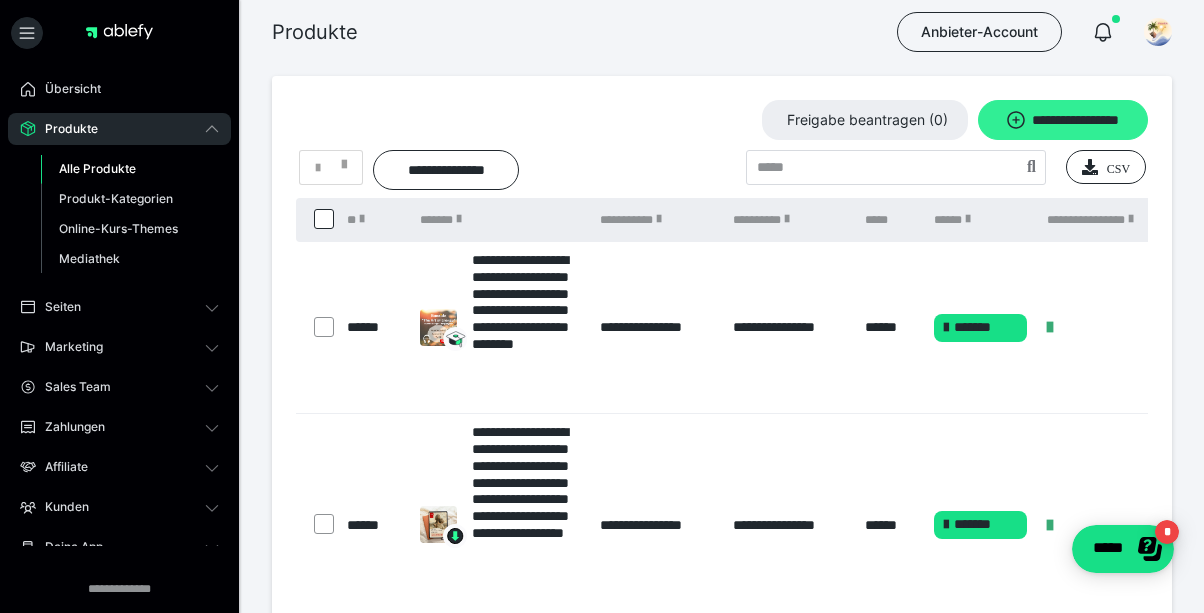 click on "**********" at bounding box center [1063, 120] 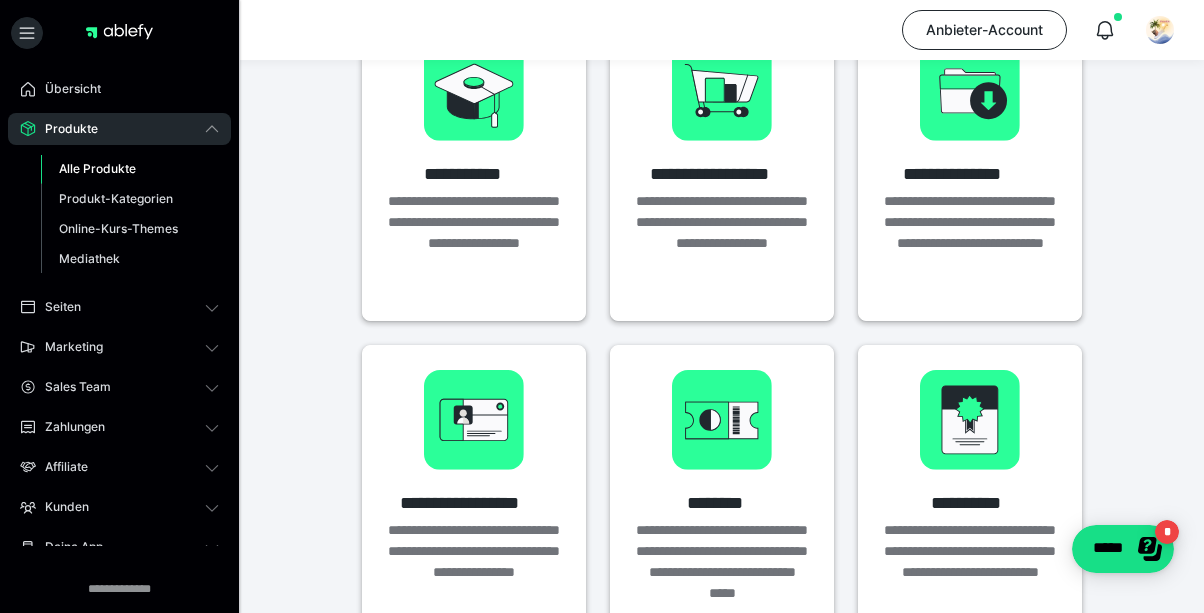 scroll, scrollTop: 164, scrollLeft: 0, axis: vertical 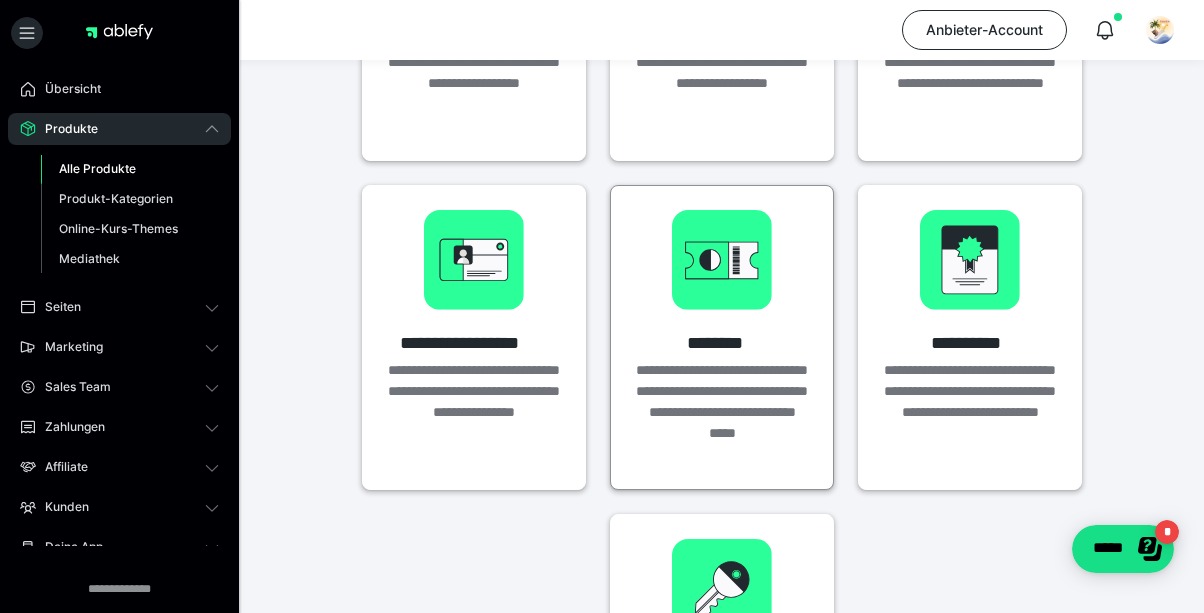 click on "**********" at bounding box center (722, 412) 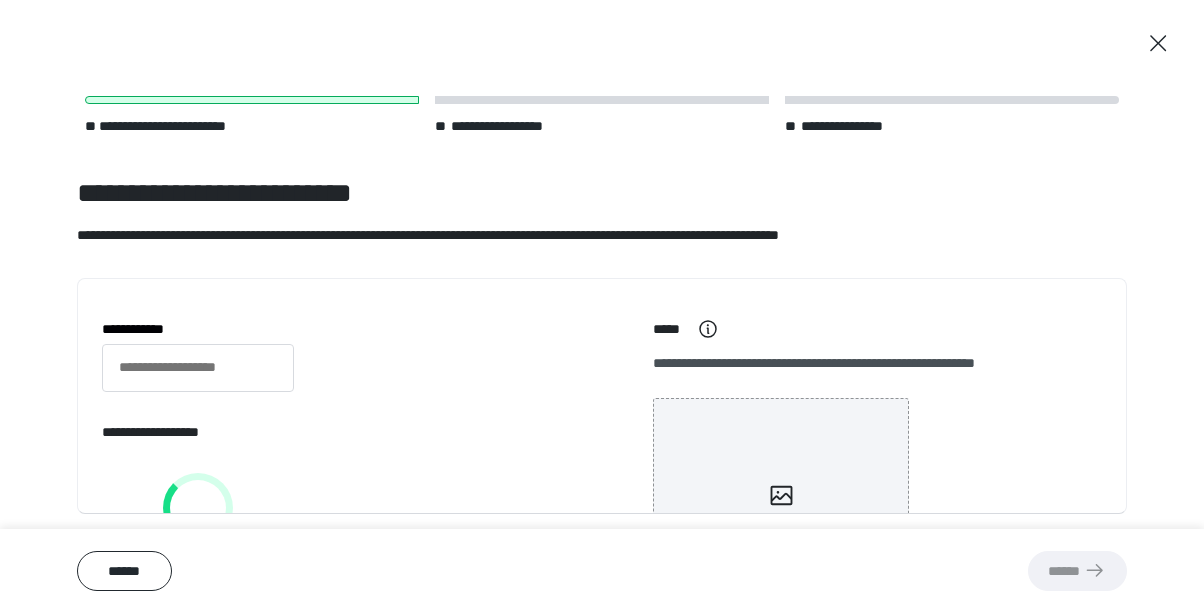 scroll, scrollTop: 320, scrollLeft: 0, axis: vertical 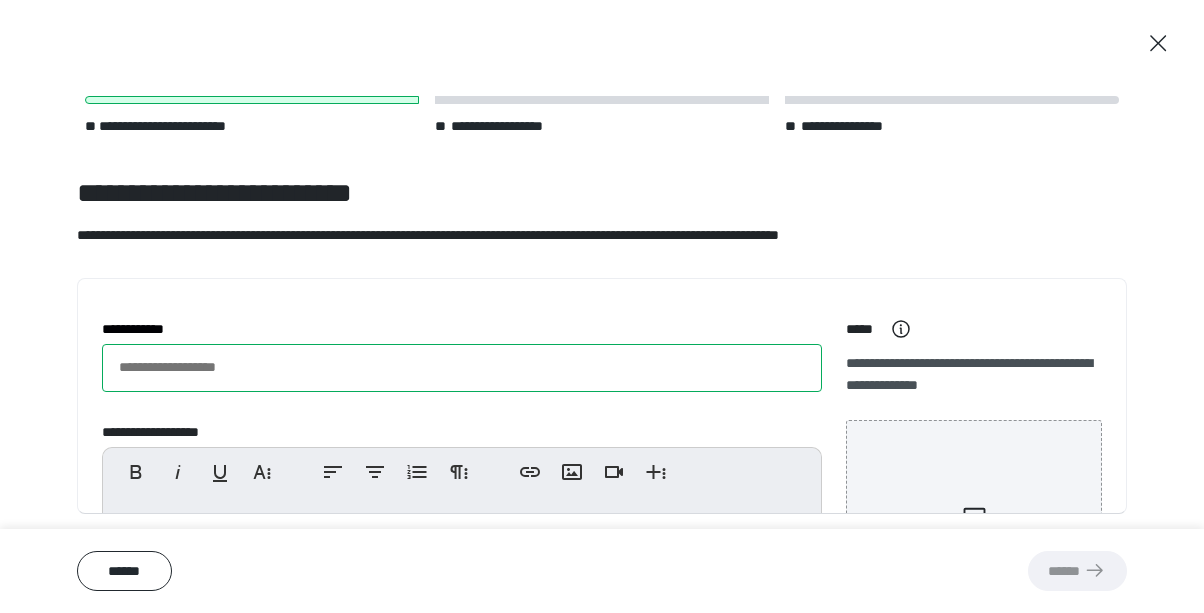 click on "**********" at bounding box center (462, 368) 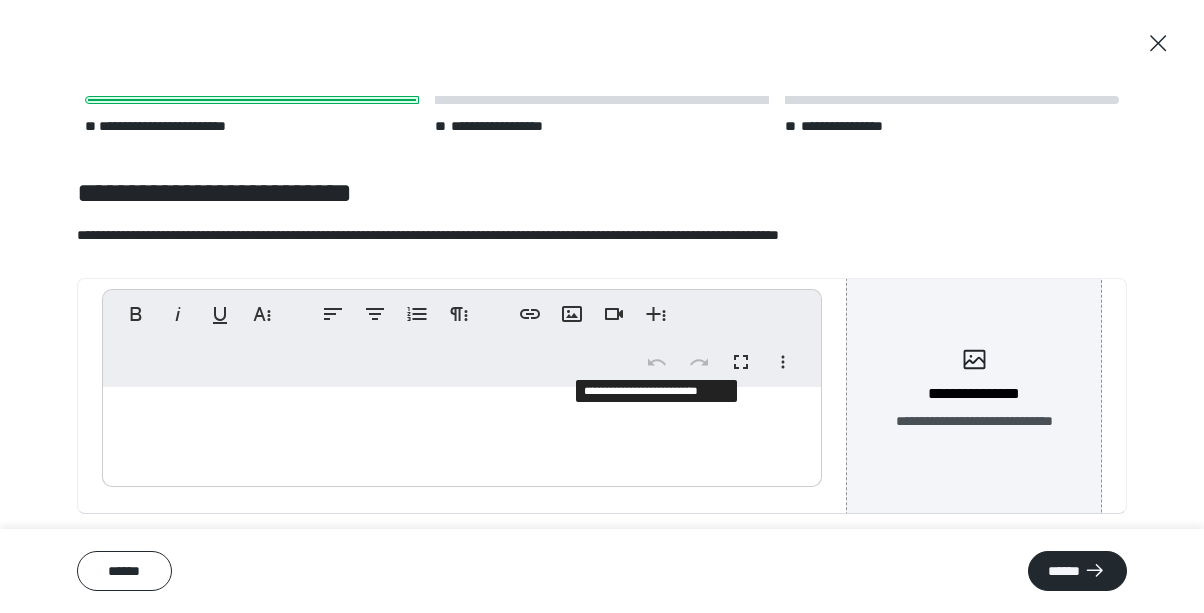 scroll, scrollTop: 203, scrollLeft: 0, axis: vertical 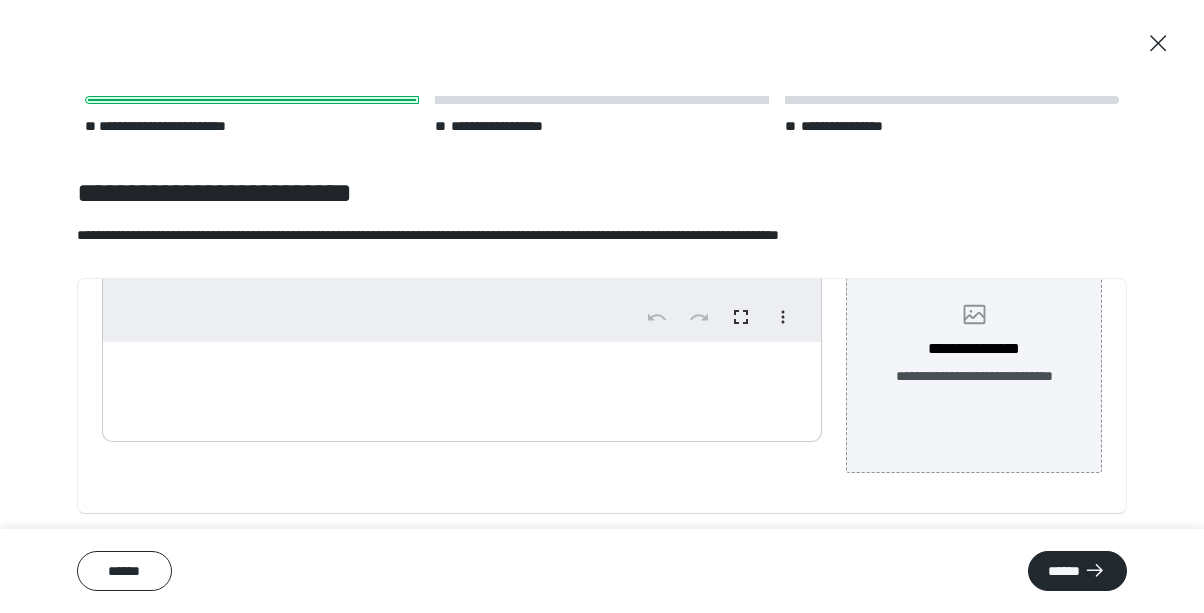 click on "**********" at bounding box center [974, 376] 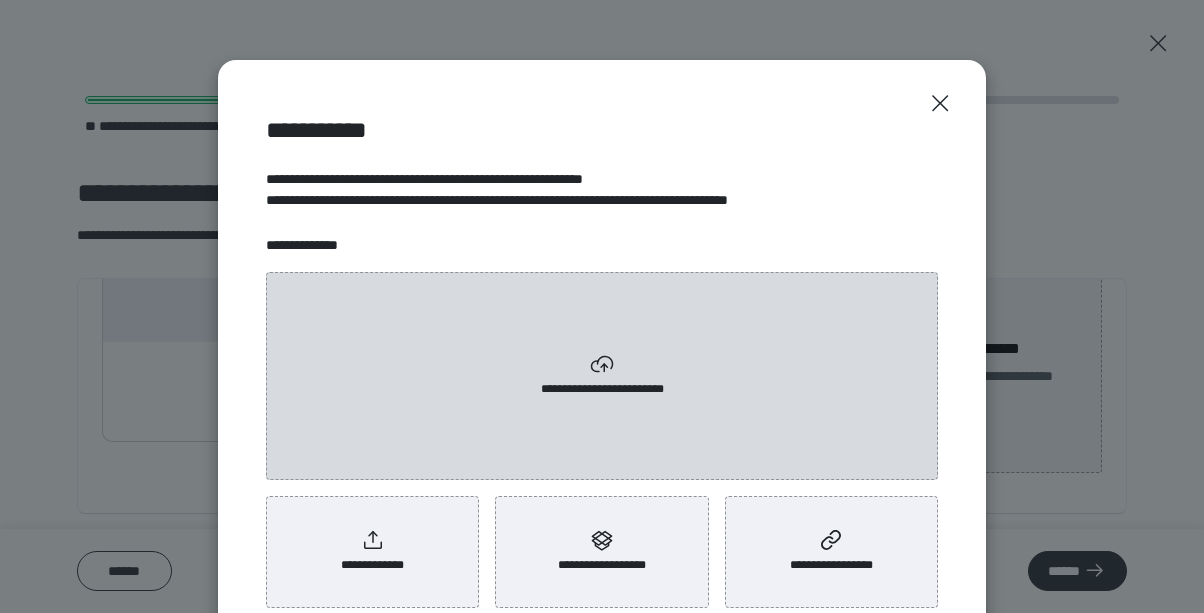 scroll, scrollTop: 1, scrollLeft: 0, axis: vertical 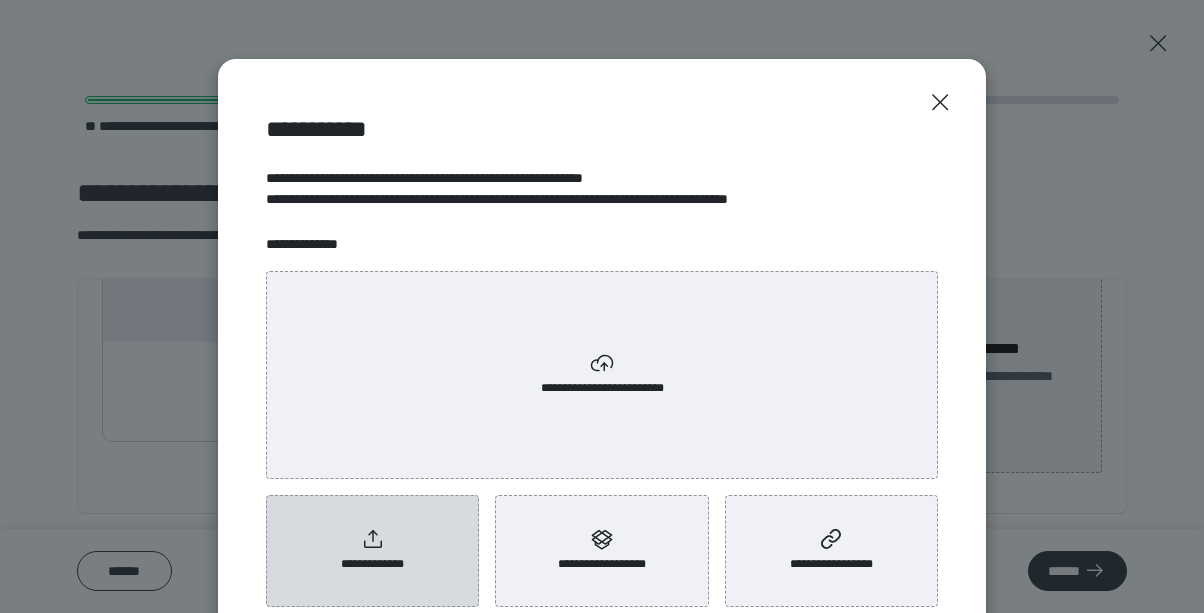 click on "**********" at bounding box center [373, 564] 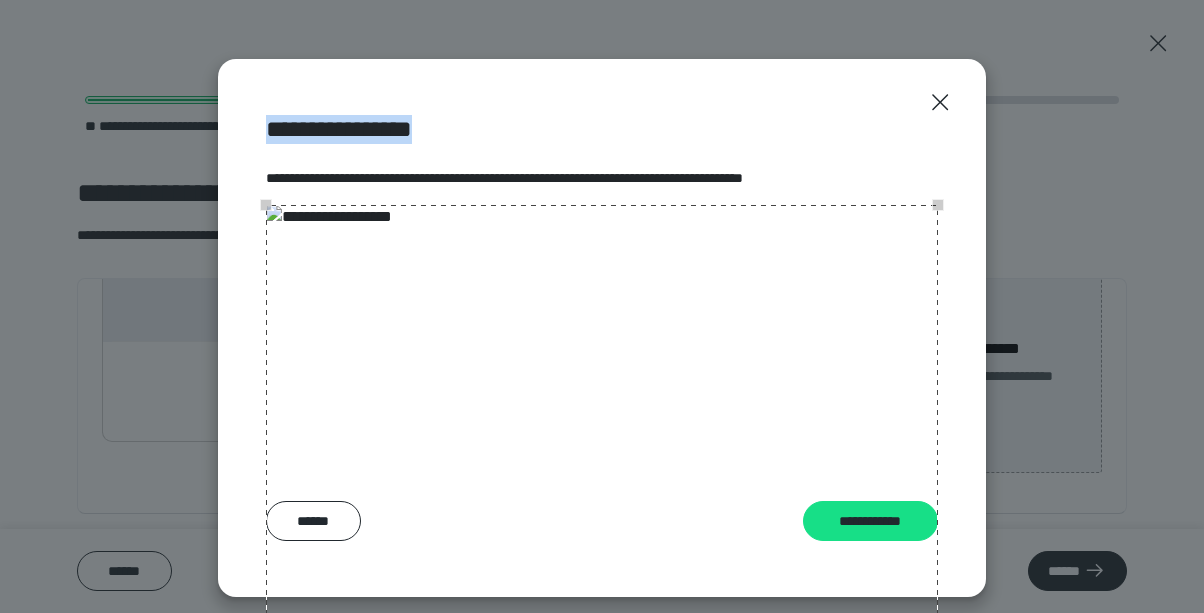 drag, startPoint x: 794, startPoint y: 135, endPoint x: 797, endPoint y: 42, distance: 93.04838 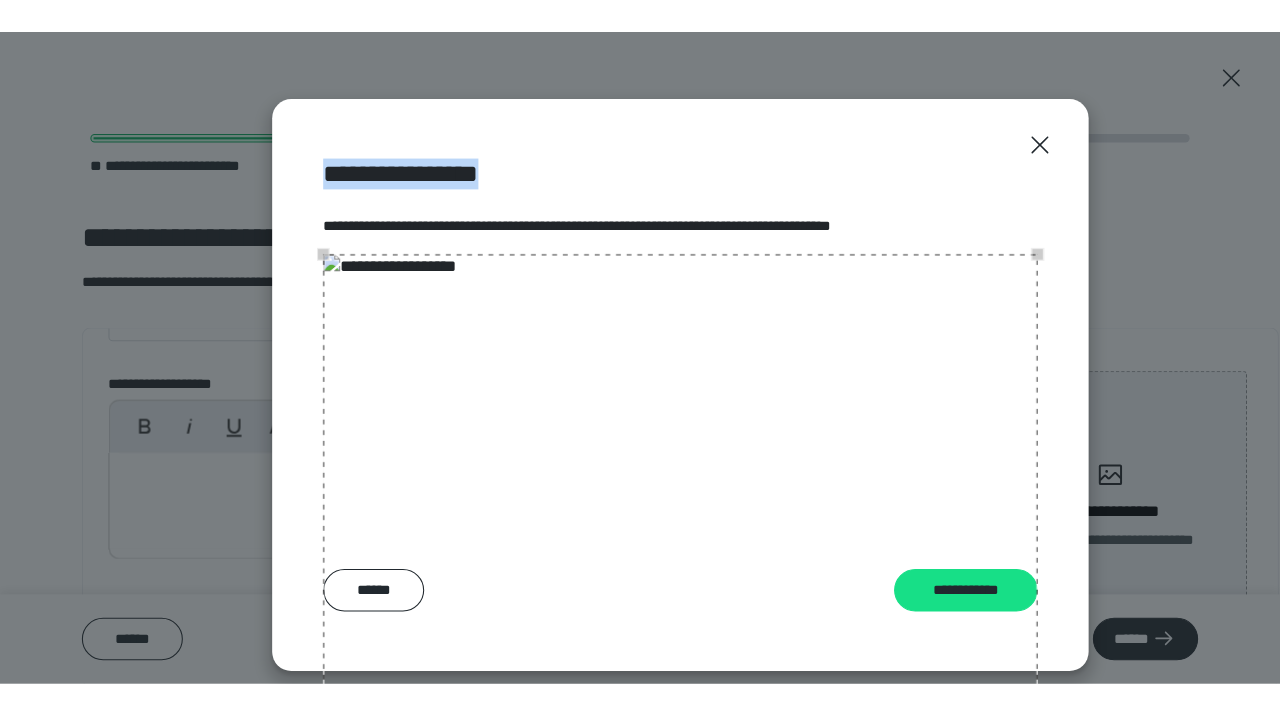 scroll, scrollTop: 198, scrollLeft: 0, axis: vertical 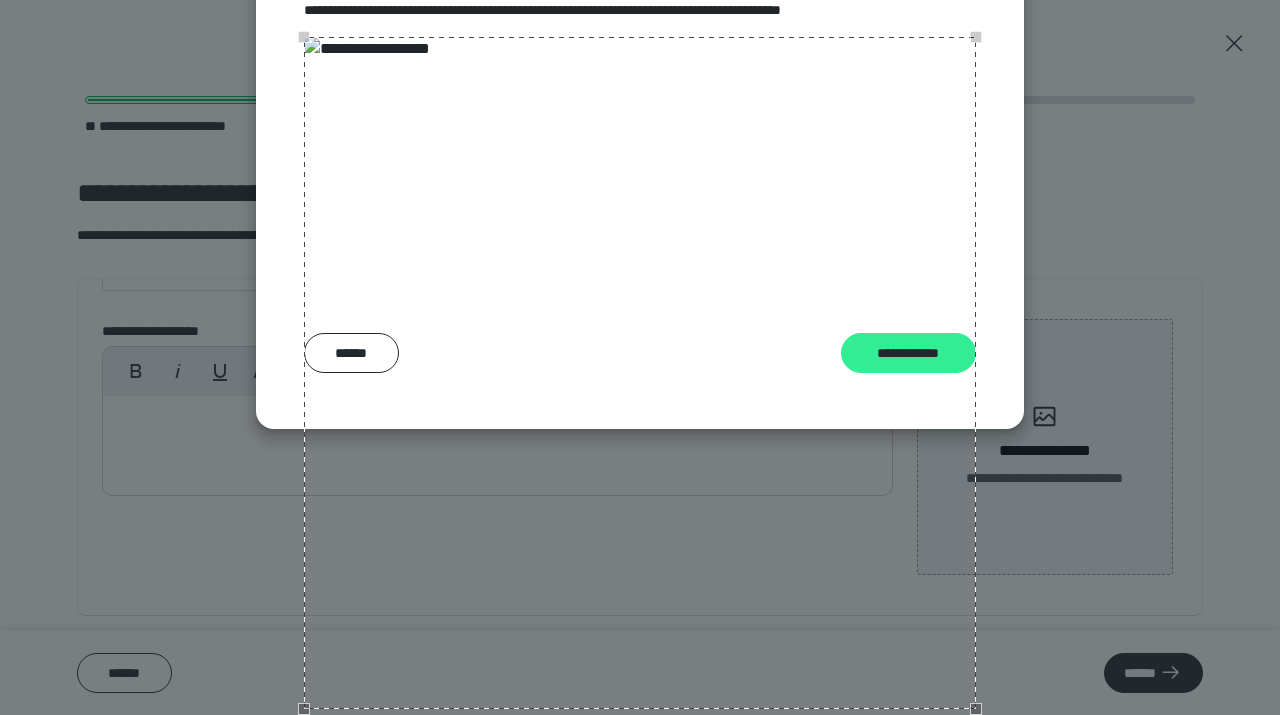 click on "**********" at bounding box center [909, 353] 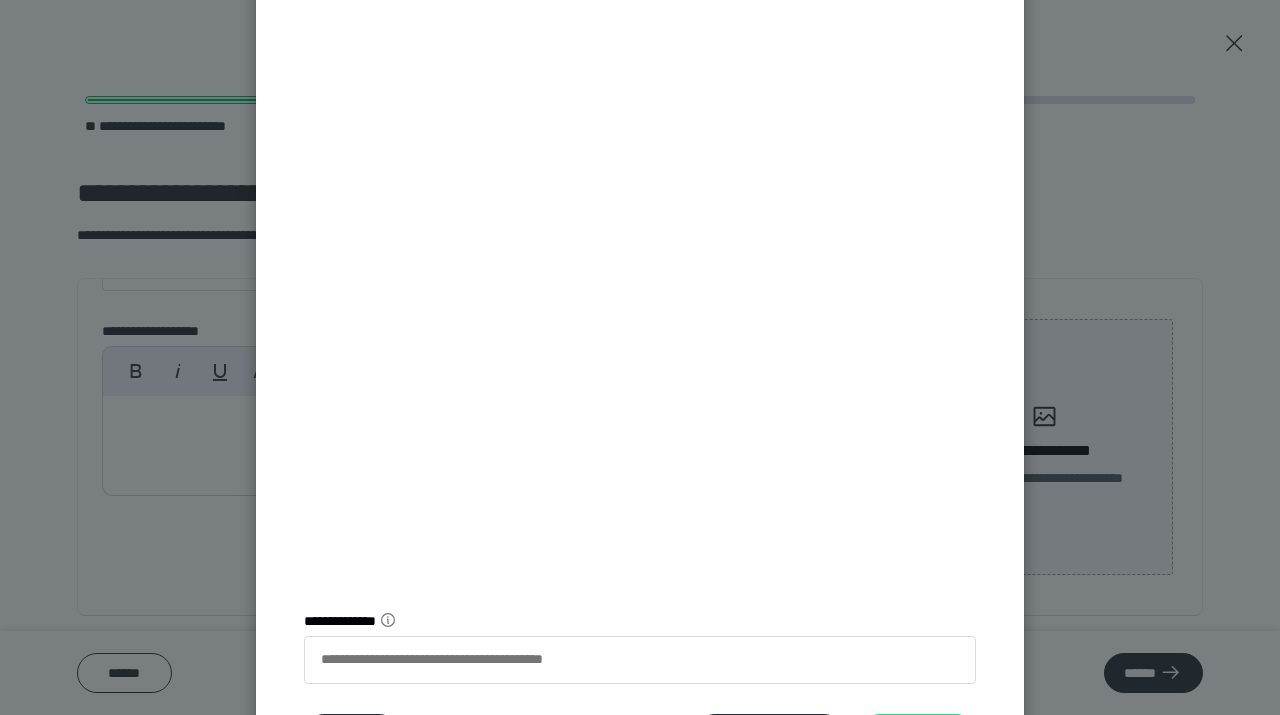scroll, scrollTop: 396, scrollLeft: 0, axis: vertical 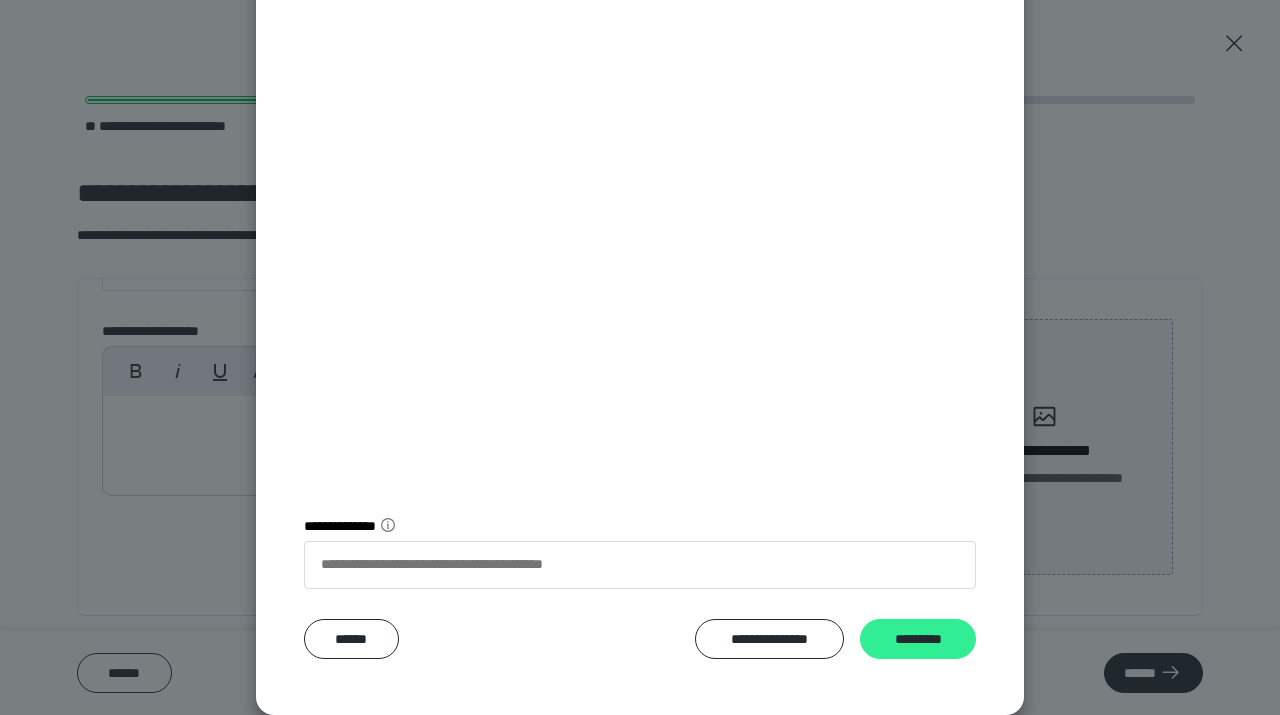 click on "*********" at bounding box center (918, 639) 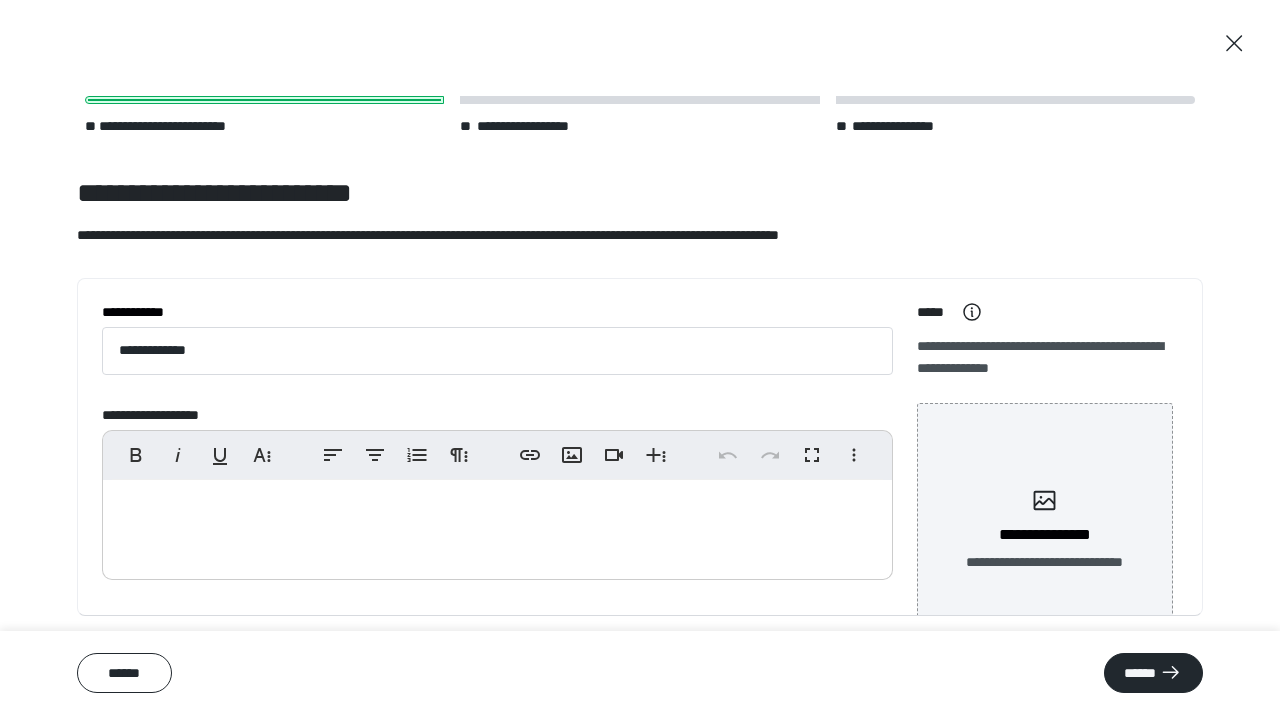 scroll, scrollTop: 0, scrollLeft: 0, axis: both 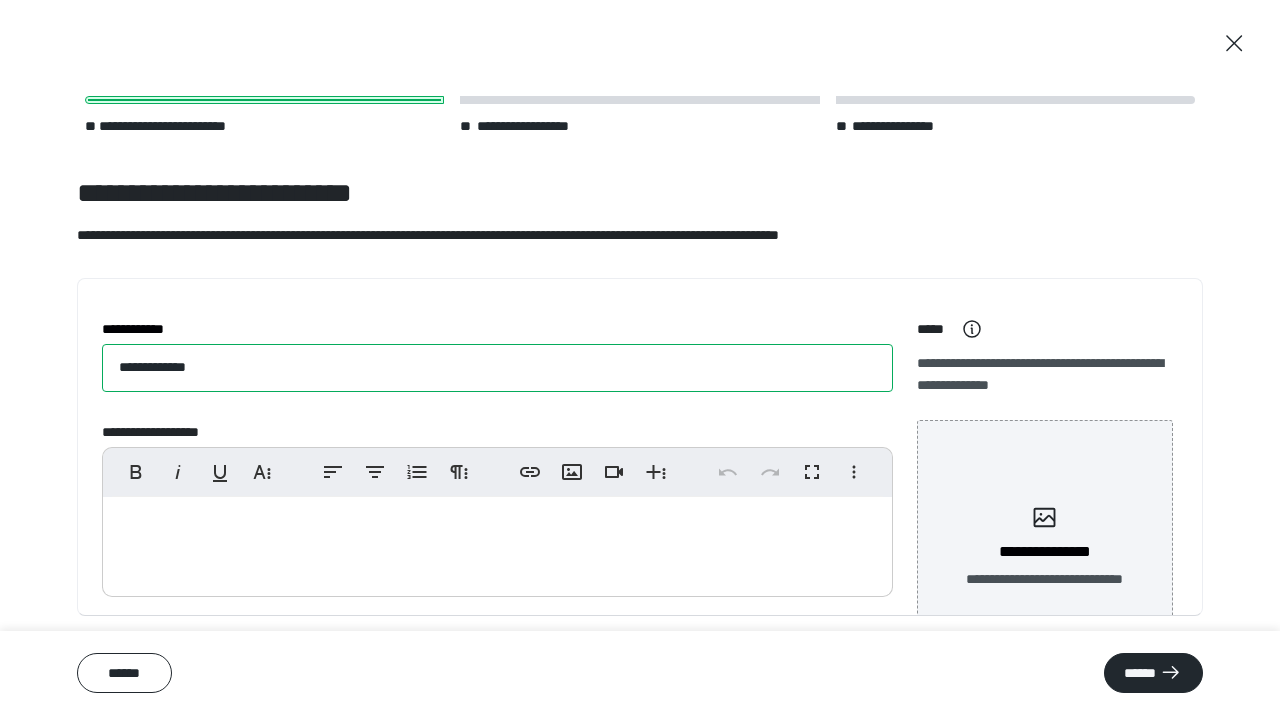 click on "**********" at bounding box center [497, 368] 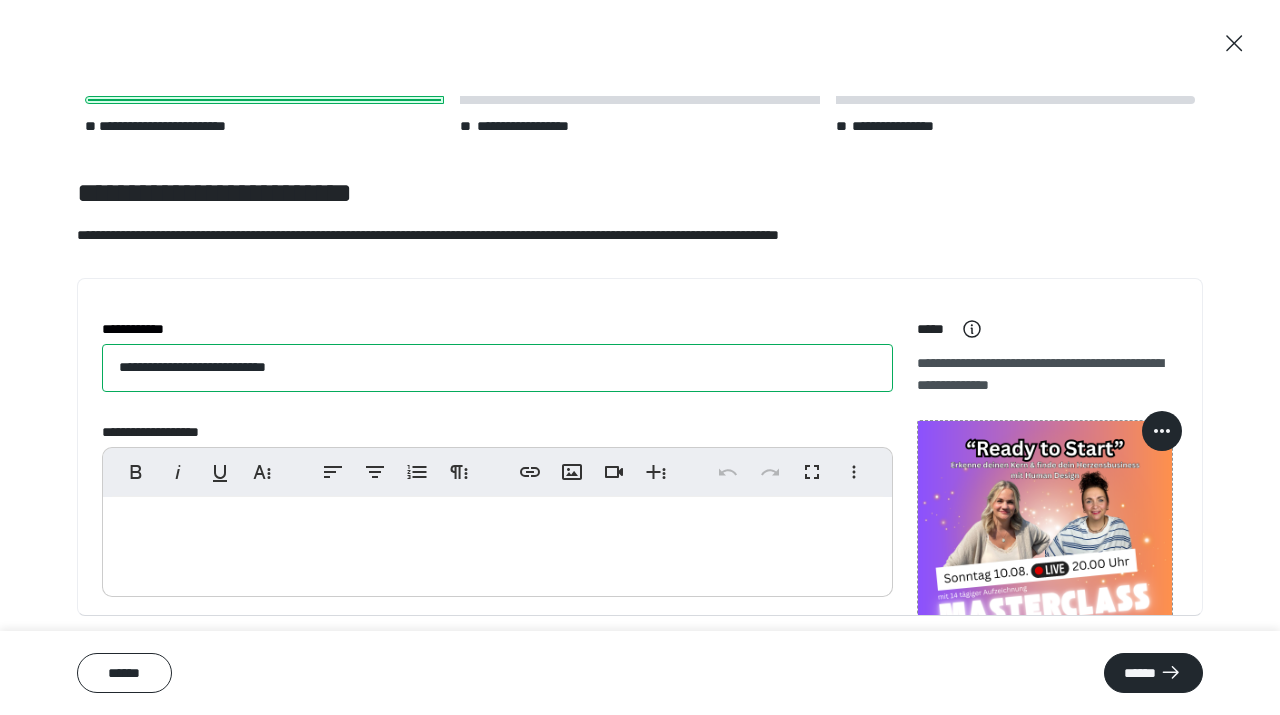click on "**********" at bounding box center [497, 368] 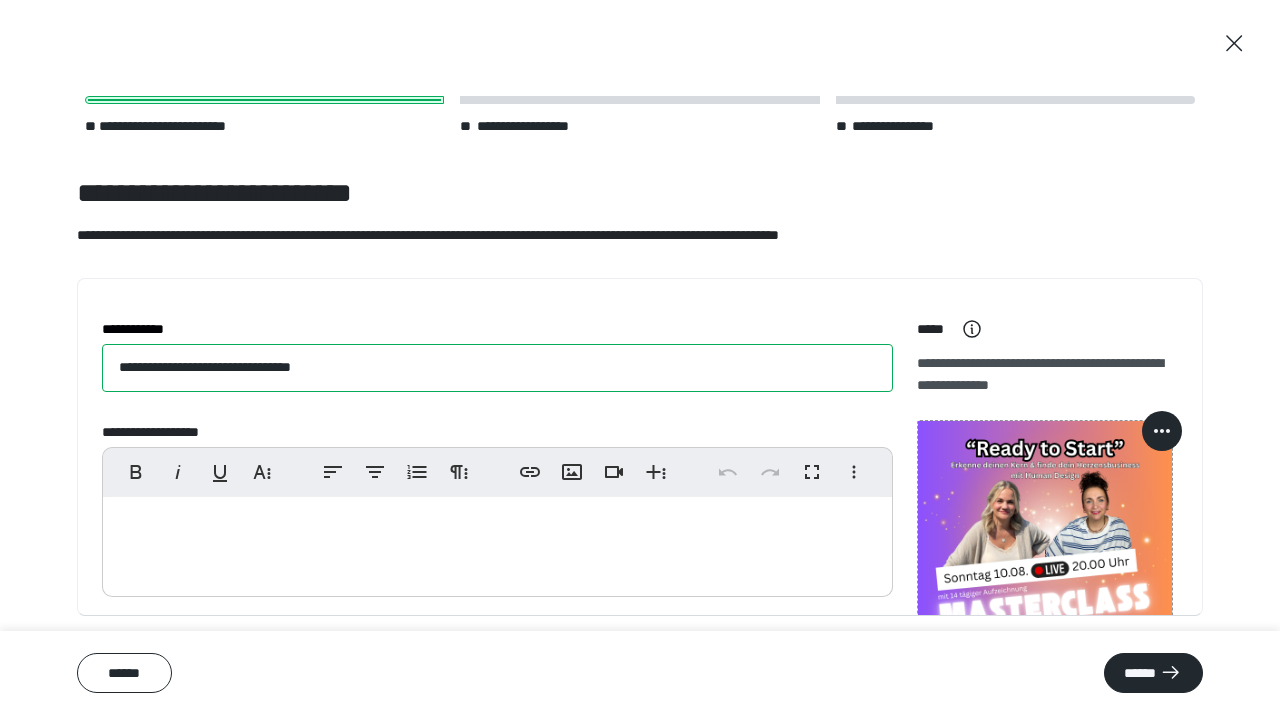 click on "**********" at bounding box center (497, 368) 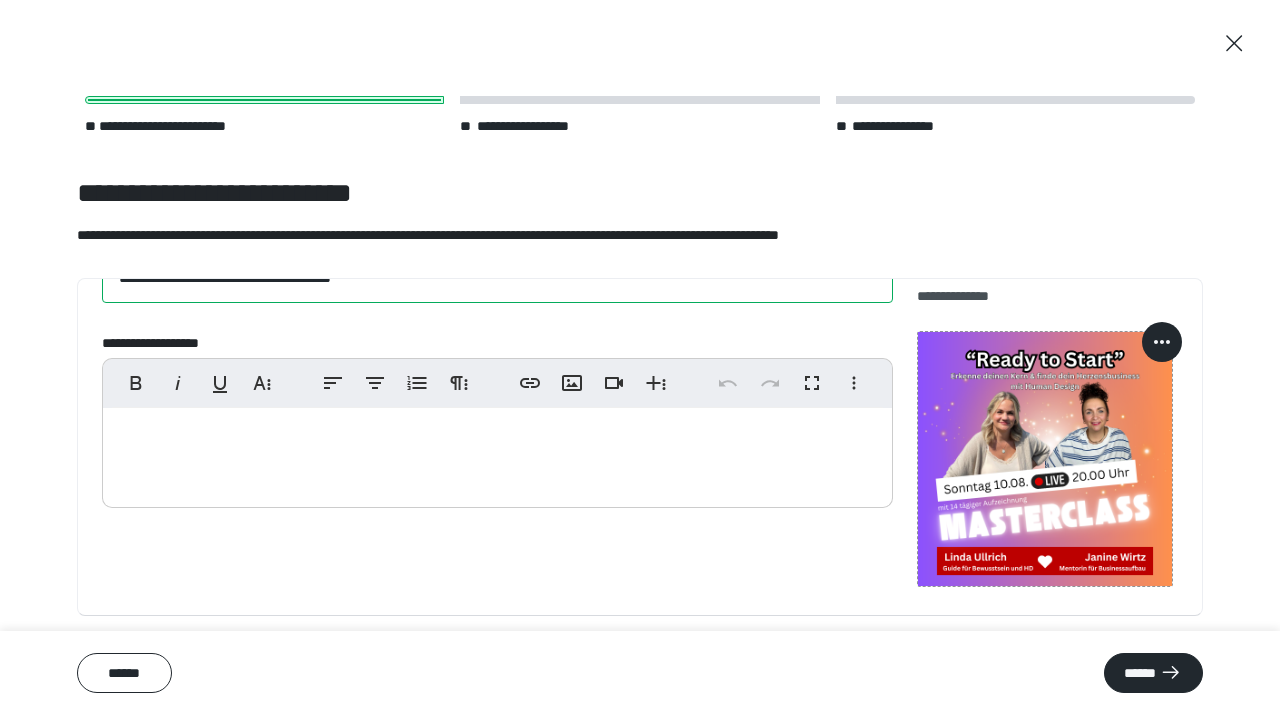 scroll, scrollTop: 101, scrollLeft: 0, axis: vertical 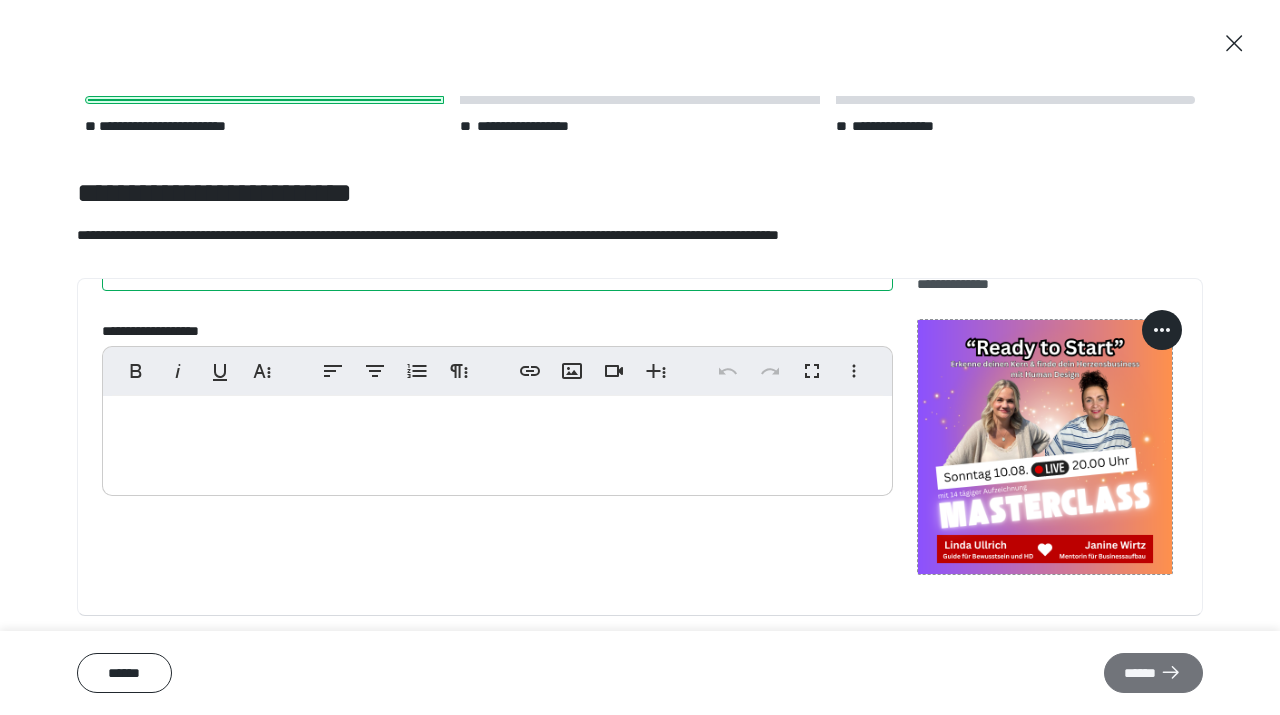 type on "**********" 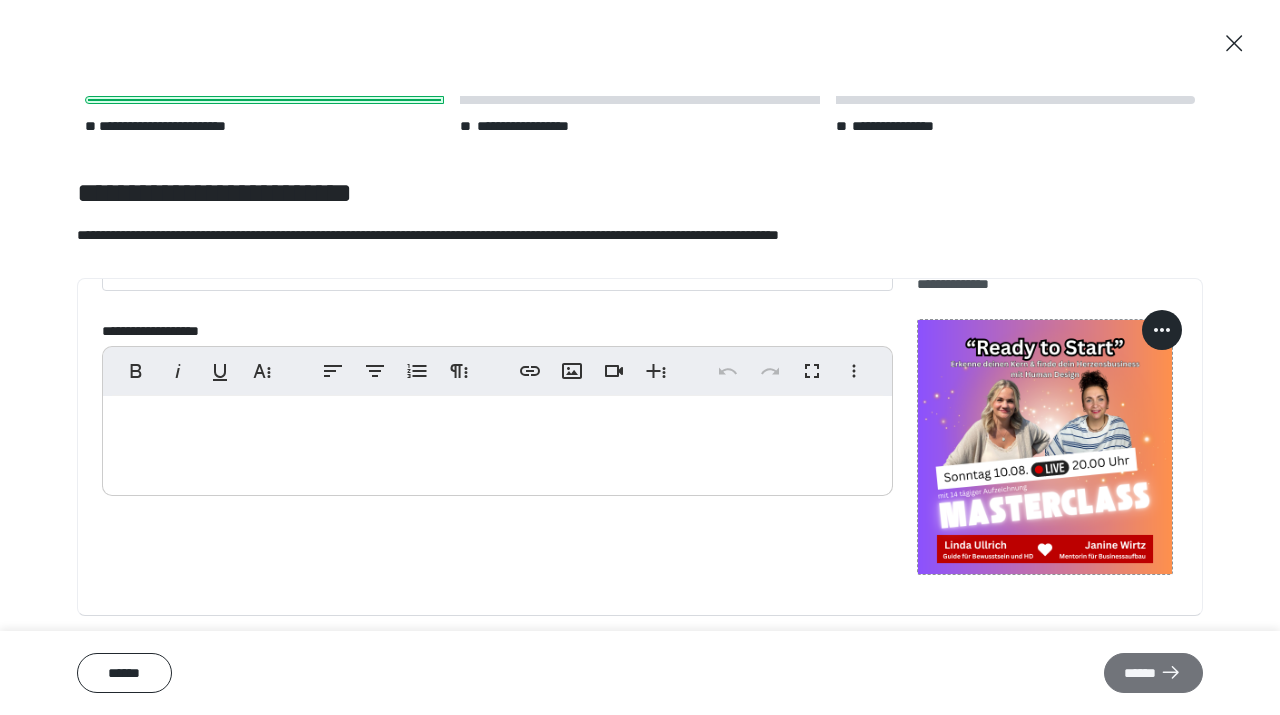 click on "******" at bounding box center [1153, 673] 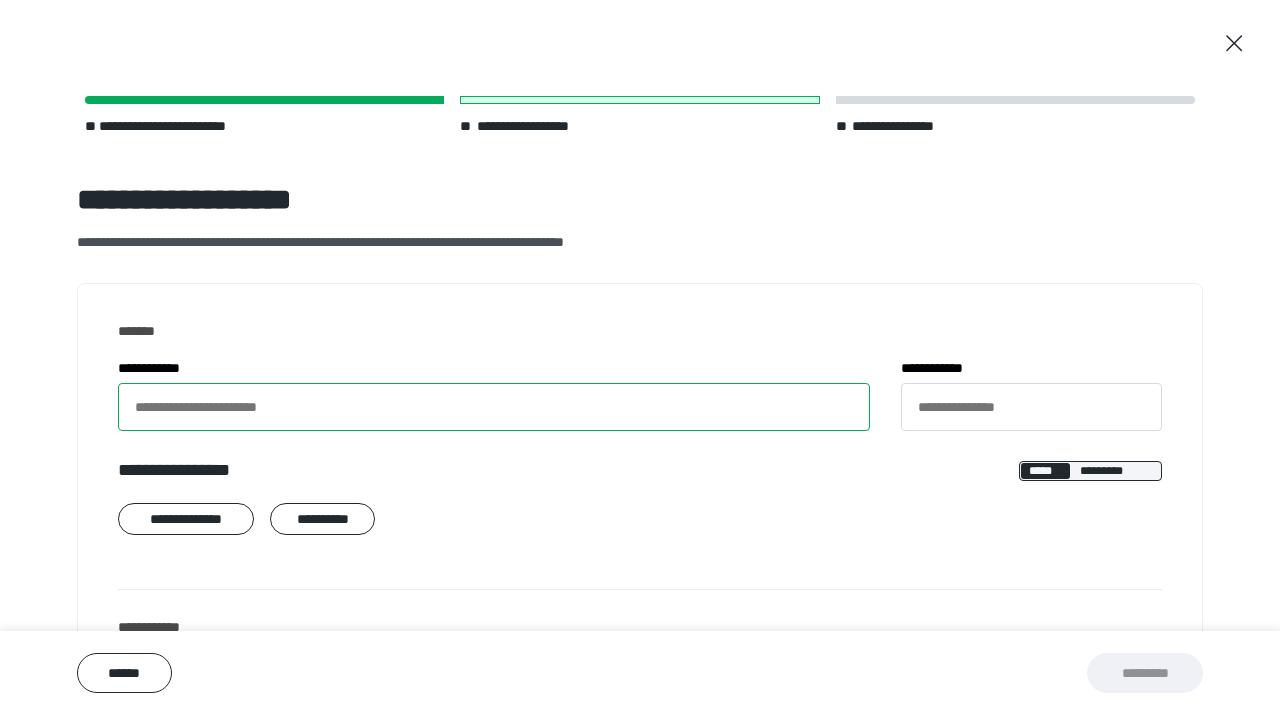 click on "**********" at bounding box center [494, 407] 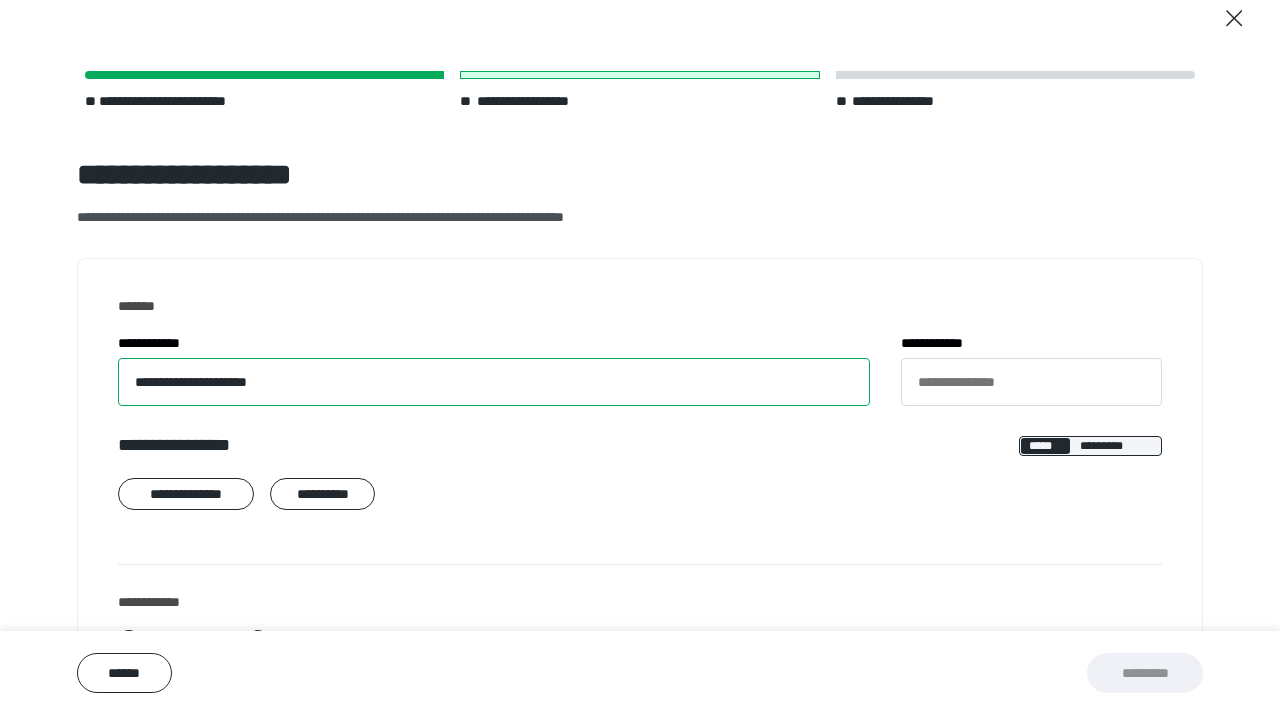 scroll, scrollTop: 27, scrollLeft: 0, axis: vertical 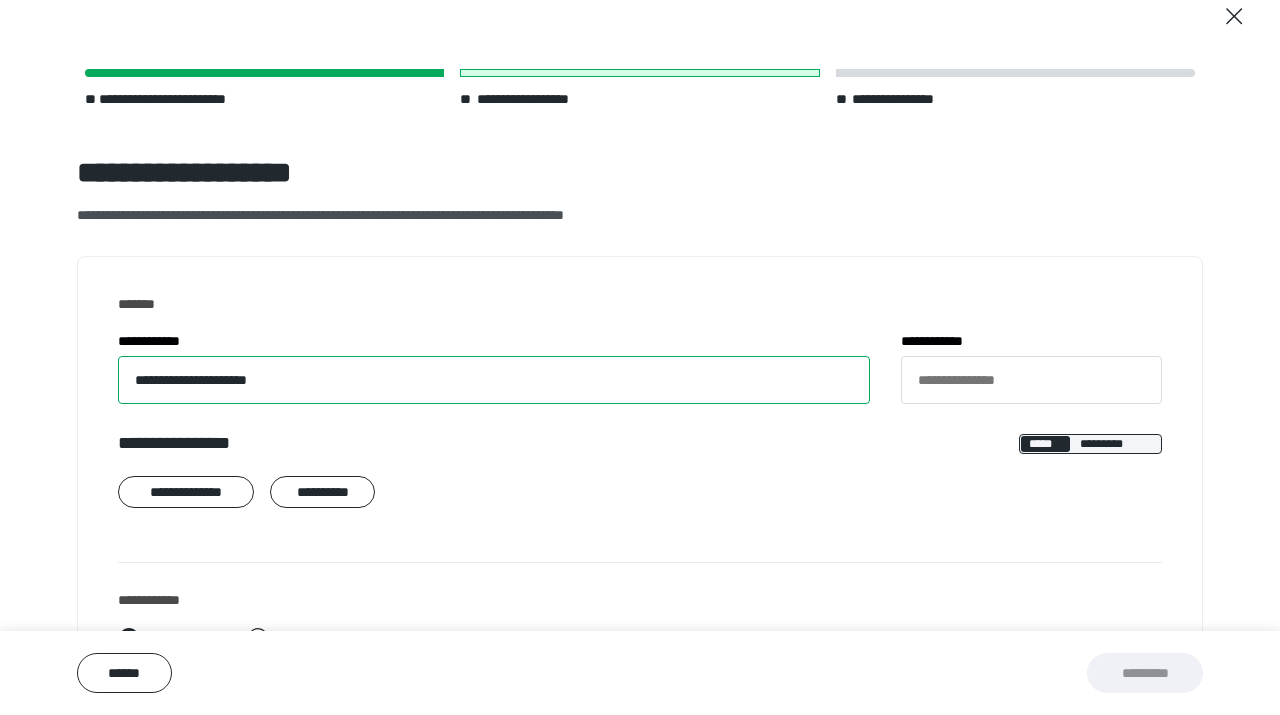type on "**********" 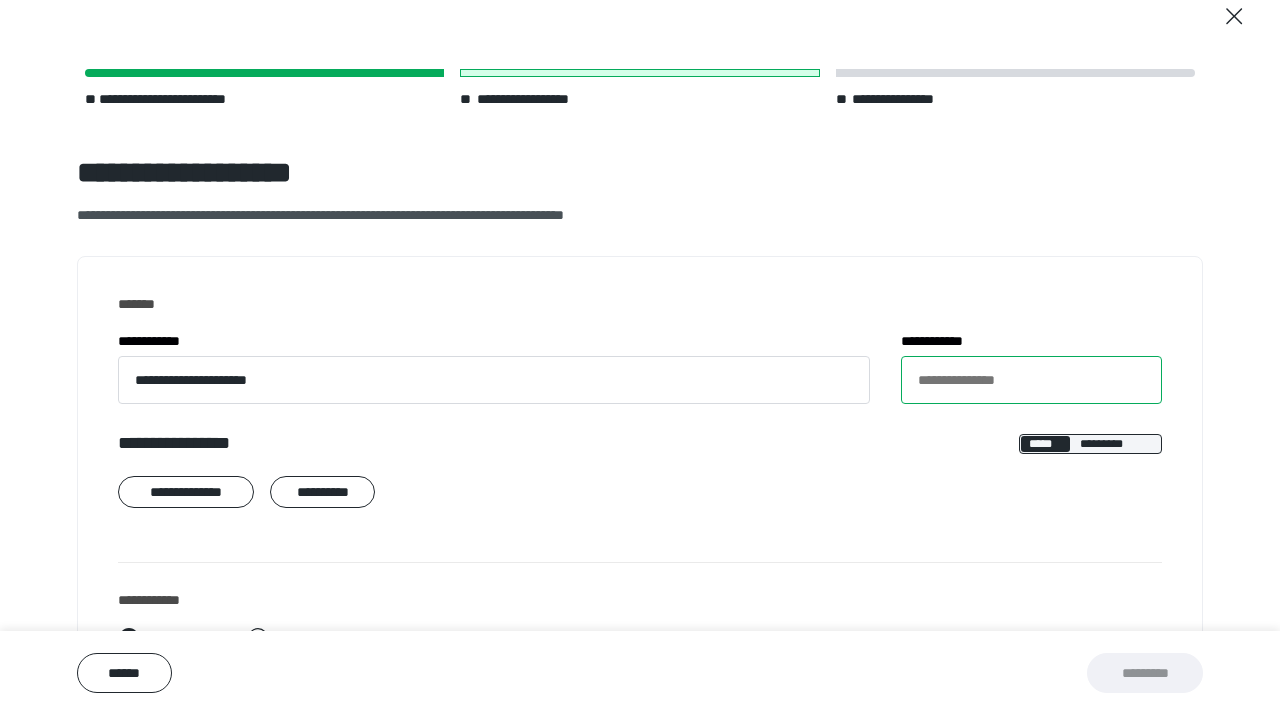 click on "**********" at bounding box center [1031, 380] 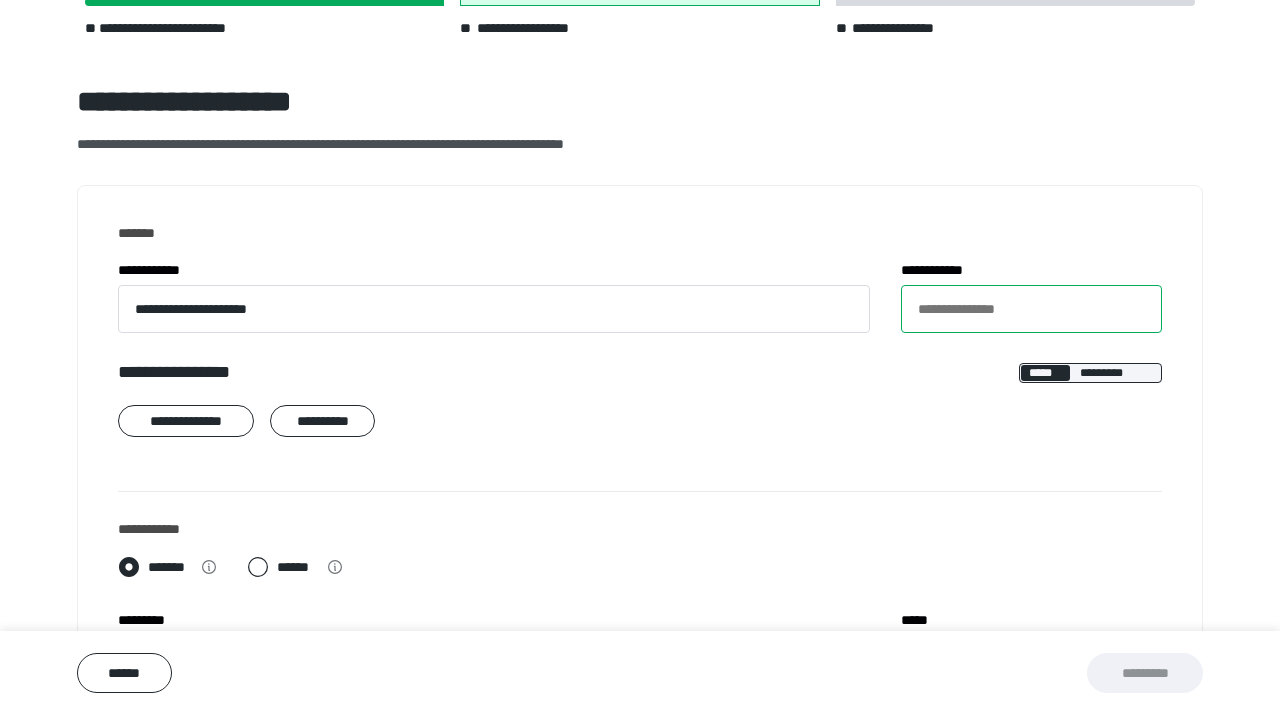 scroll, scrollTop: 122, scrollLeft: 0, axis: vertical 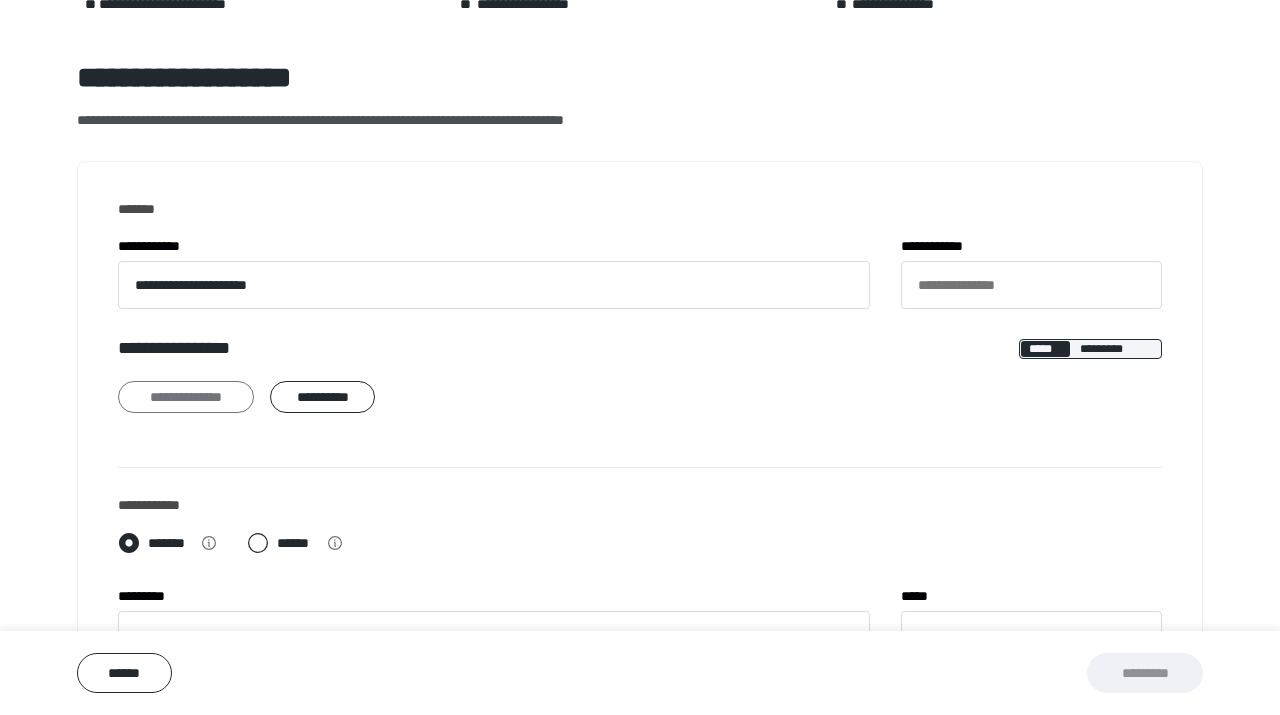 click on "**********" at bounding box center [640, 376] 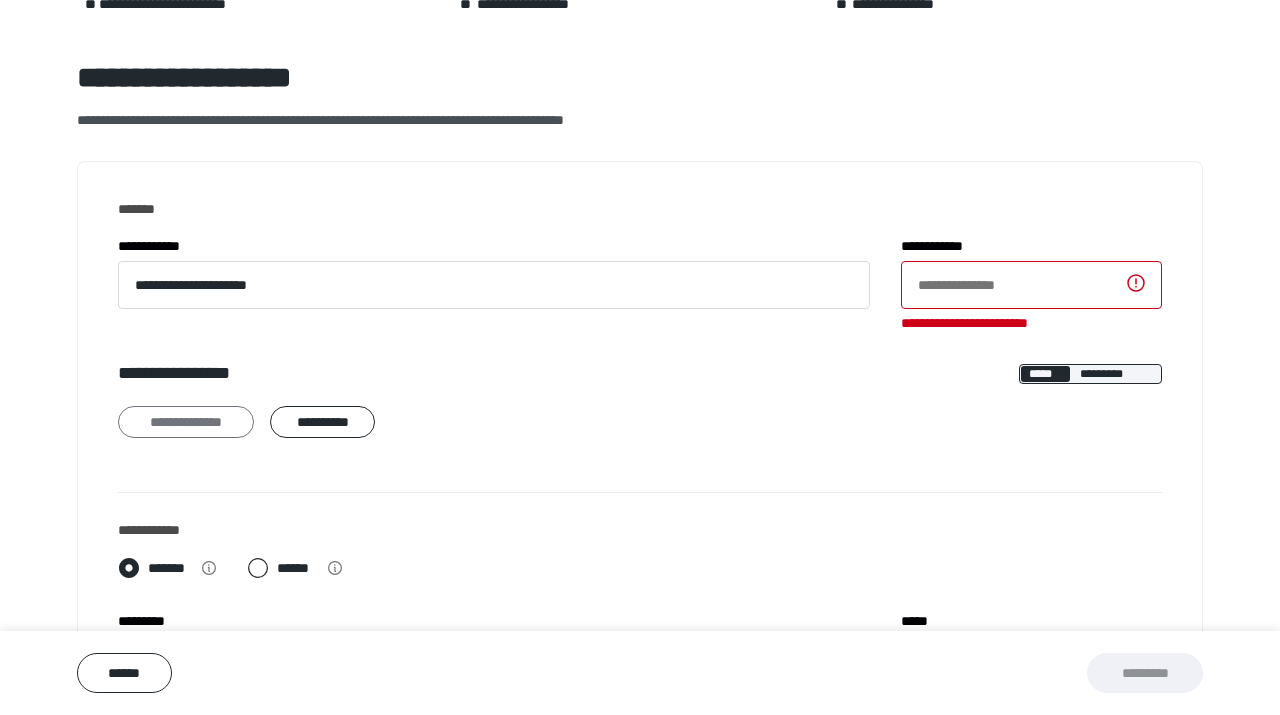 click on "**********" at bounding box center (186, 422) 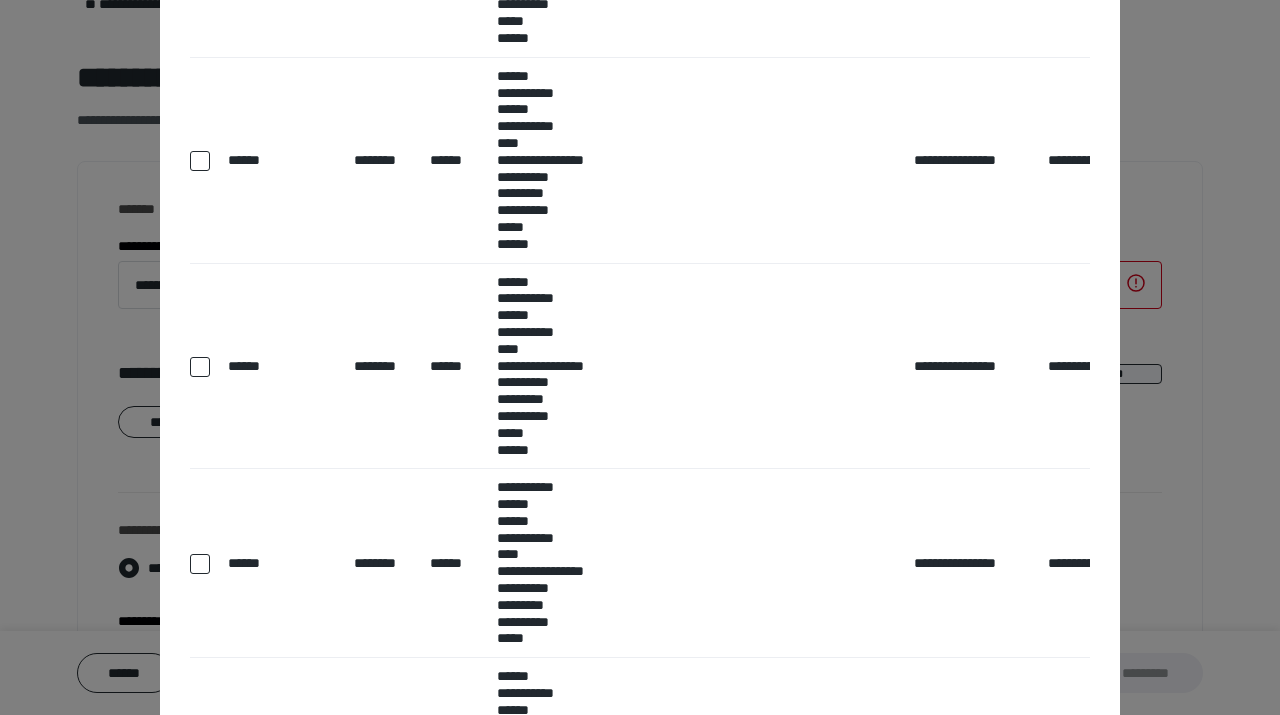 scroll, scrollTop: 0, scrollLeft: 0, axis: both 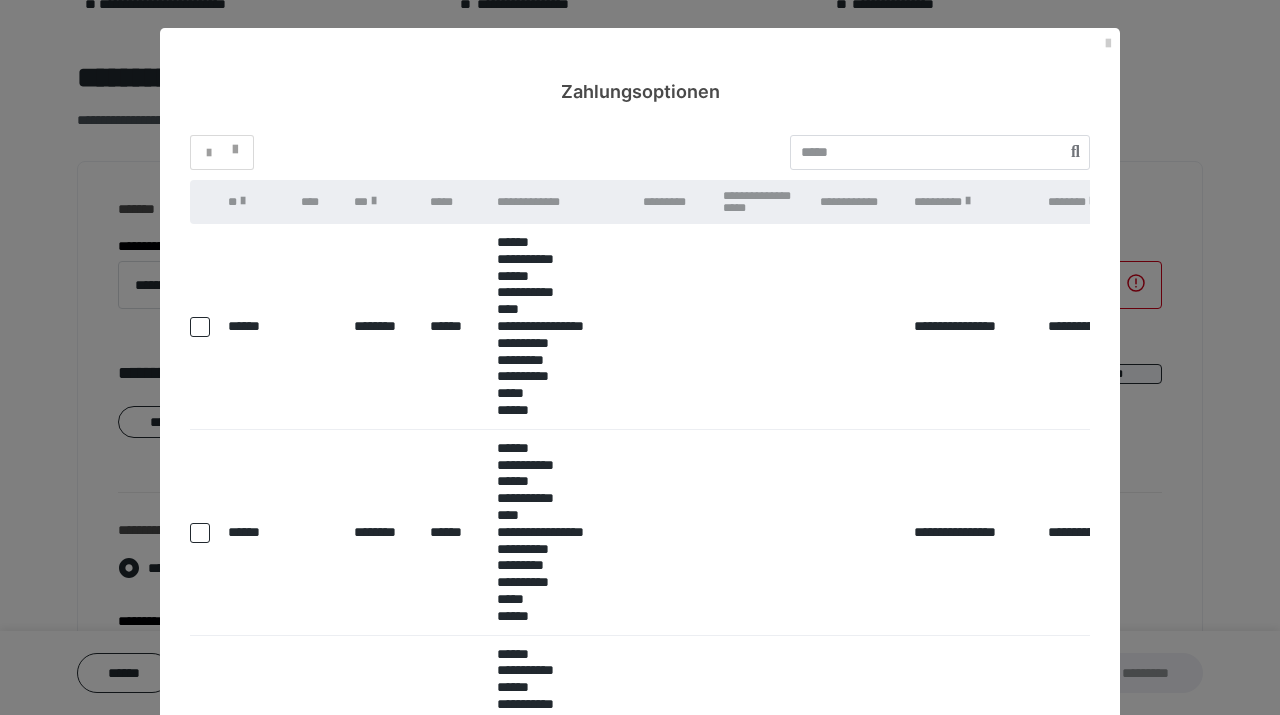click on "**********" at bounding box center (640, 357) 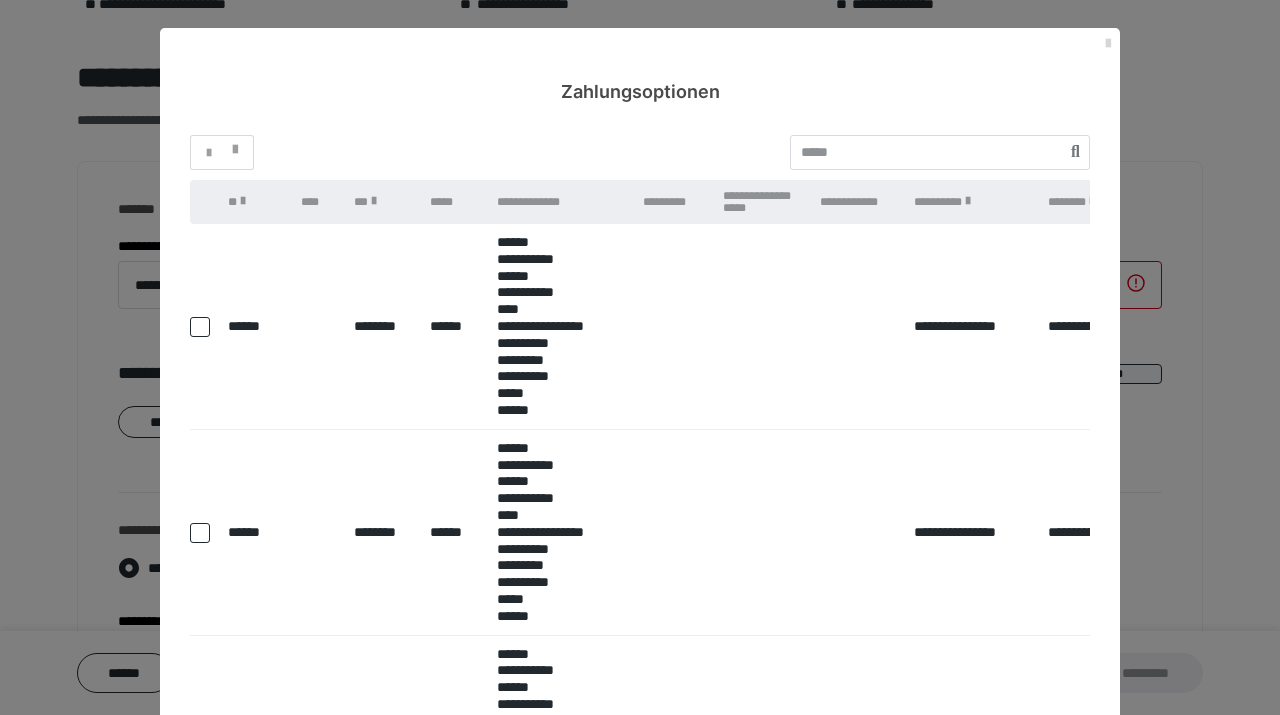 click at bounding box center (1108, 44) 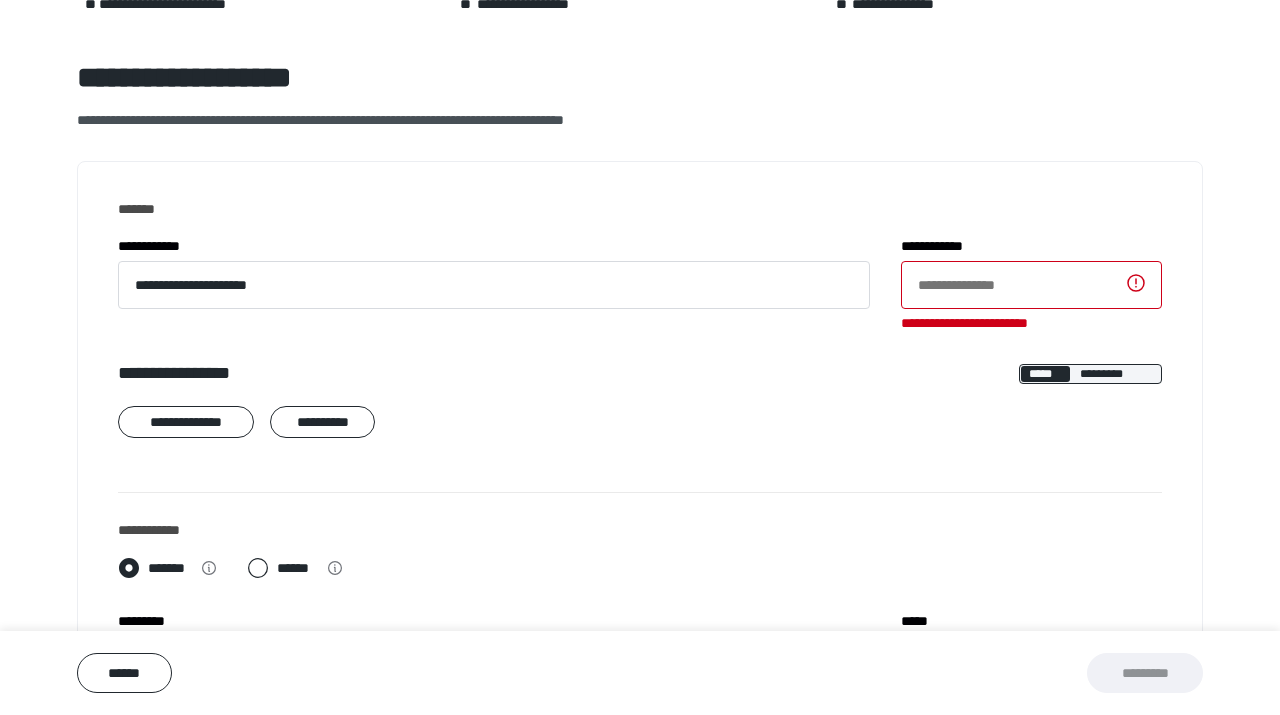 scroll, scrollTop: 250, scrollLeft: 0, axis: vertical 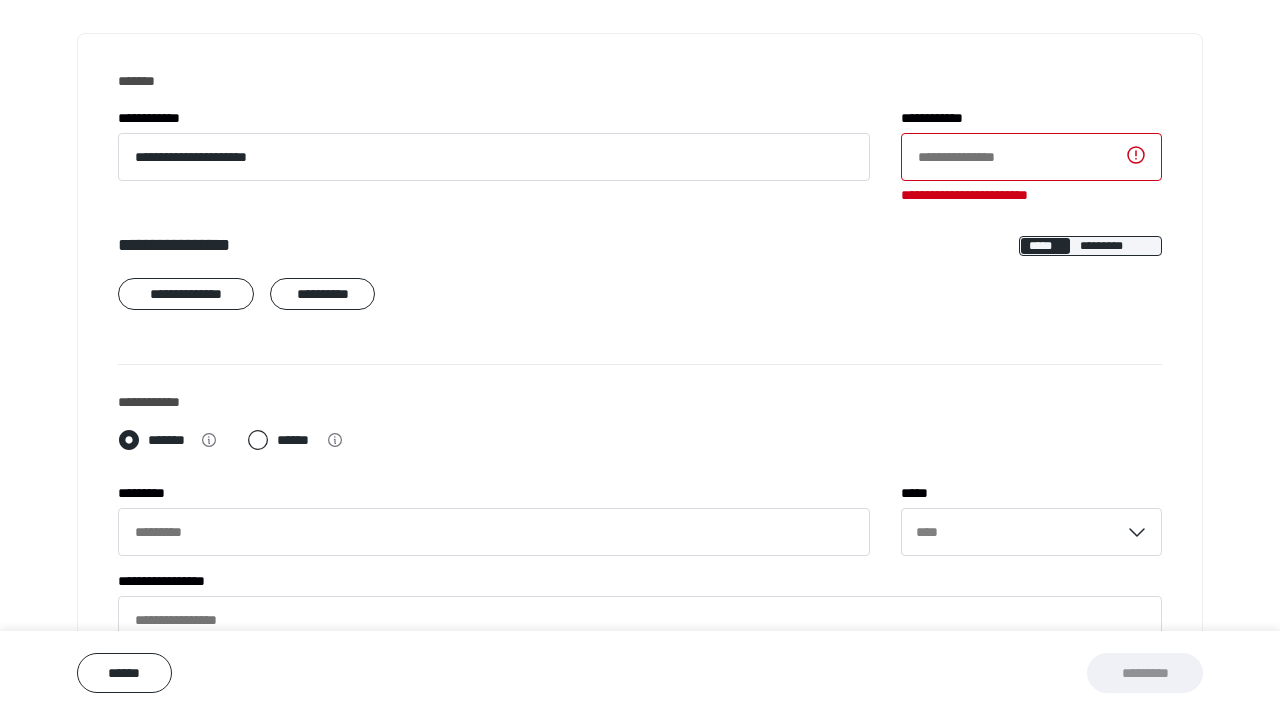click 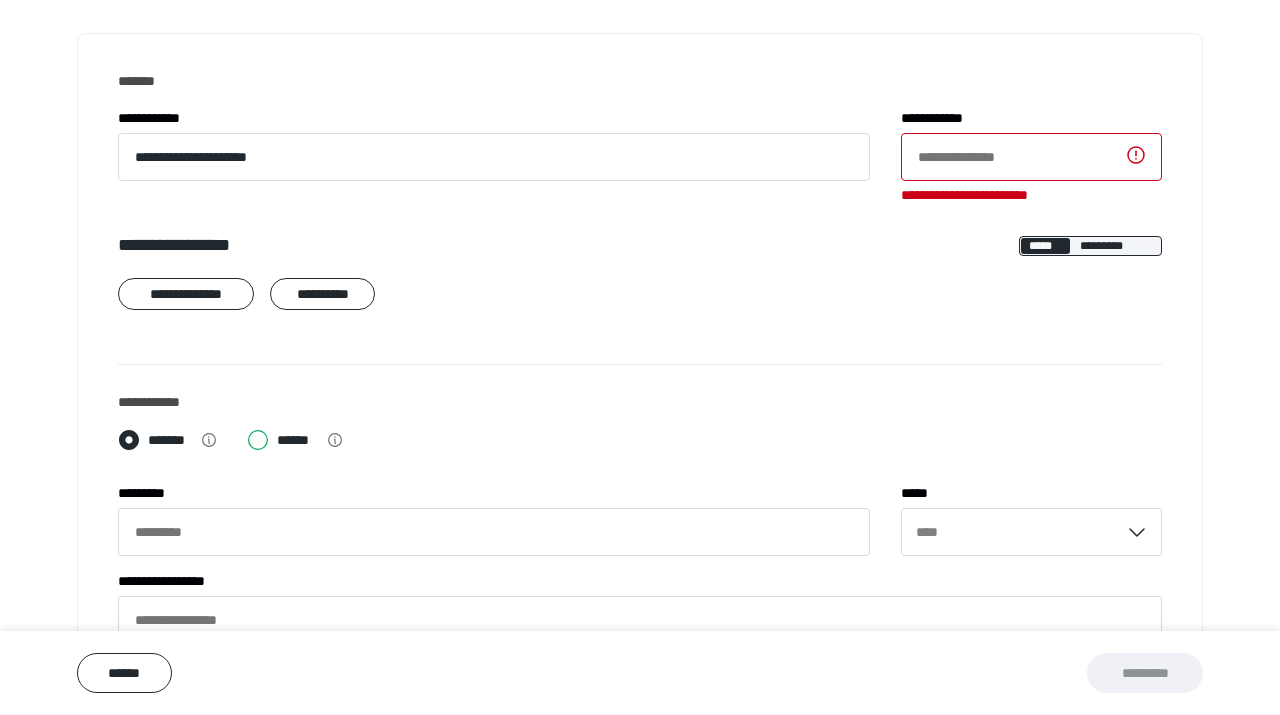 click on "******" at bounding box center (247, 440) 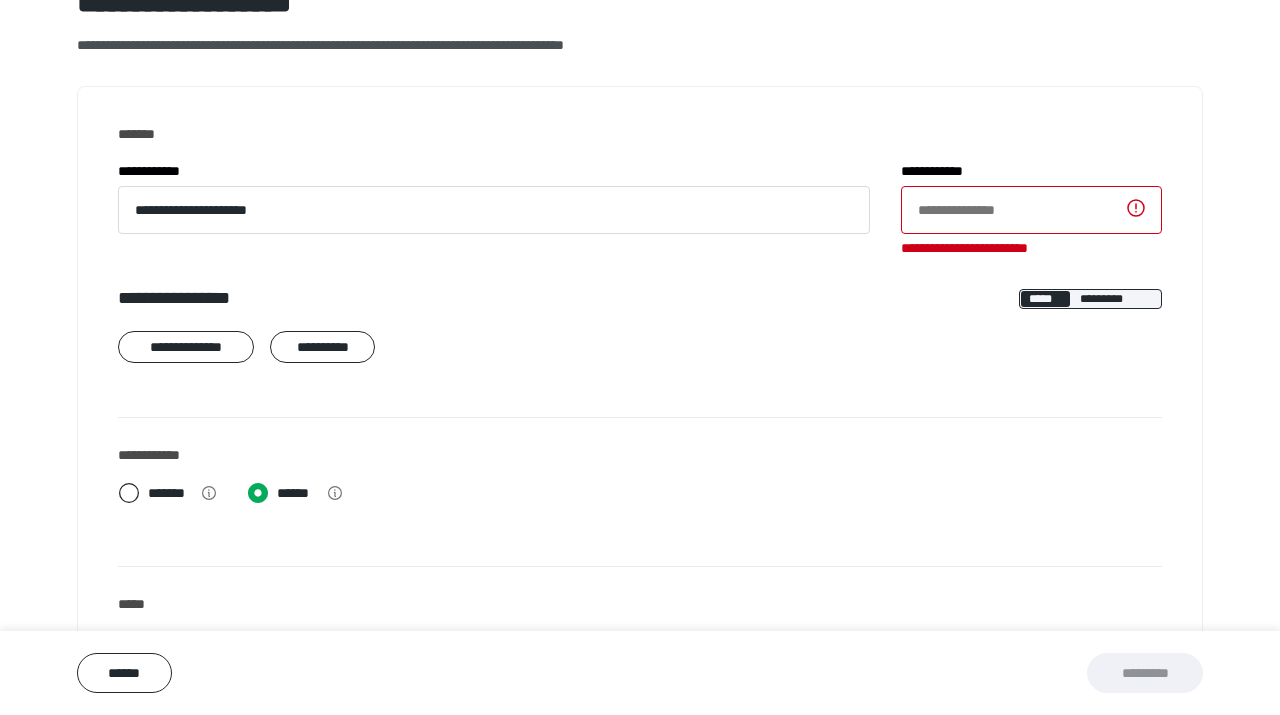 scroll, scrollTop: 196, scrollLeft: 0, axis: vertical 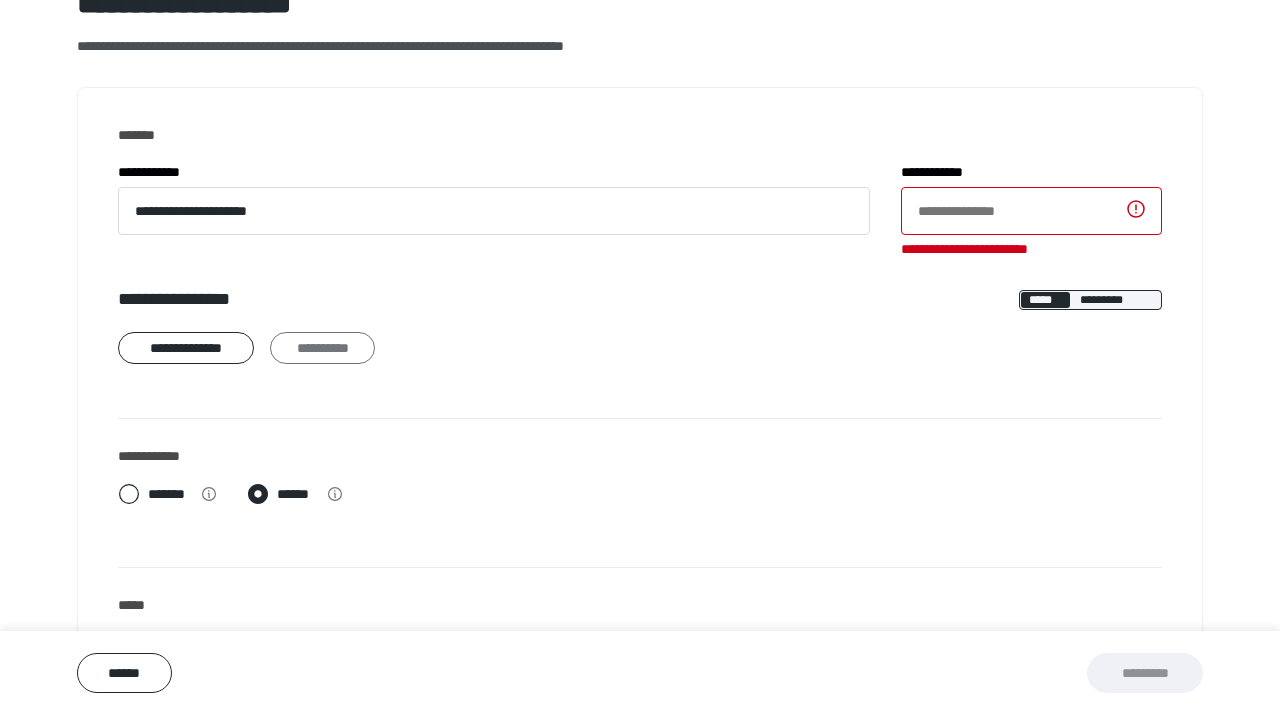 click on "**********" at bounding box center [322, 348] 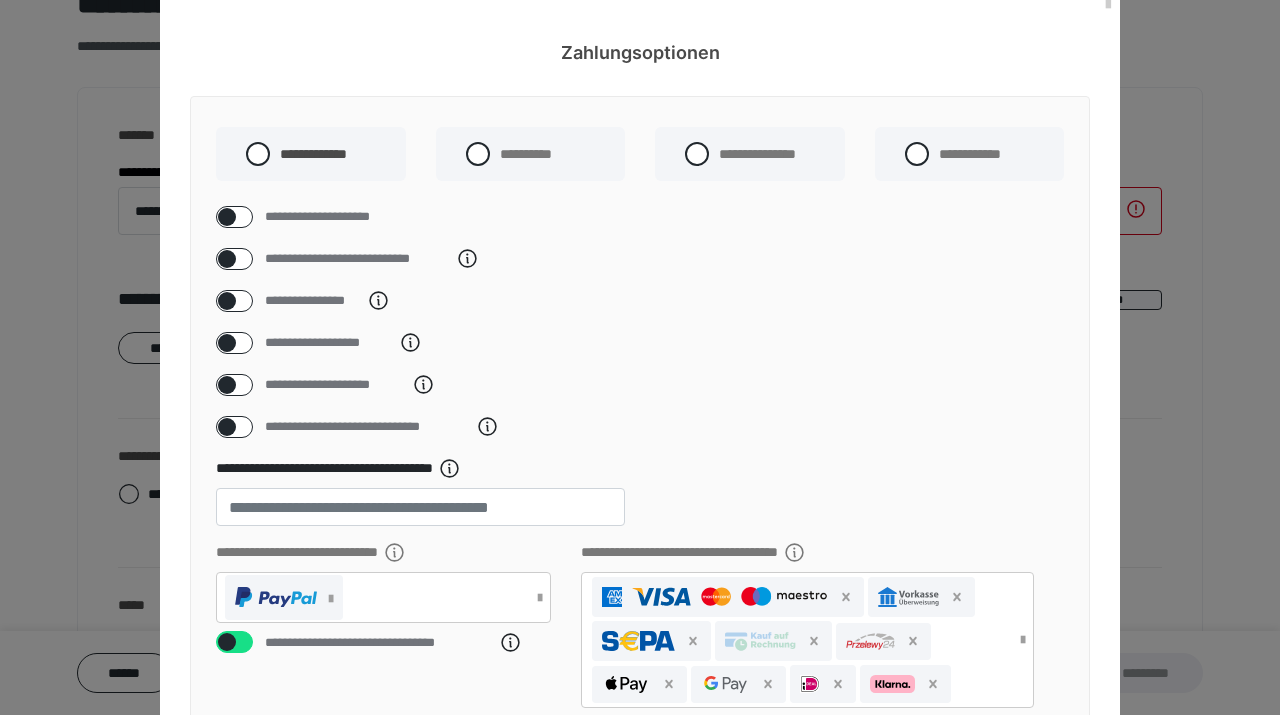scroll, scrollTop: 36, scrollLeft: 0, axis: vertical 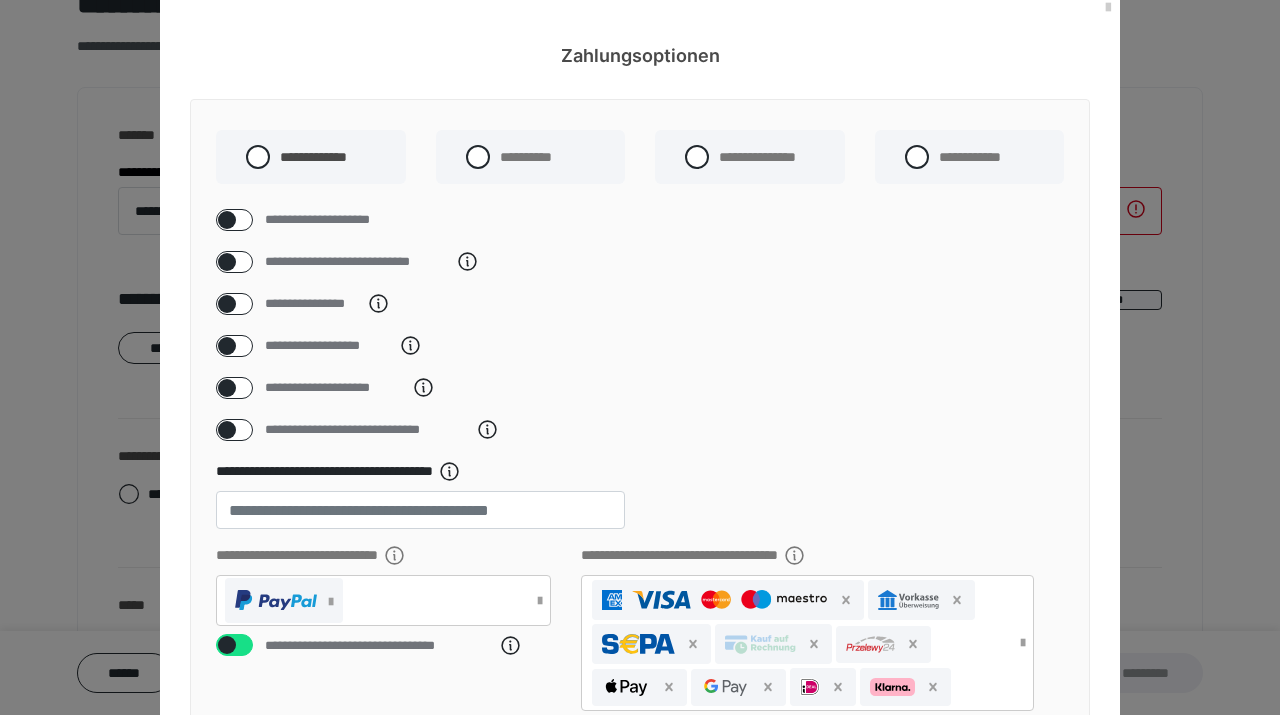 click at bounding box center (227, 304) 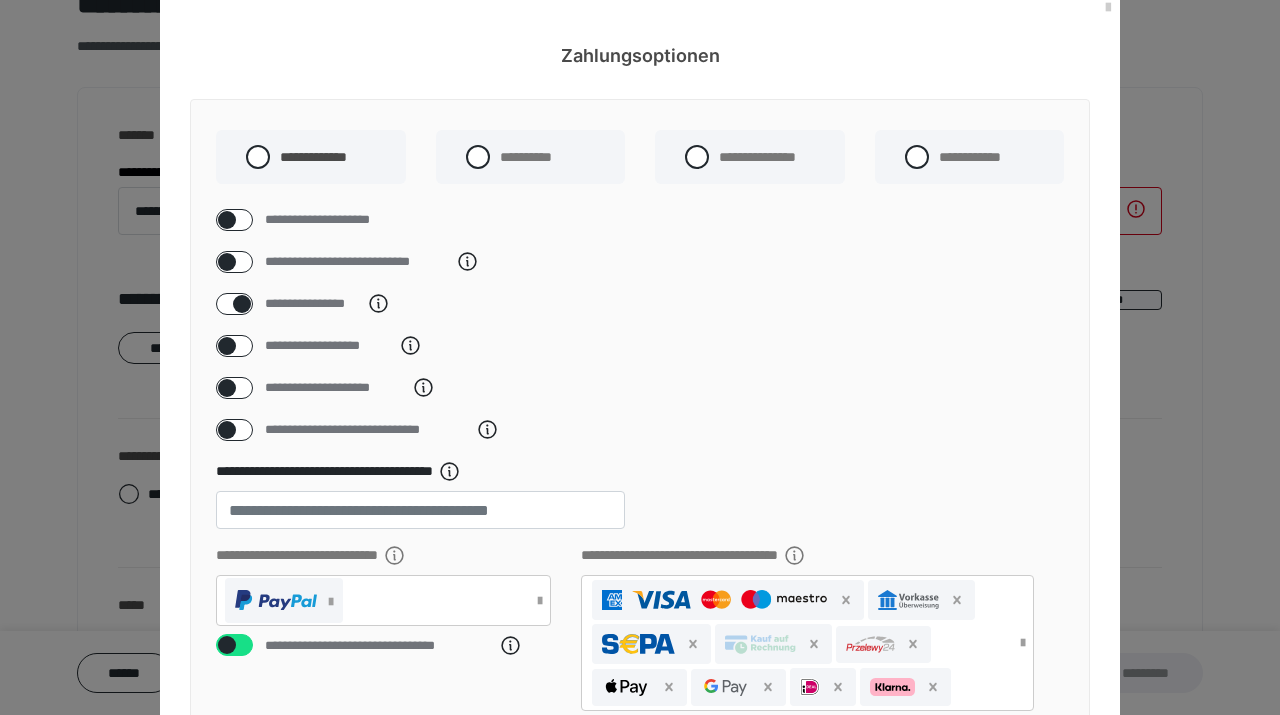checkbox on "****" 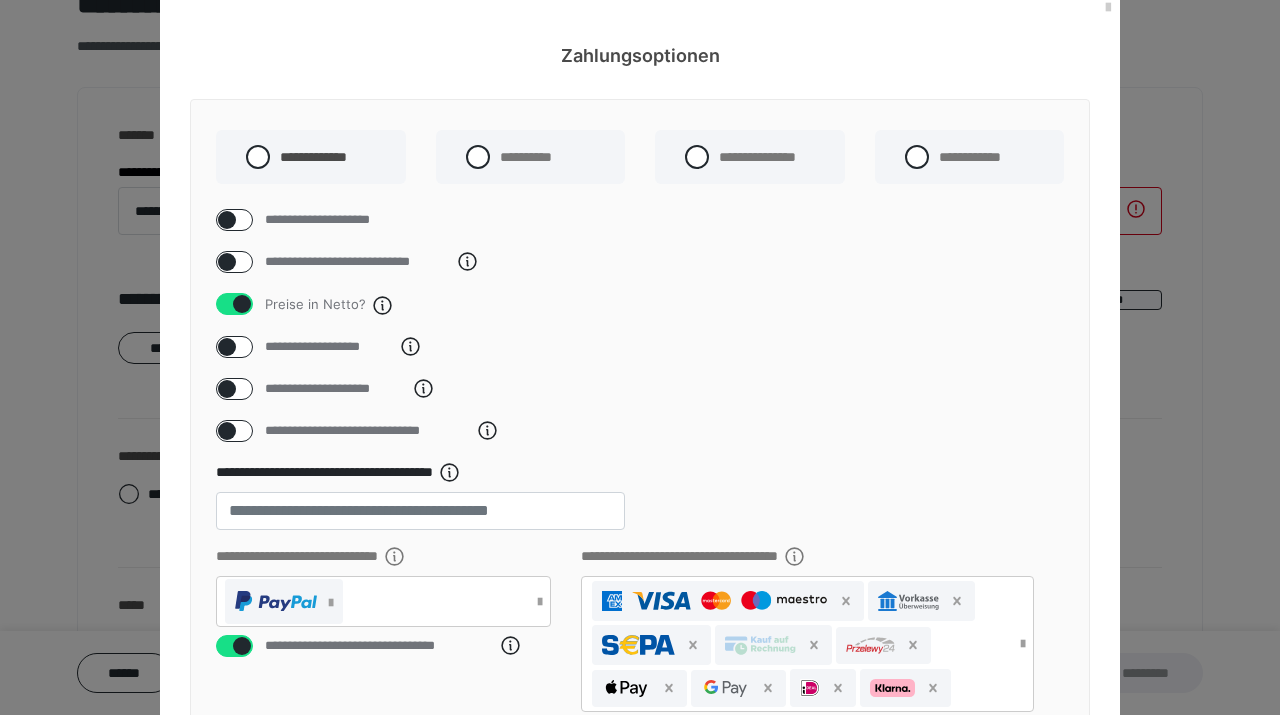 click at bounding box center [242, 304] 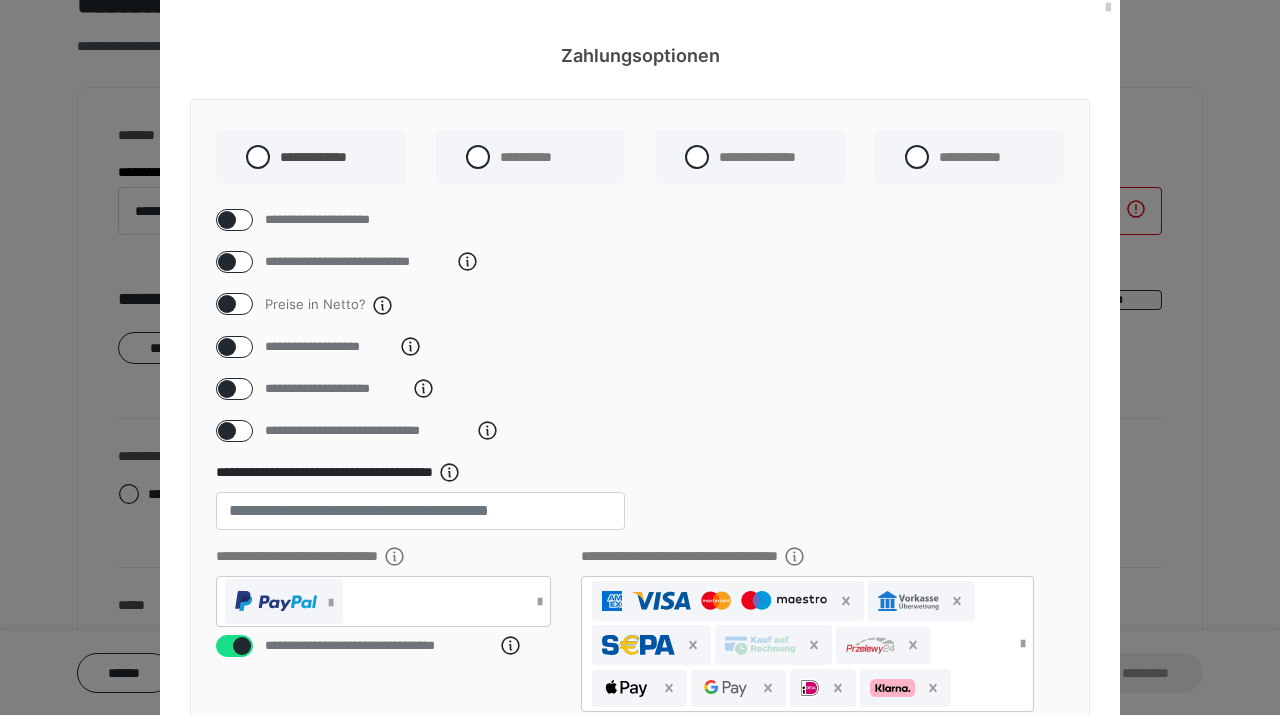 click at bounding box center (227, 304) 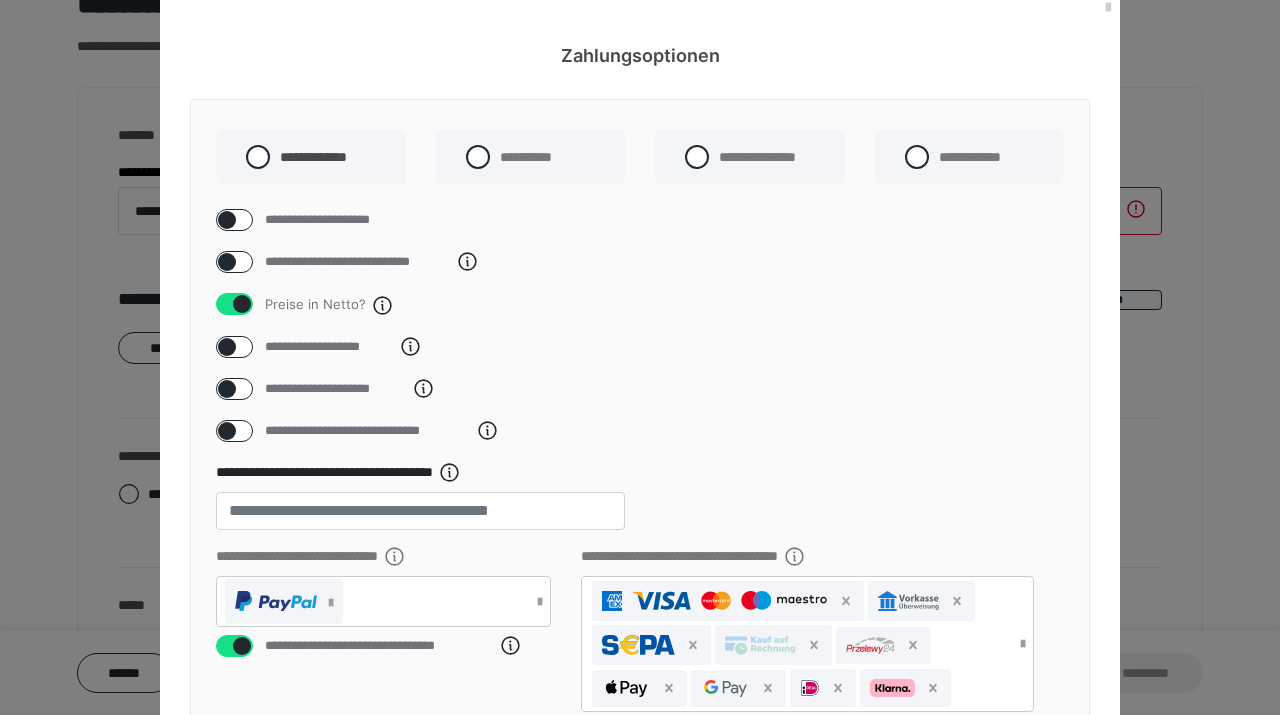 click at bounding box center (242, 304) 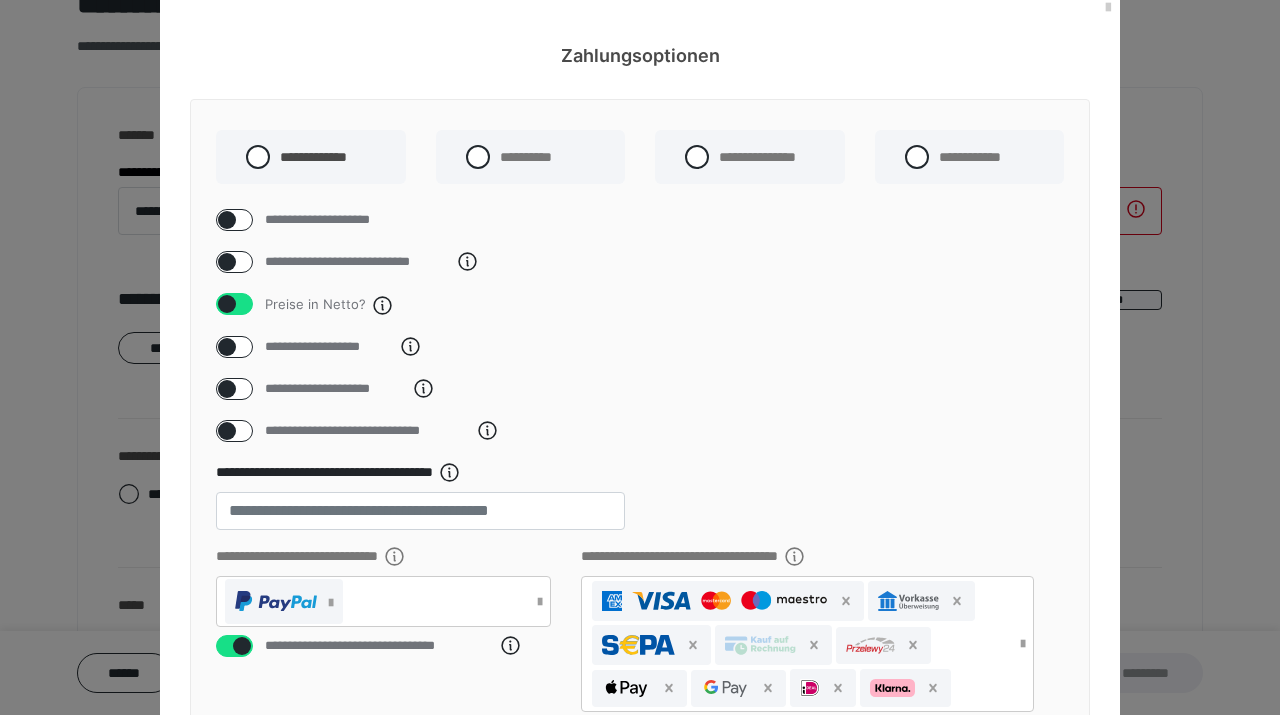 checkbox on "false" 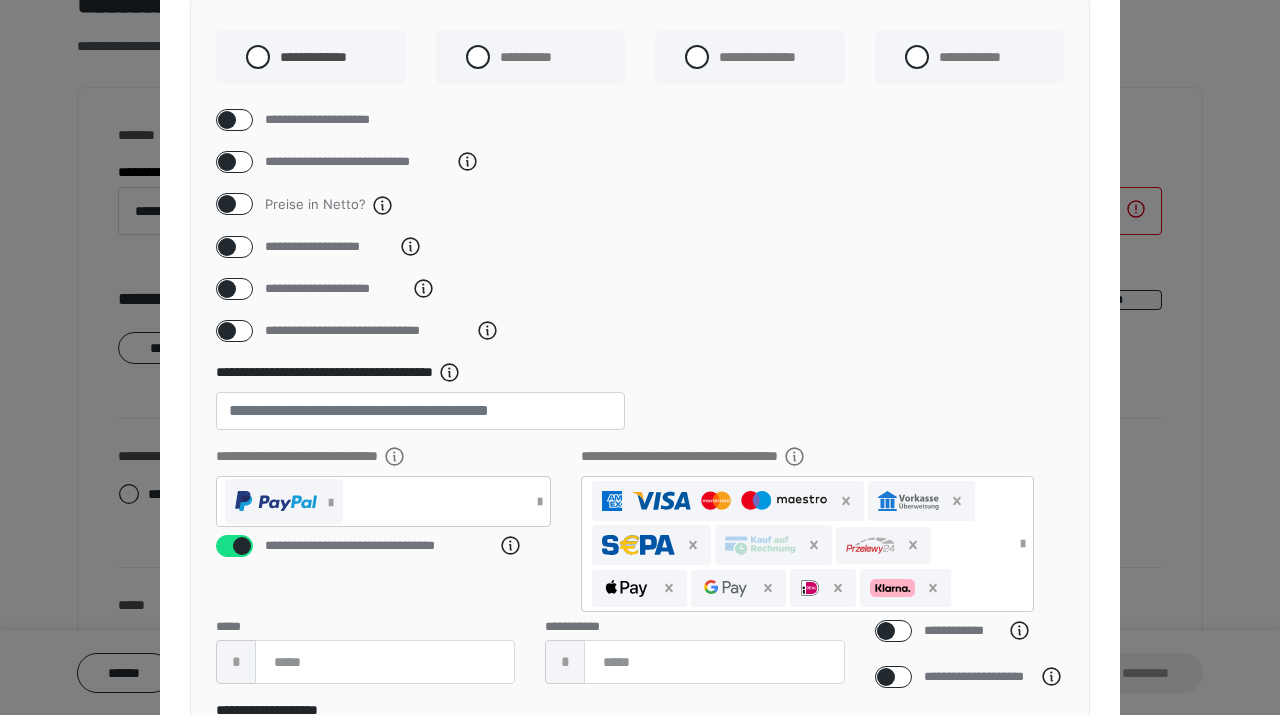 scroll, scrollTop: 160, scrollLeft: 0, axis: vertical 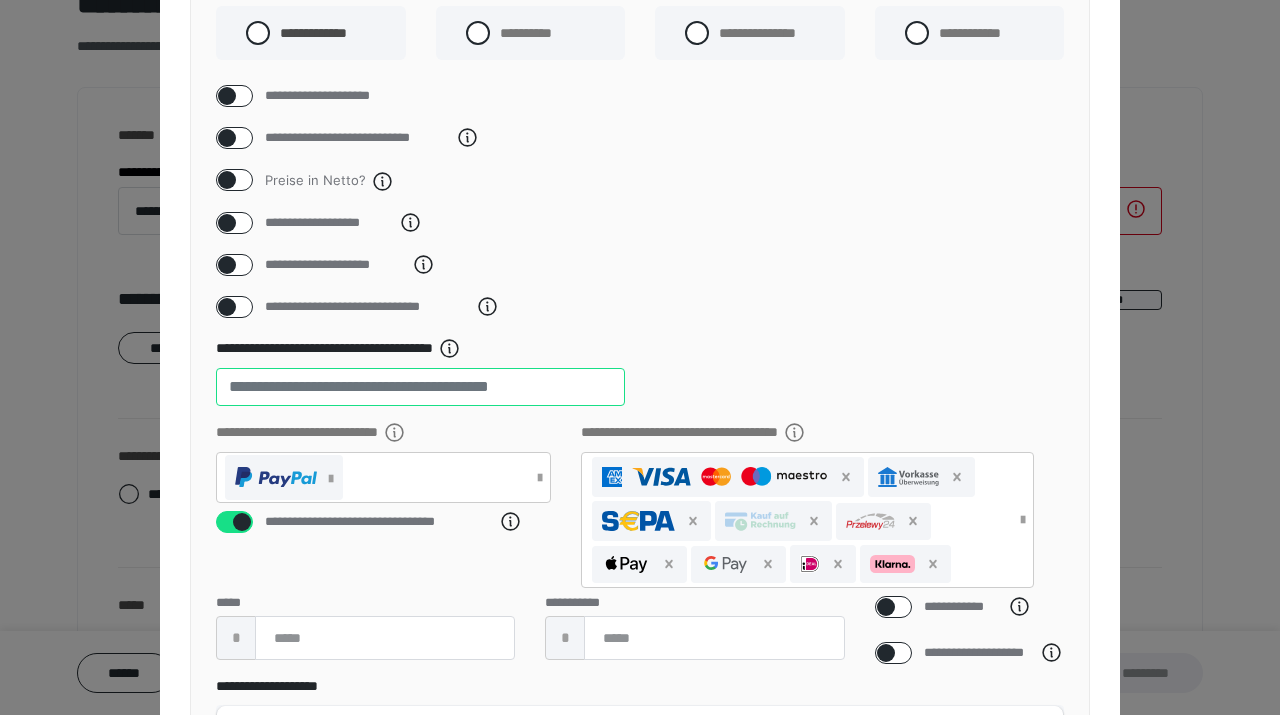 click on "**" at bounding box center (420, 387) 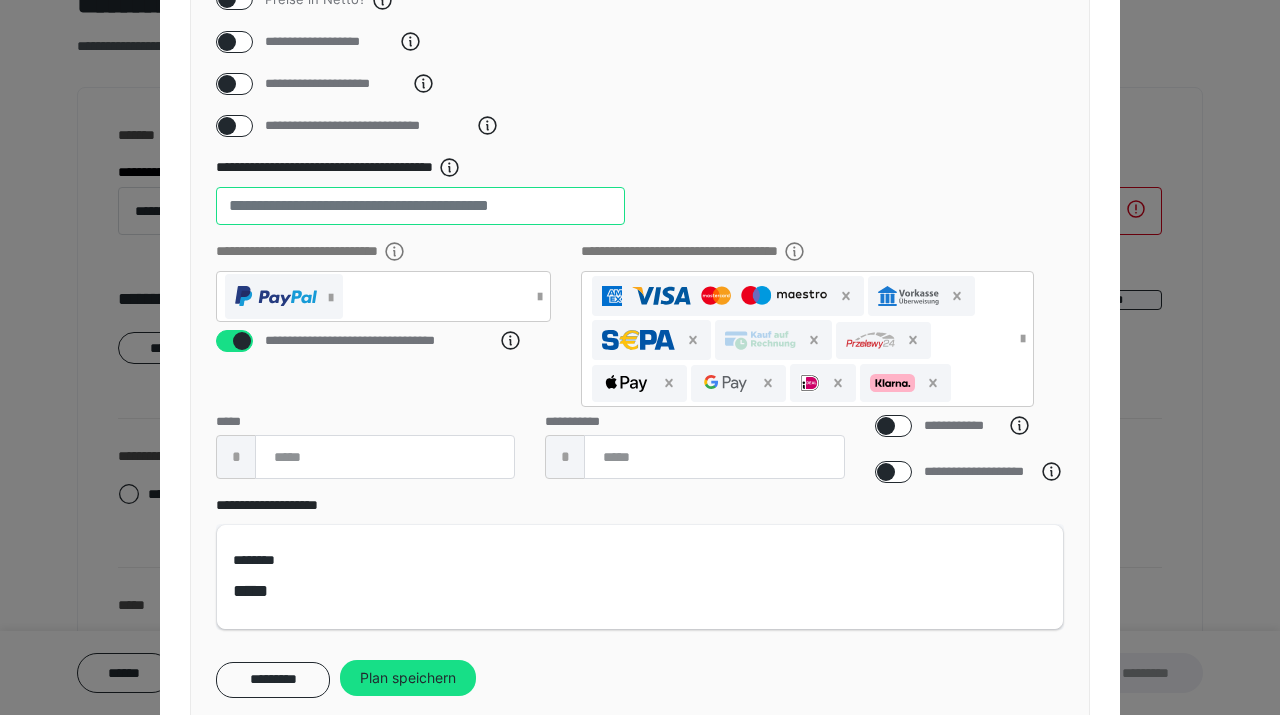 scroll, scrollTop: 258, scrollLeft: 0, axis: vertical 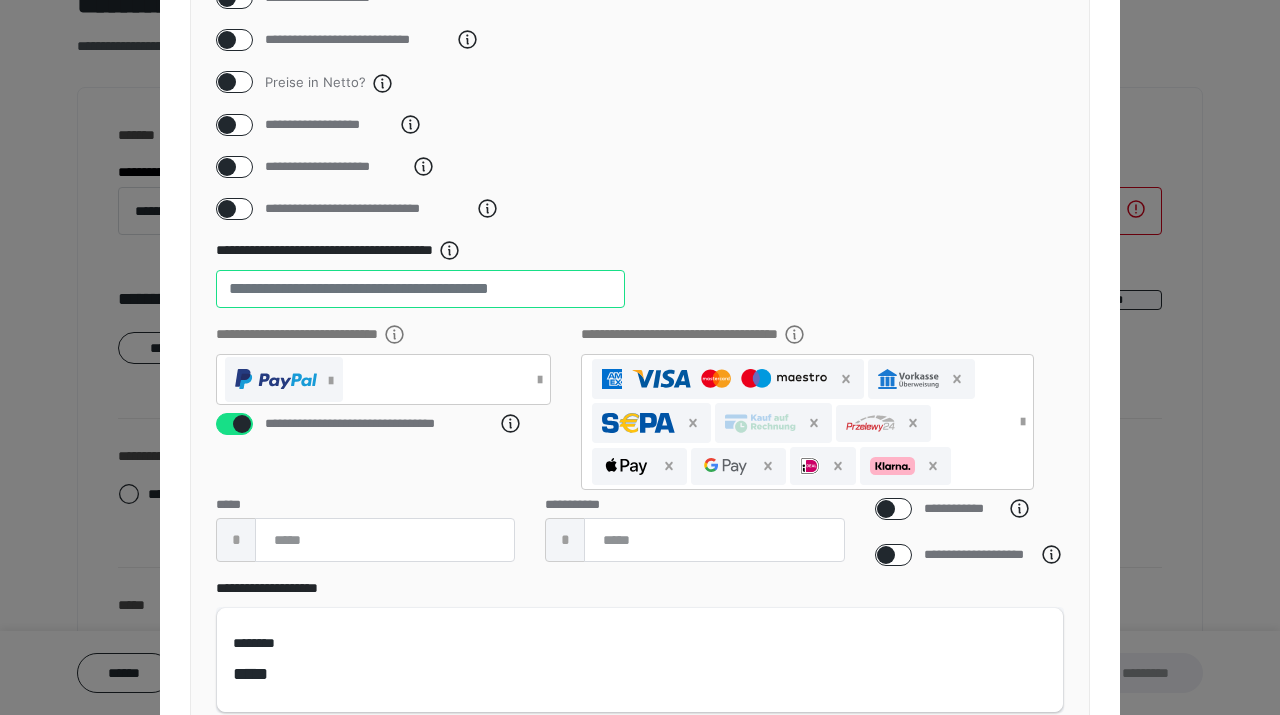 click on "*" at bounding box center [420, 289] 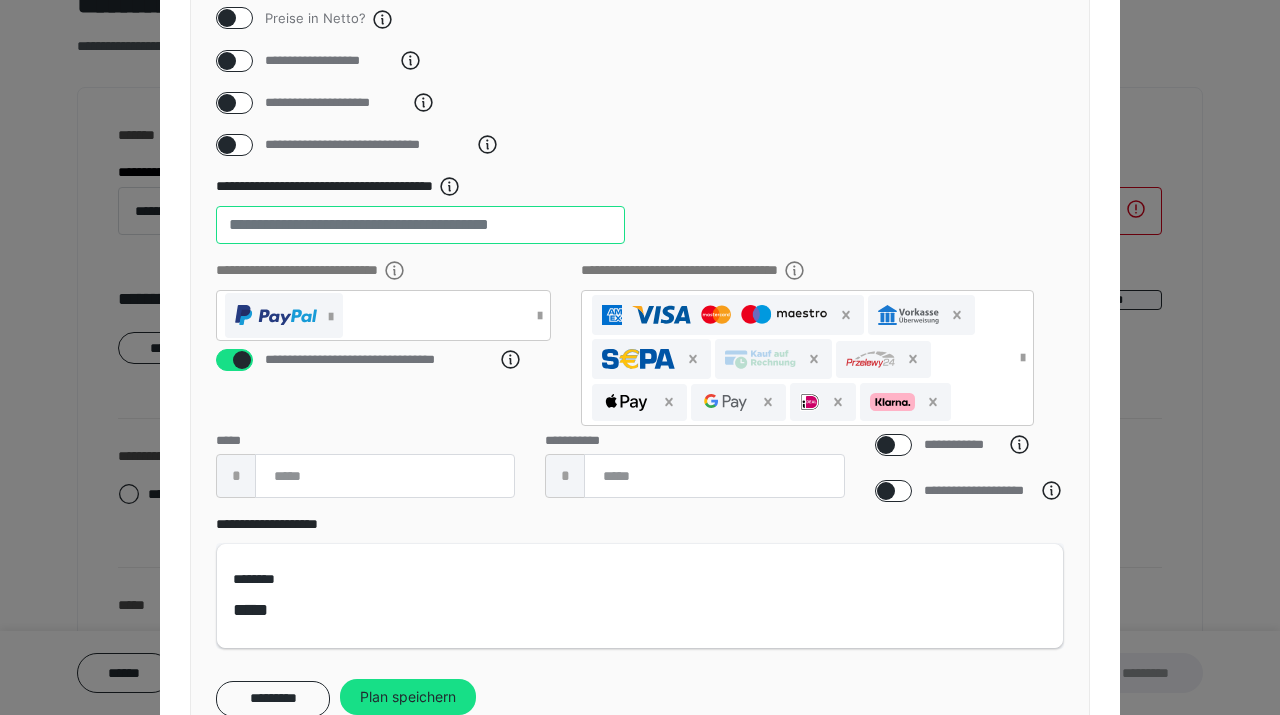 scroll, scrollTop: 327, scrollLeft: 0, axis: vertical 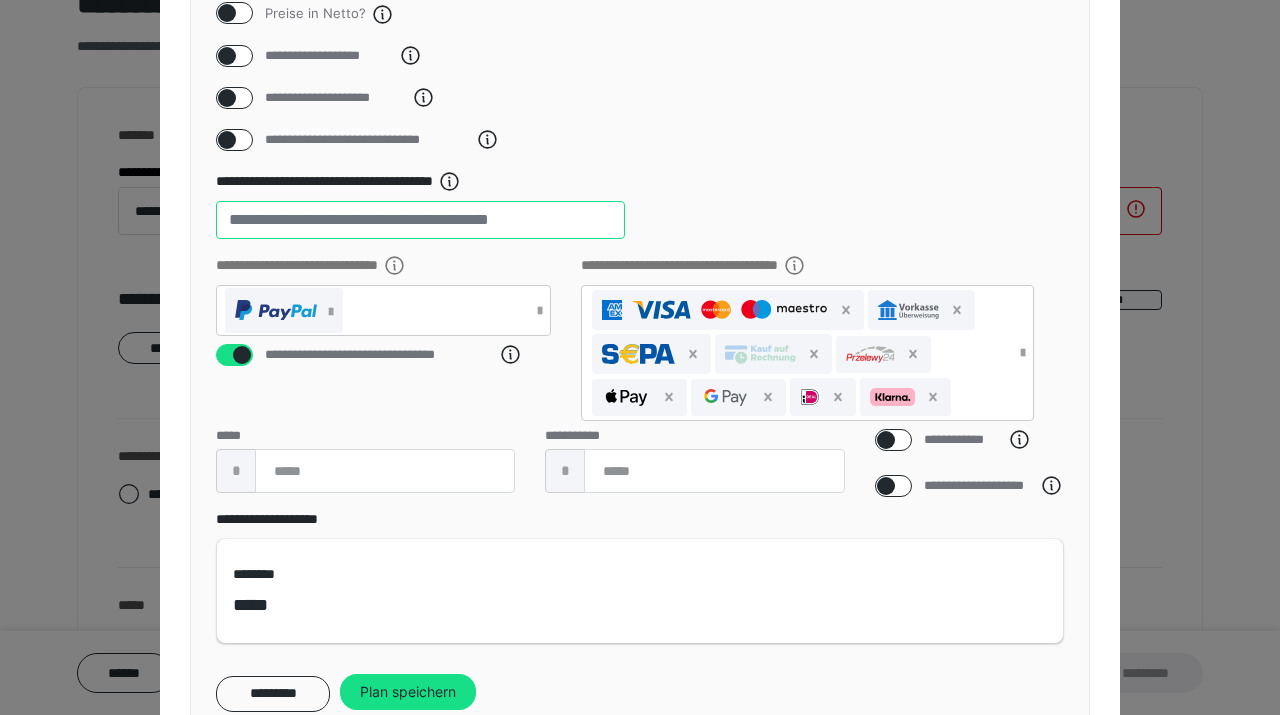 type on "*" 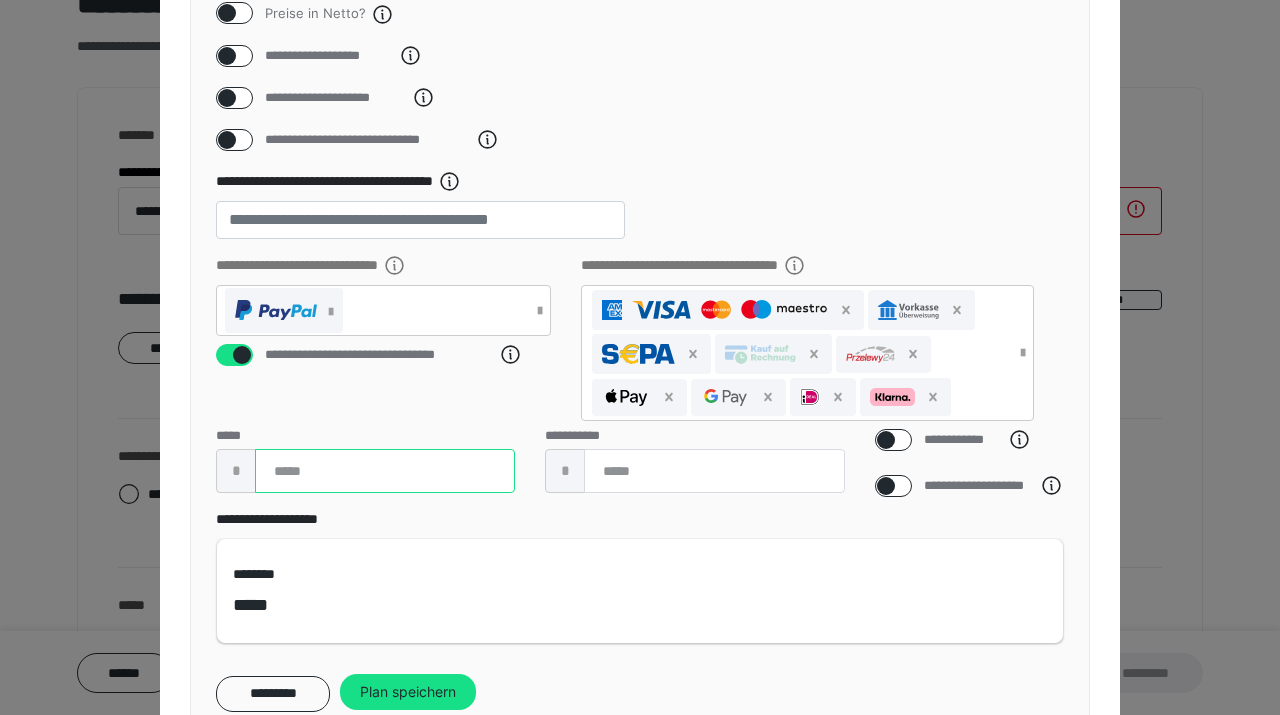 click at bounding box center [385, 471] 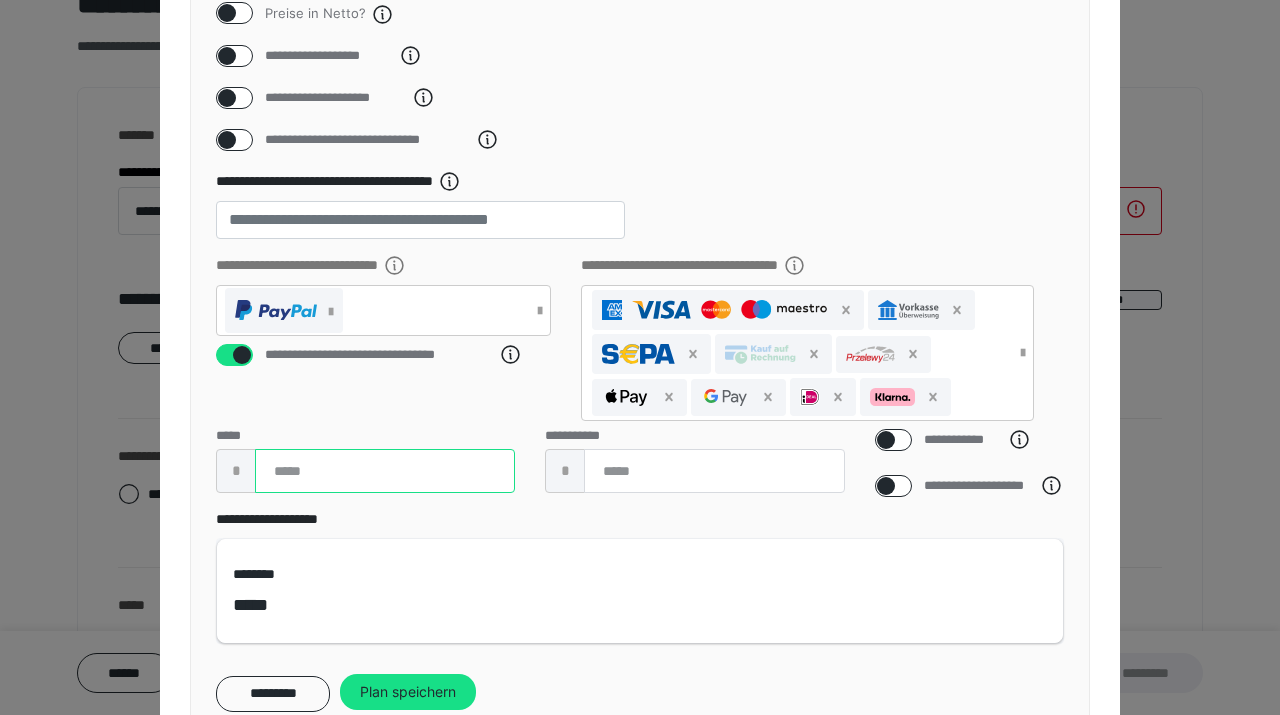 type on "*" 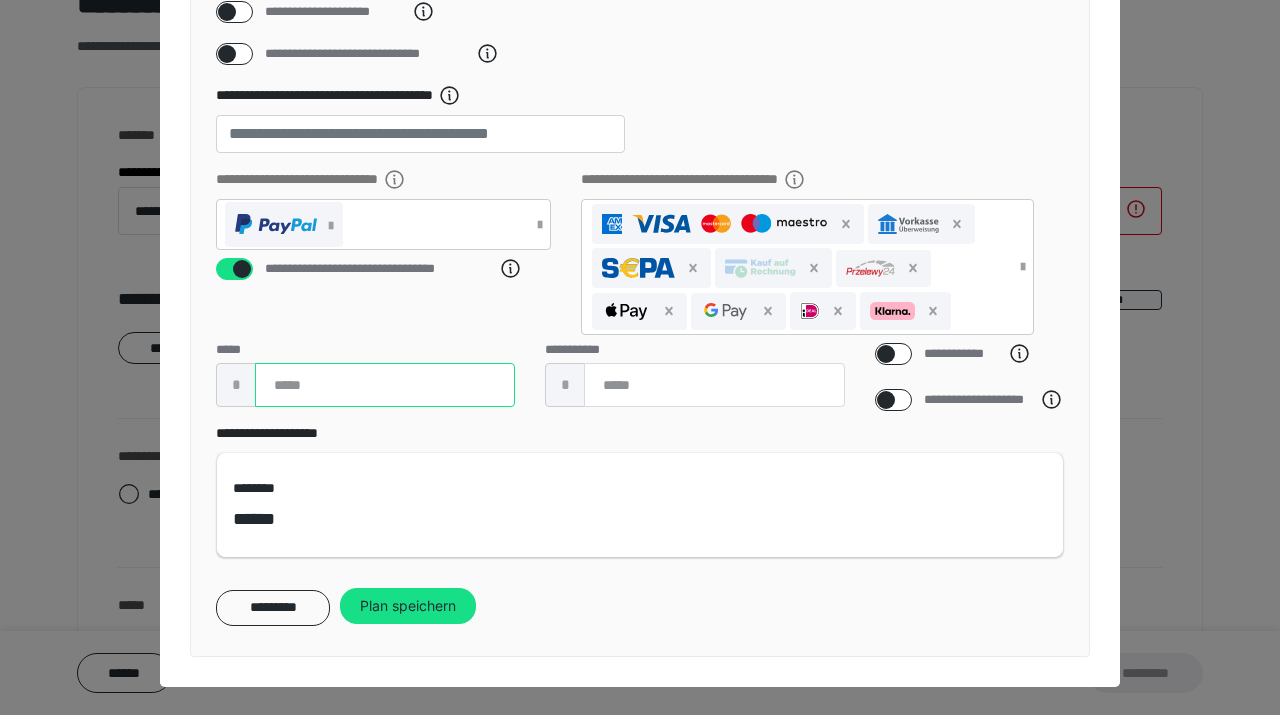 scroll, scrollTop: 435, scrollLeft: 0, axis: vertical 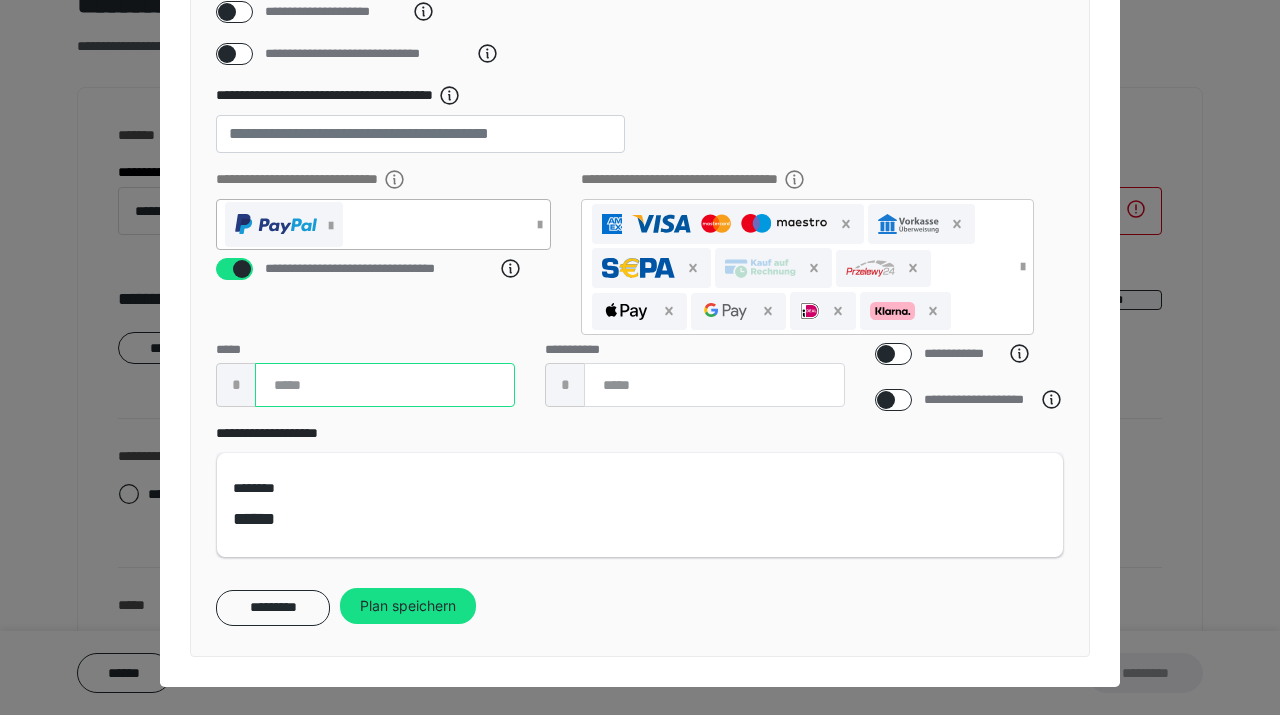 type on "*****" 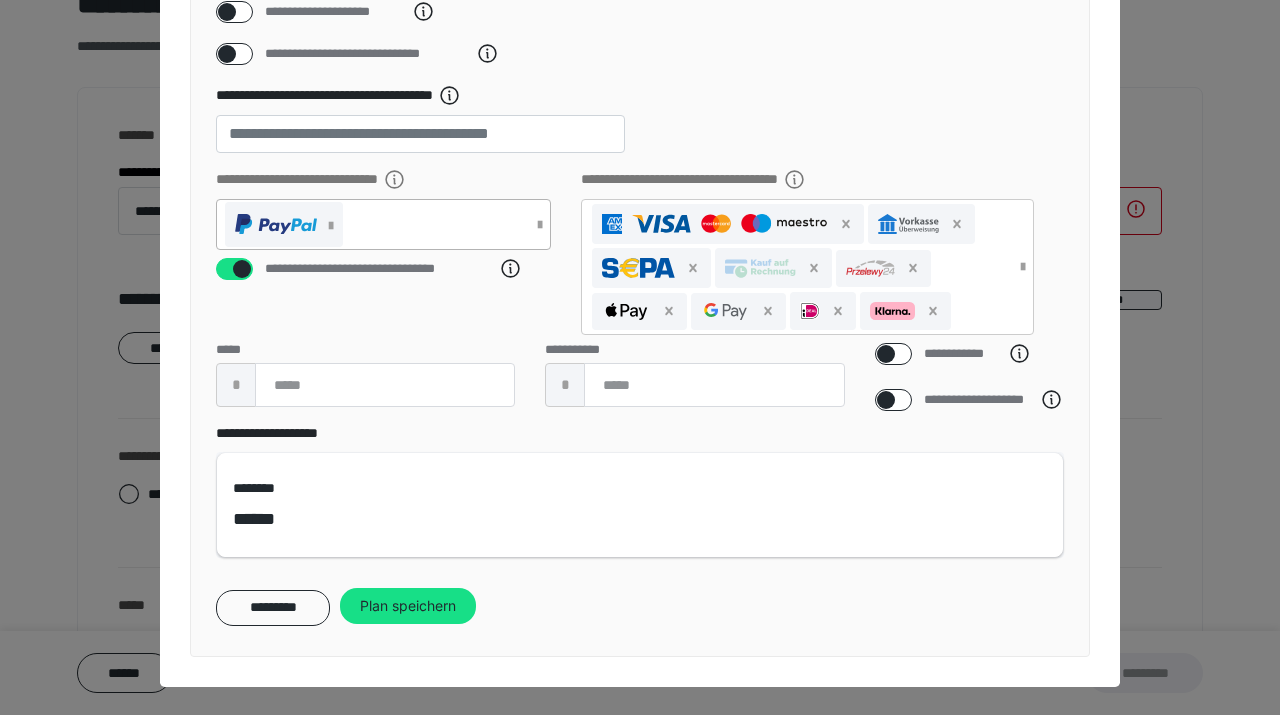 click at bounding box center (540, 225) 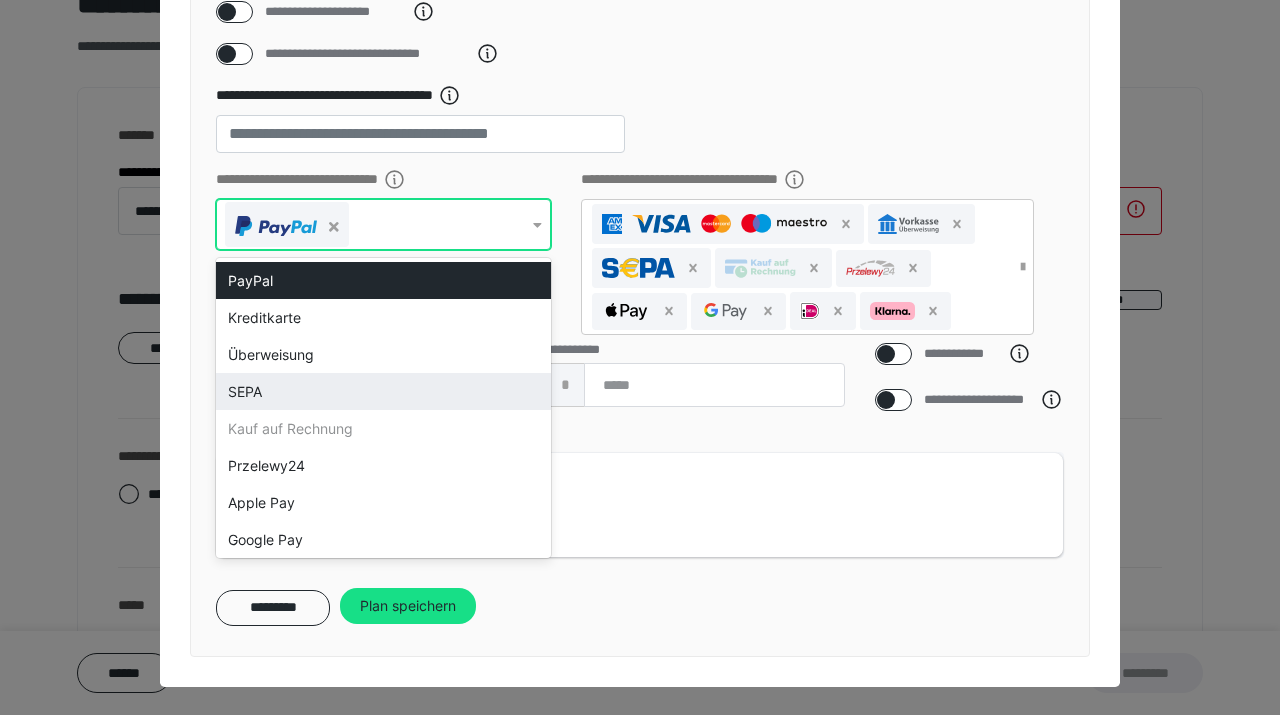 scroll, scrollTop: 78, scrollLeft: 0, axis: vertical 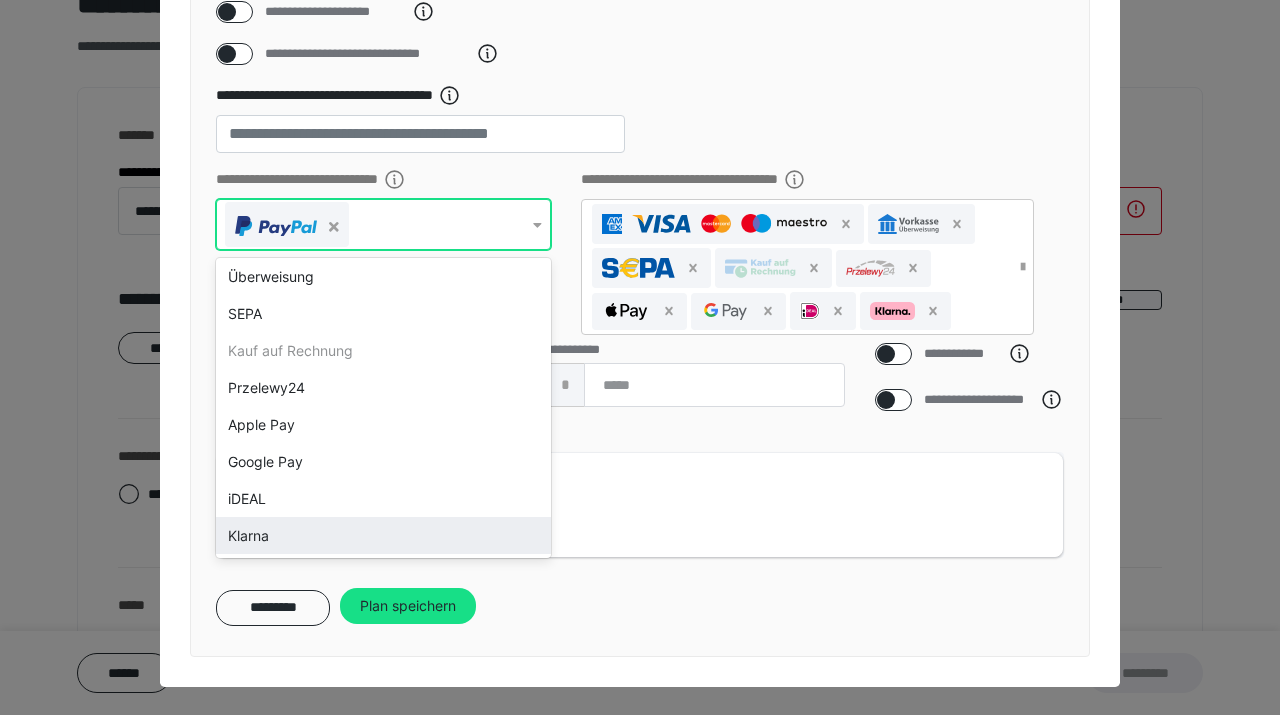 click on "Klarna" at bounding box center (383, 535) 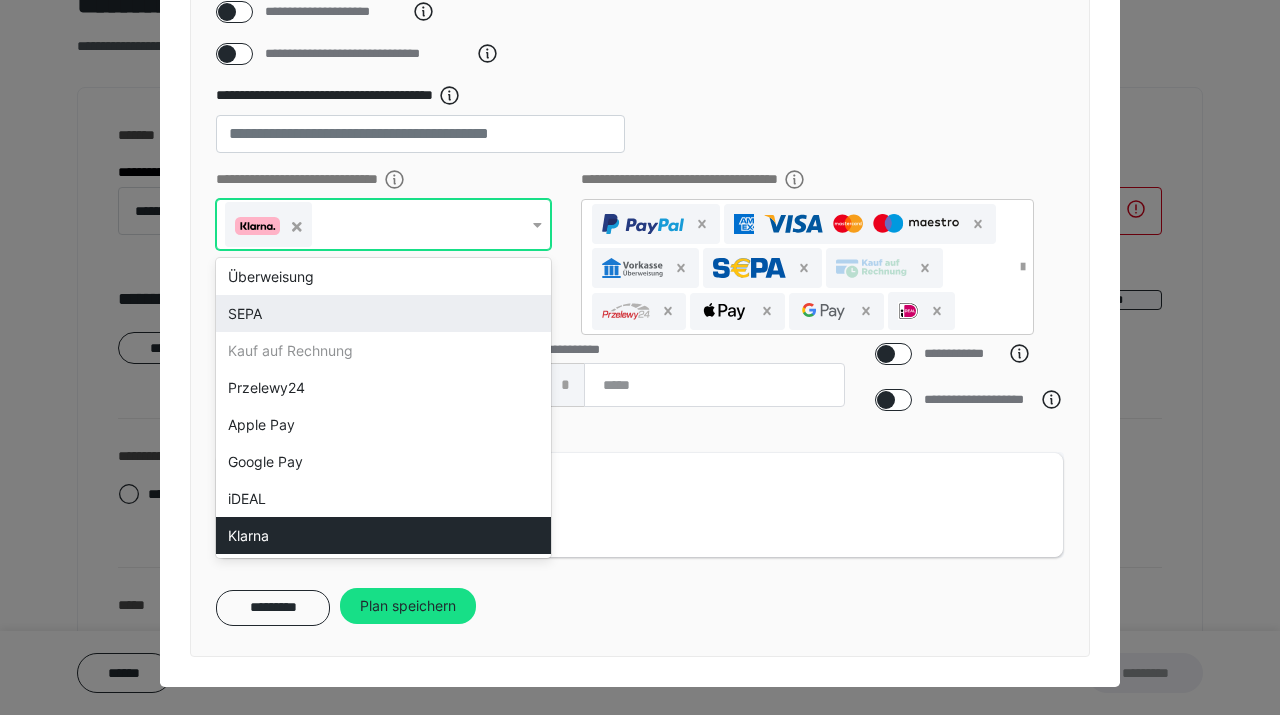 scroll, scrollTop: 0, scrollLeft: 0, axis: both 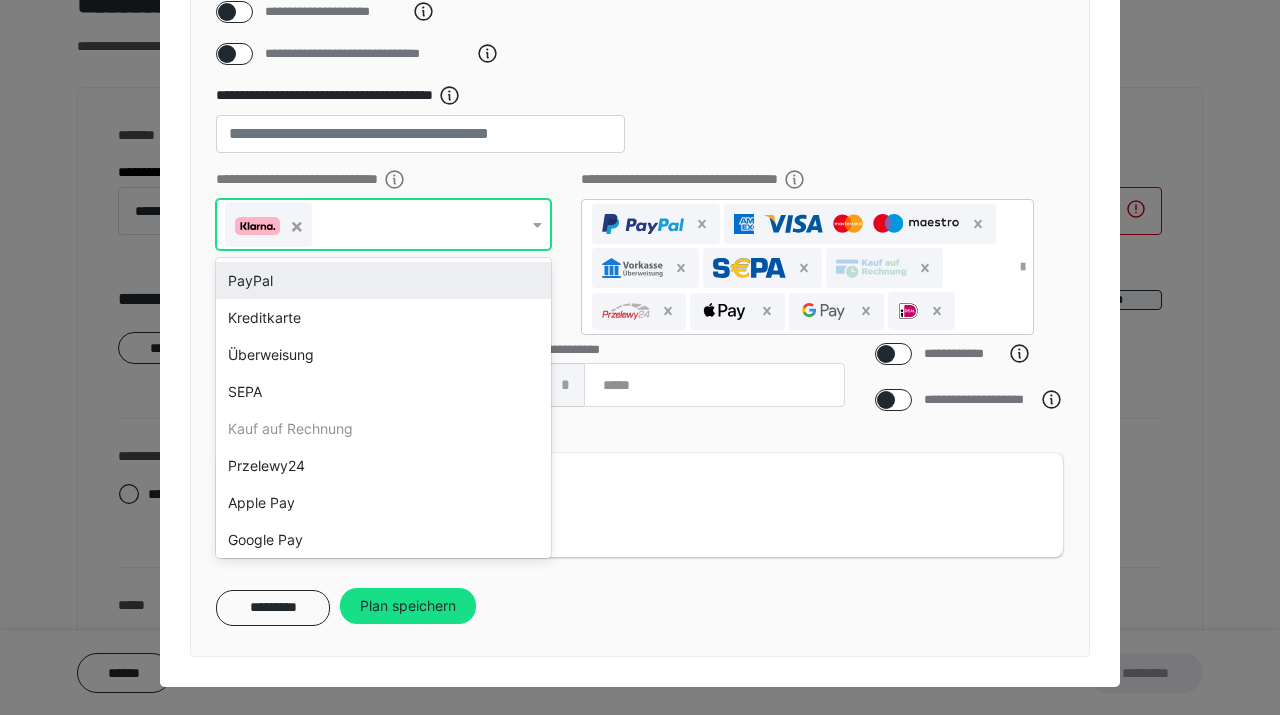 click on "PayPal" at bounding box center (383, 280) 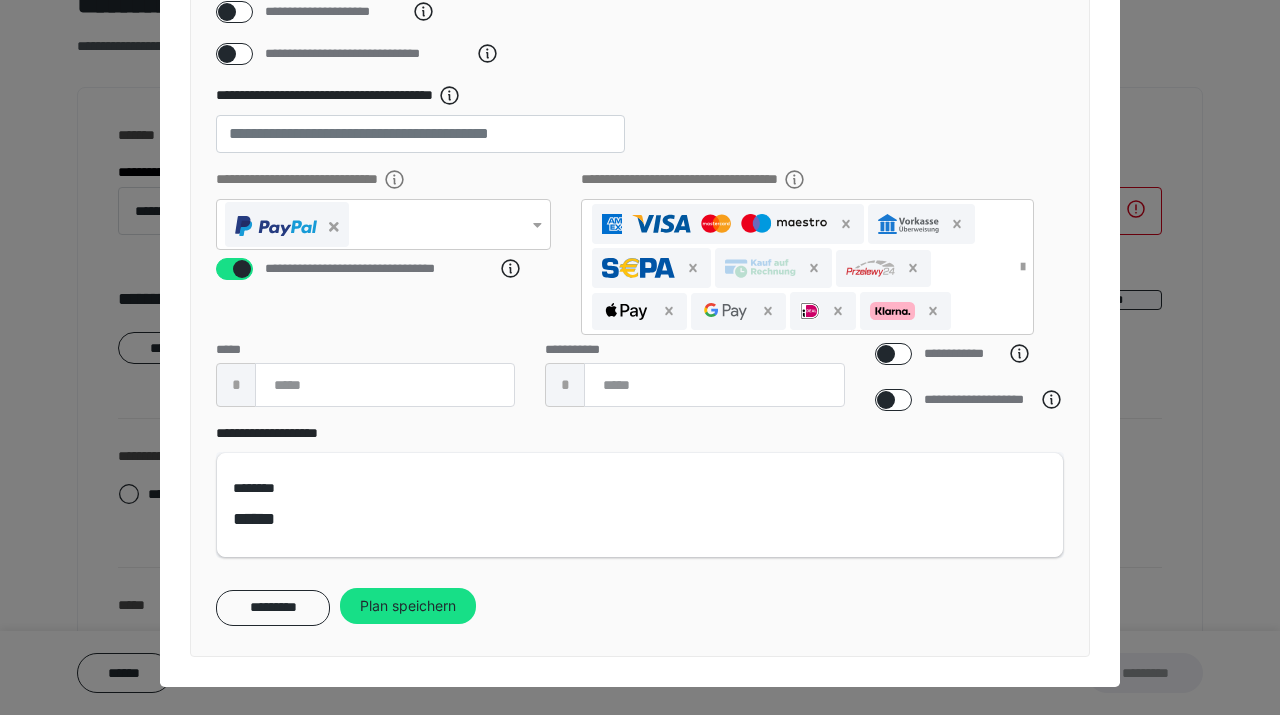 click on "**********" at bounding box center (640, 127) 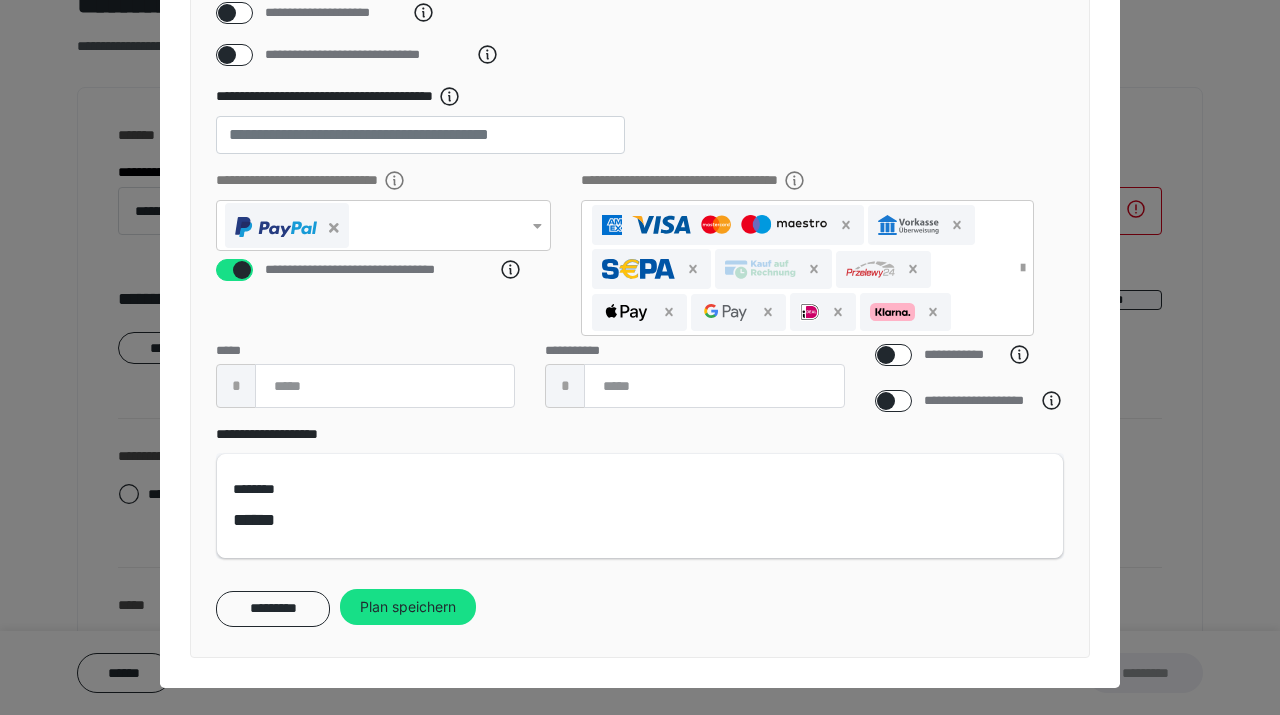 scroll, scrollTop: 435, scrollLeft: 0, axis: vertical 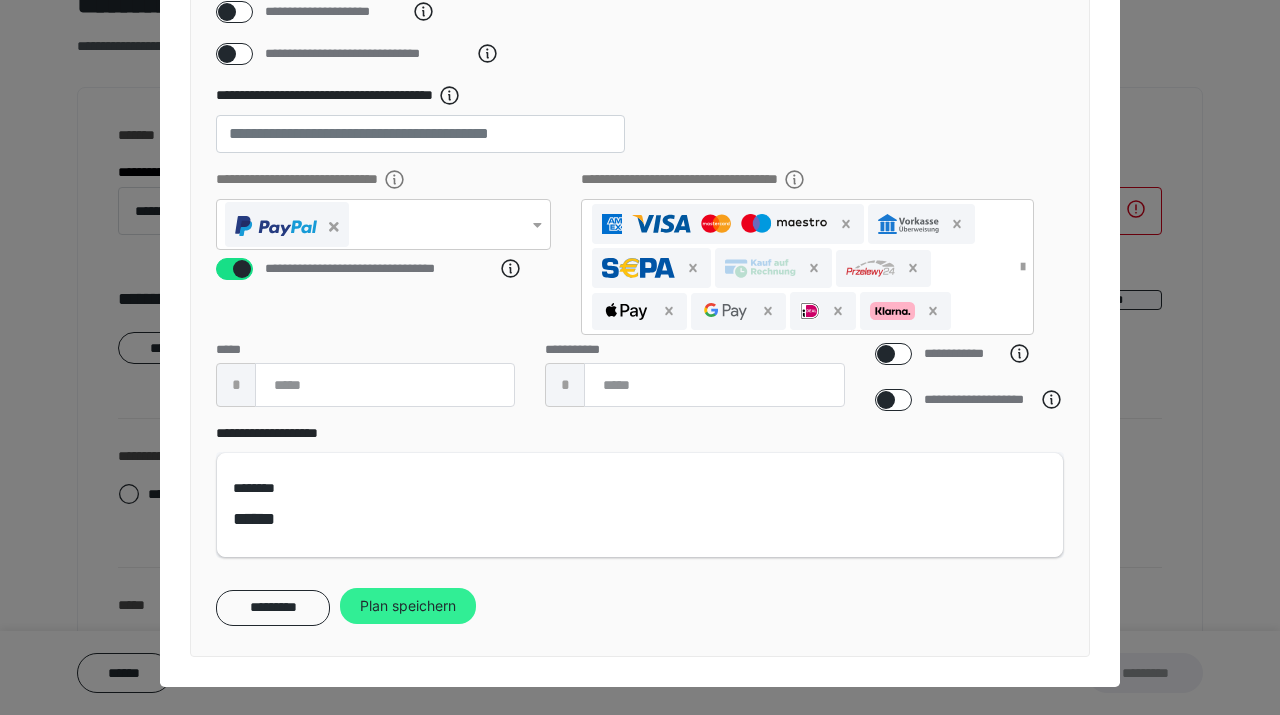 click on "Plan speichern" at bounding box center [408, 606] 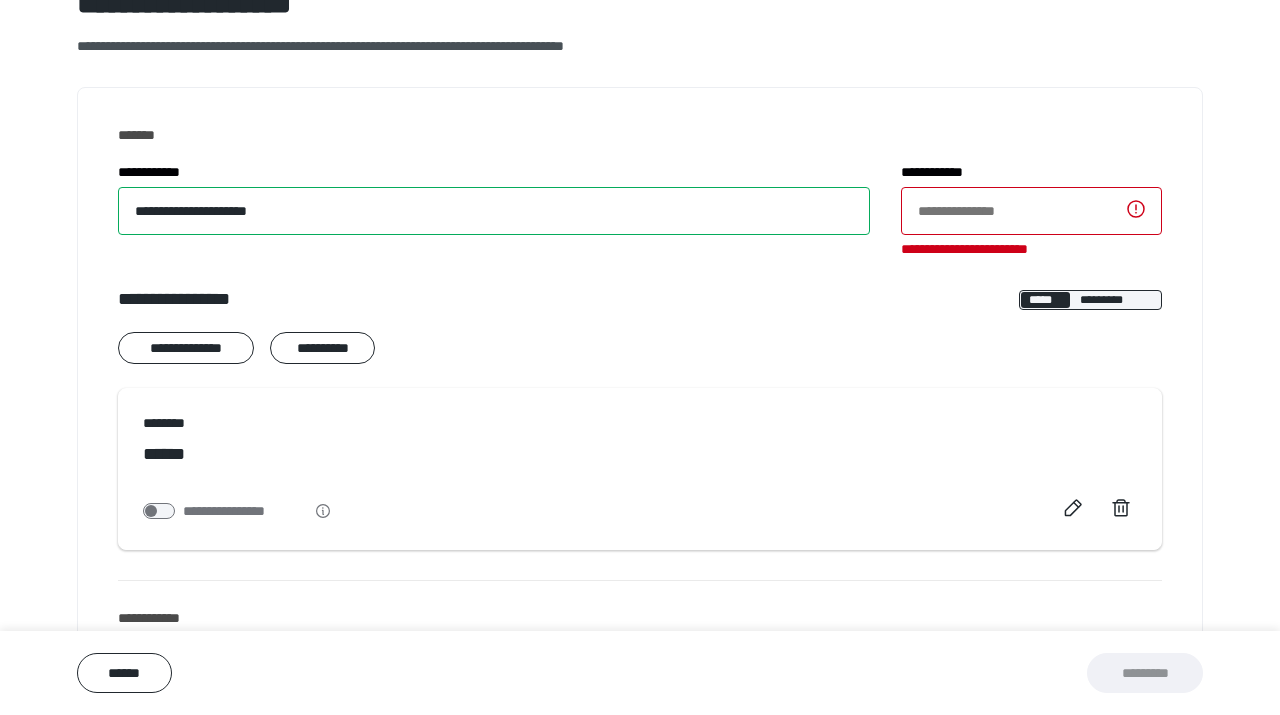 click on "**********" at bounding box center (494, 211) 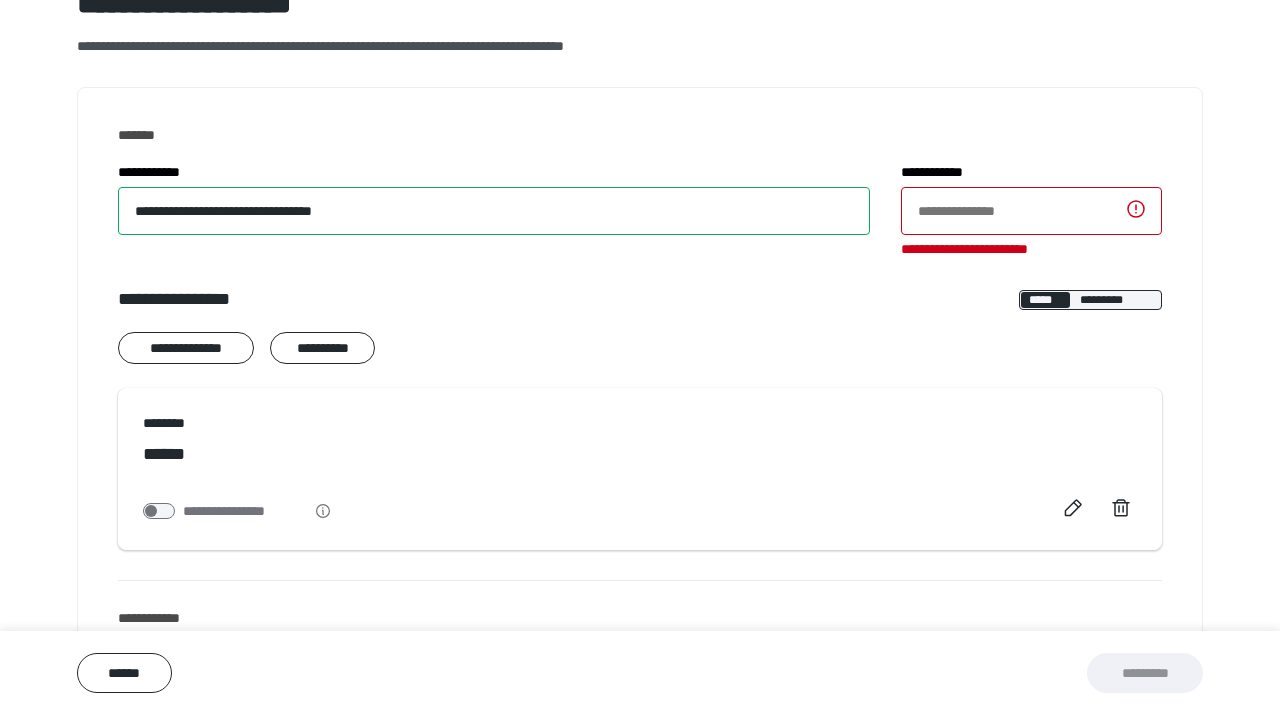 type on "**********" 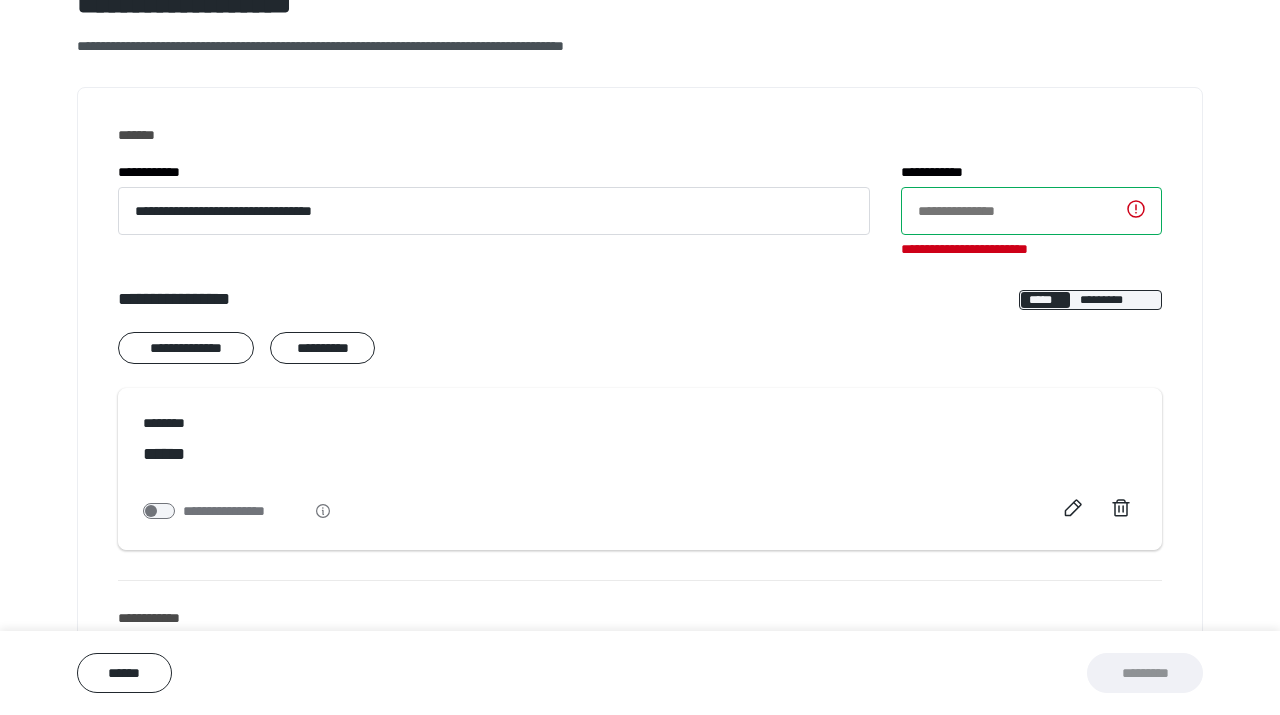 click on "**********" at bounding box center [1031, 211] 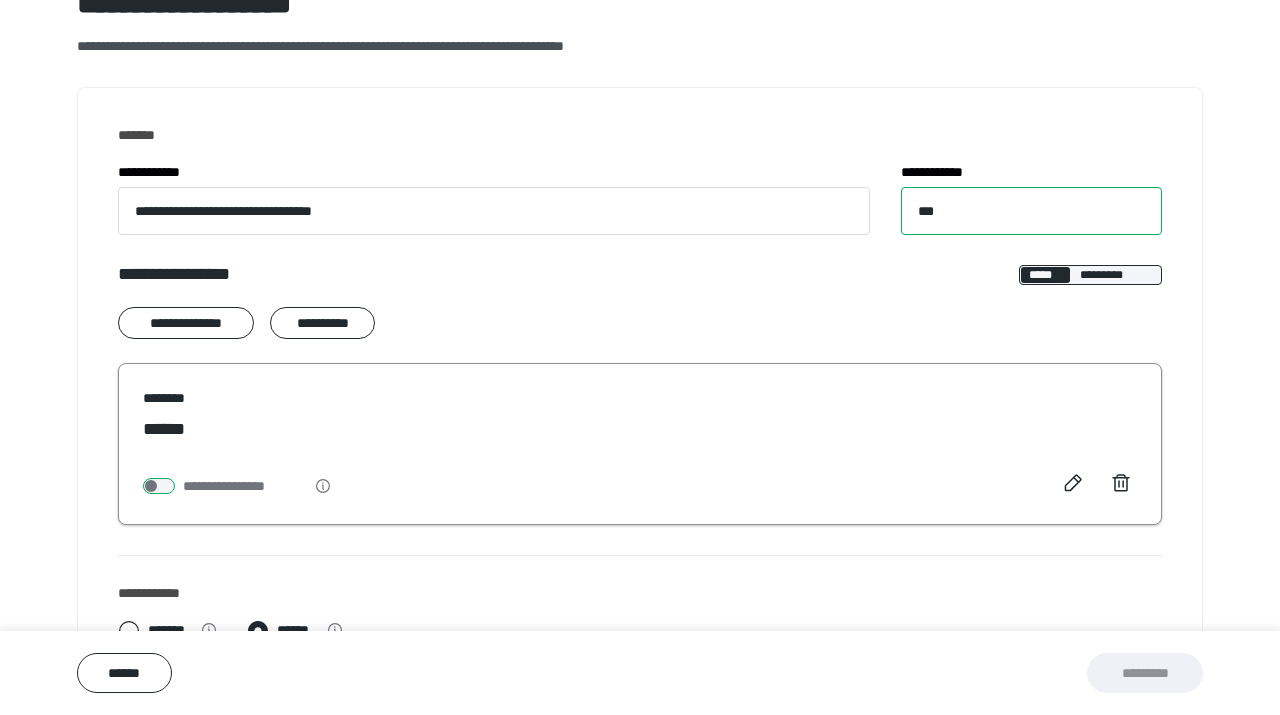 type on "***" 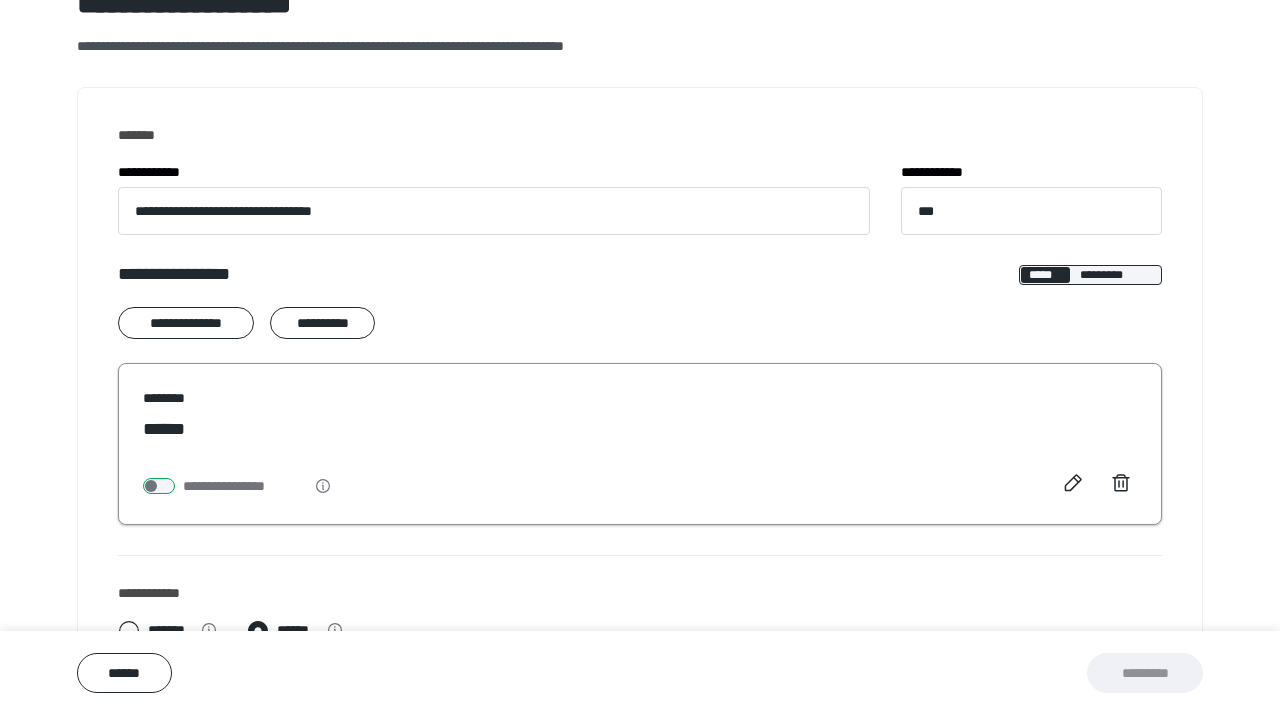 click at bounding box center [159, 486] 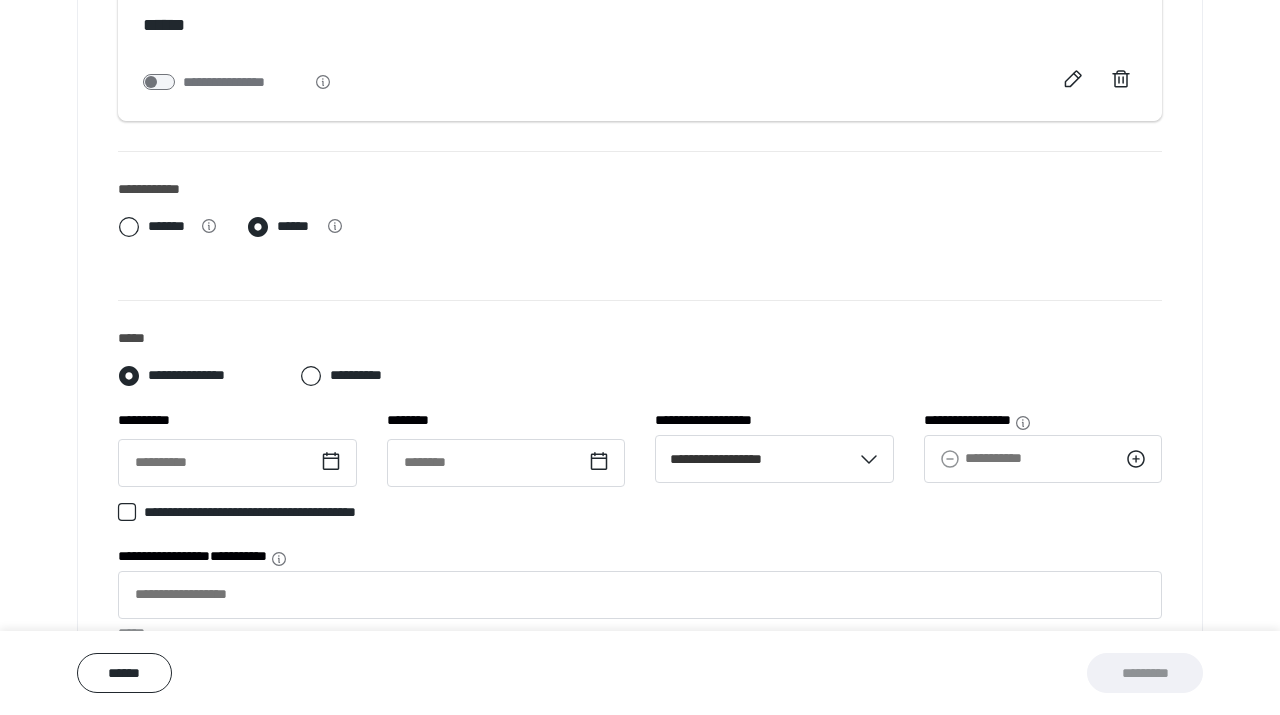 scroll, scrollTop: 654, scrollLeft: 0, axis: vertical 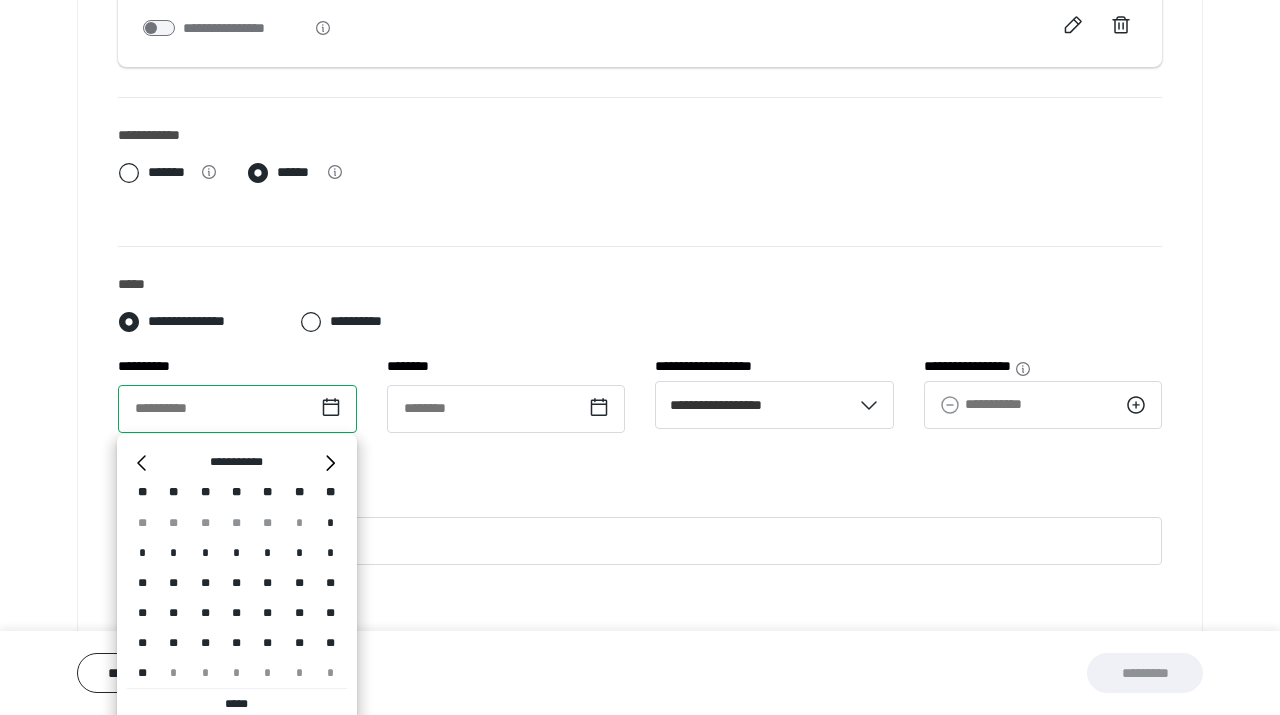 click at bounding box center [237, 409] 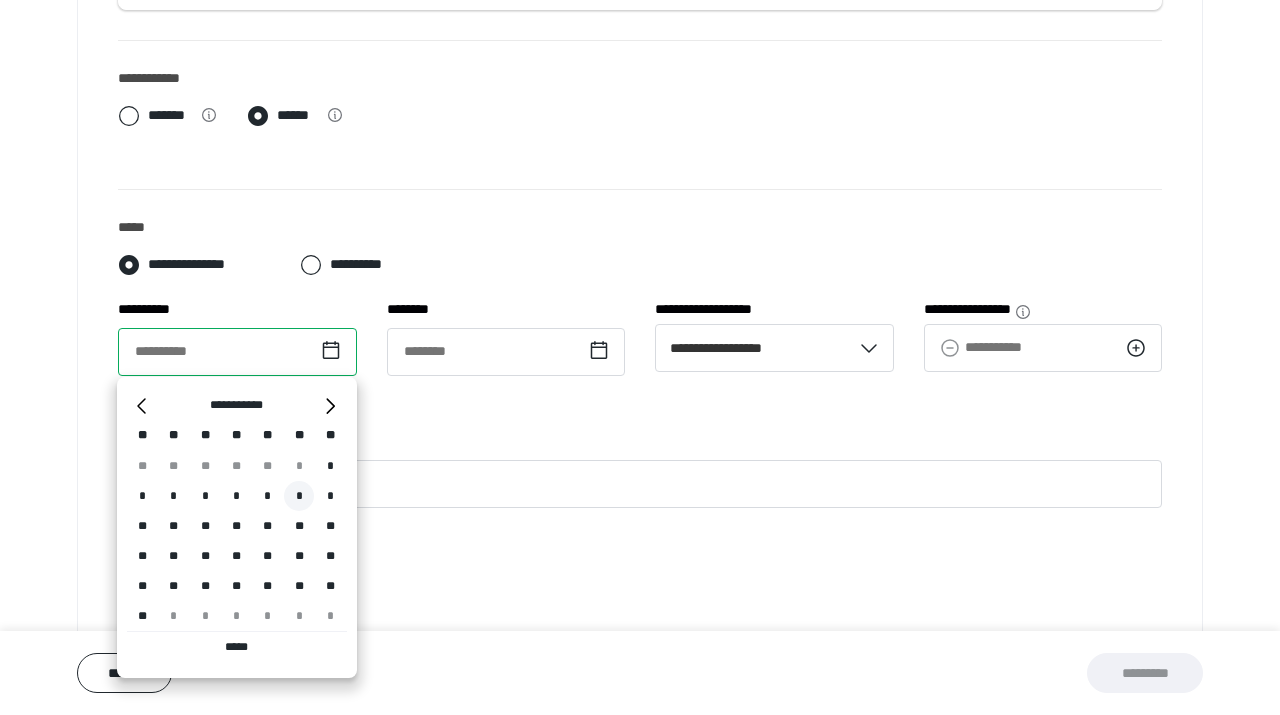 scroll, scrollTop: 713, scrollLeft: 0, axis: vertical 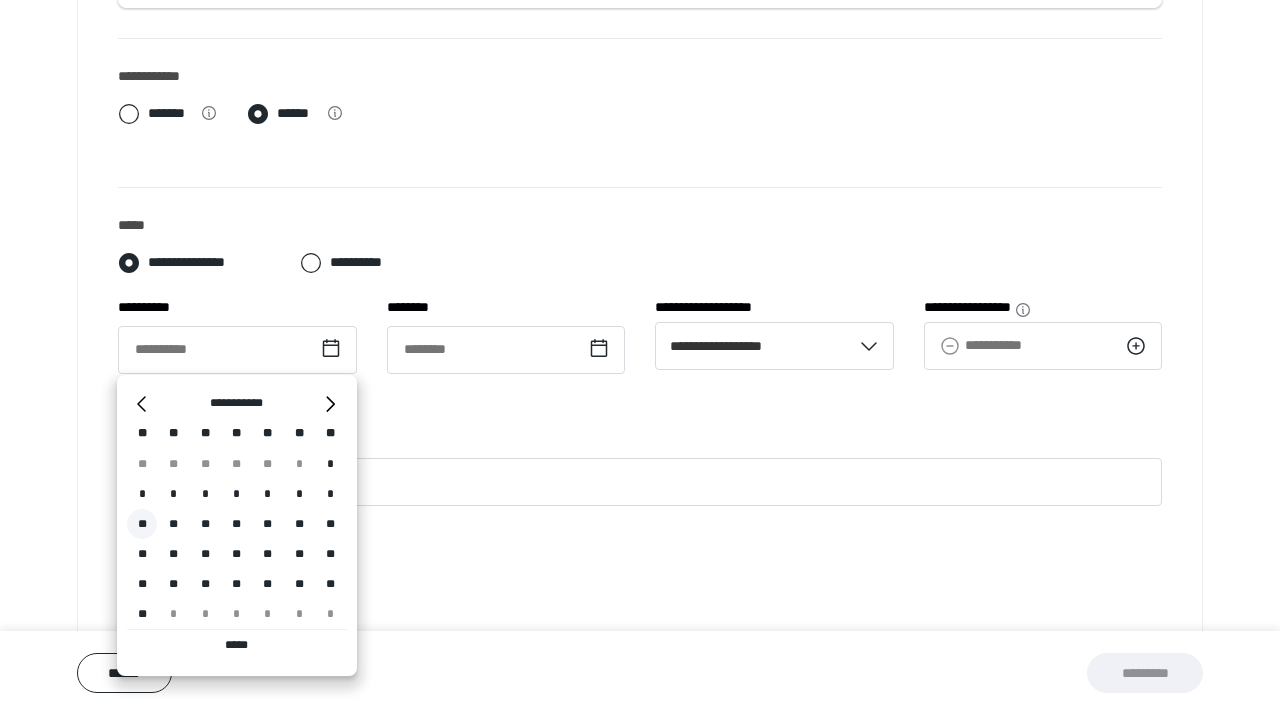 click on "**" at bounding box center (142, 524) 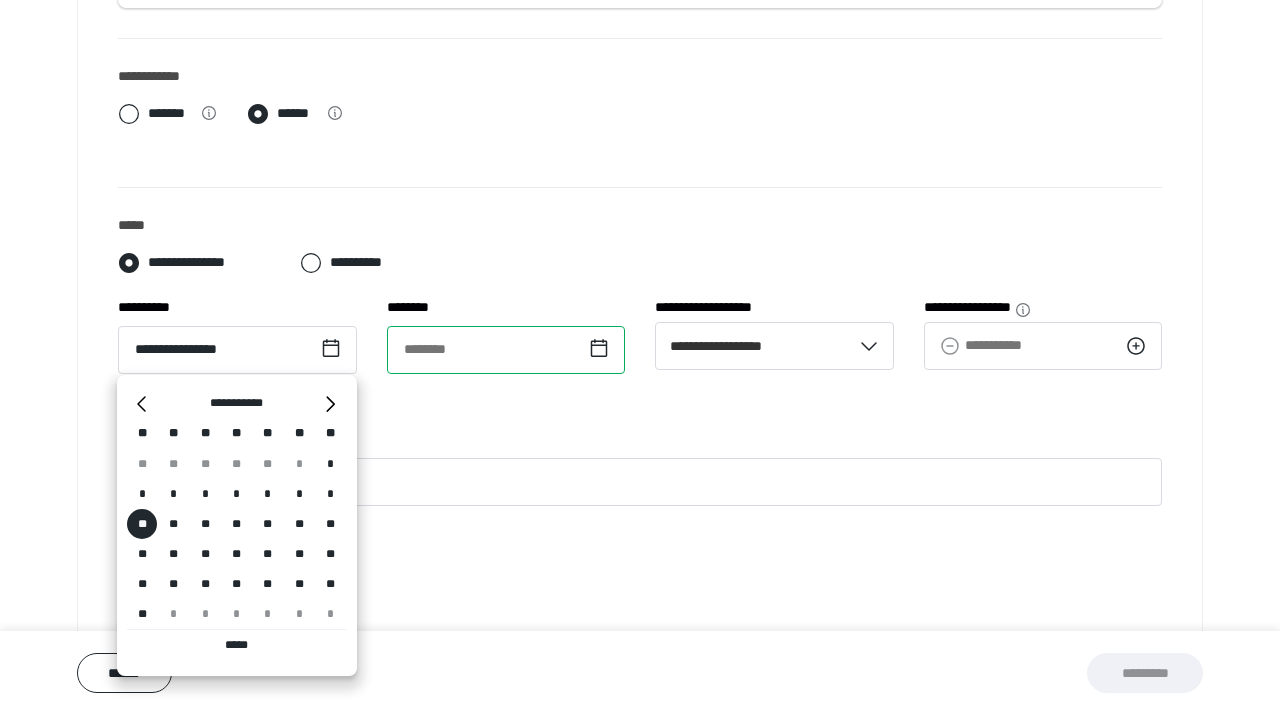 click at bounding box center (506, 350) 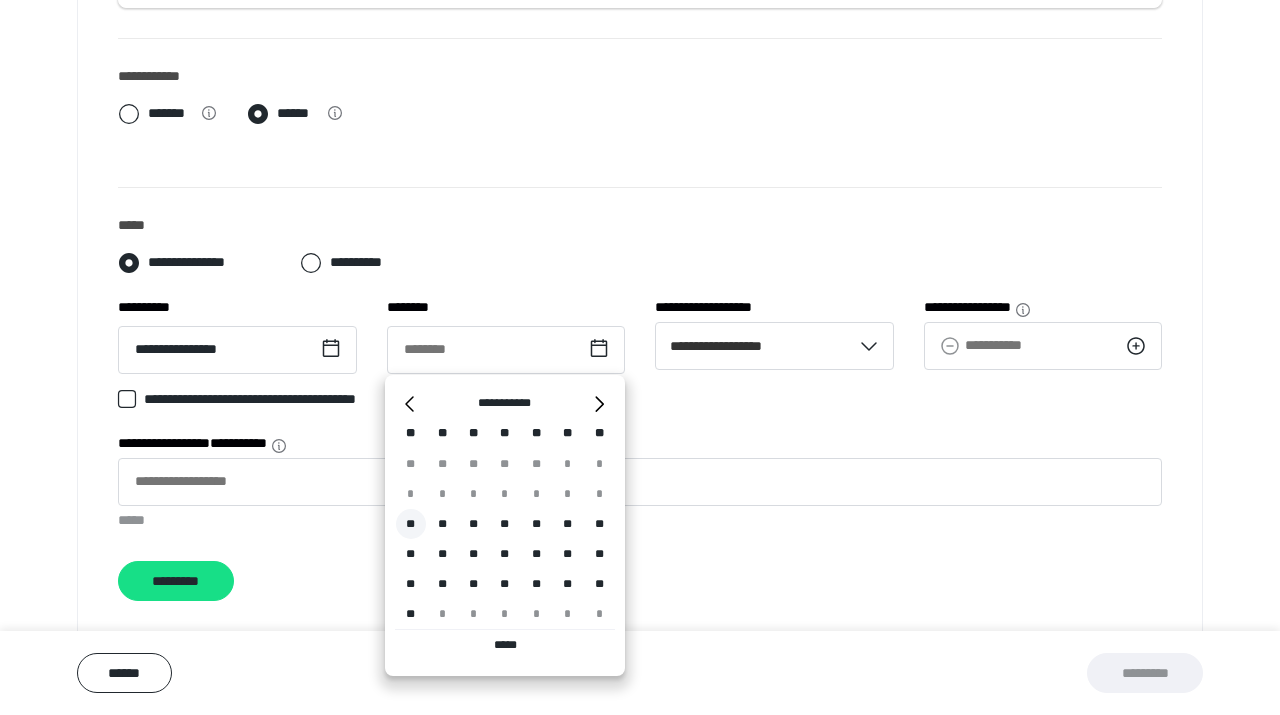 click on "**" at bounding box center [411, 524] 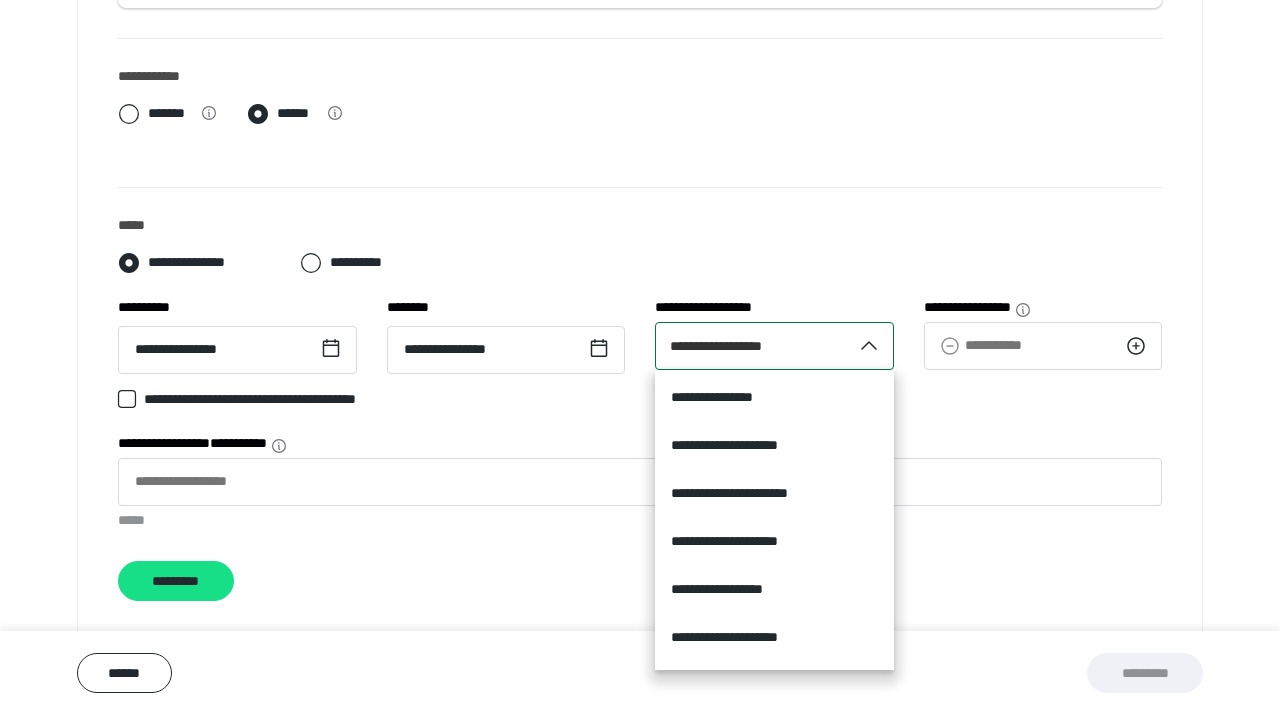 click on "**********" at bounding box center (733, 345) 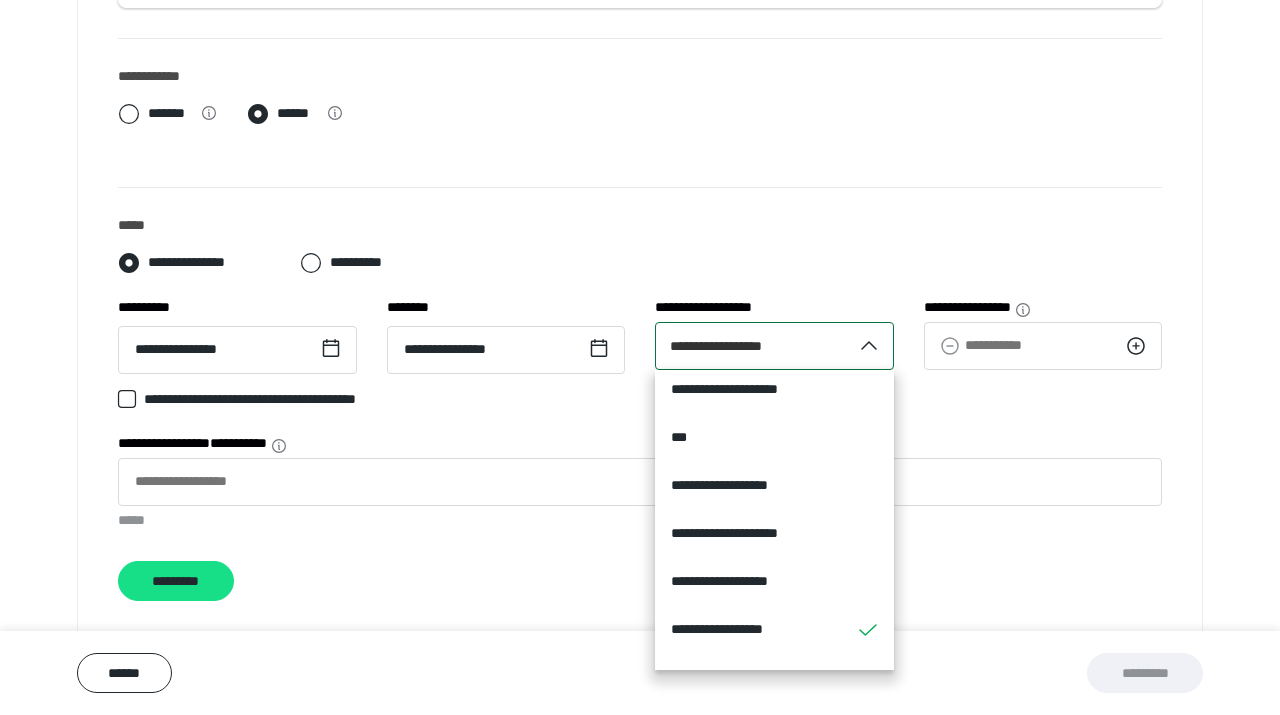 click 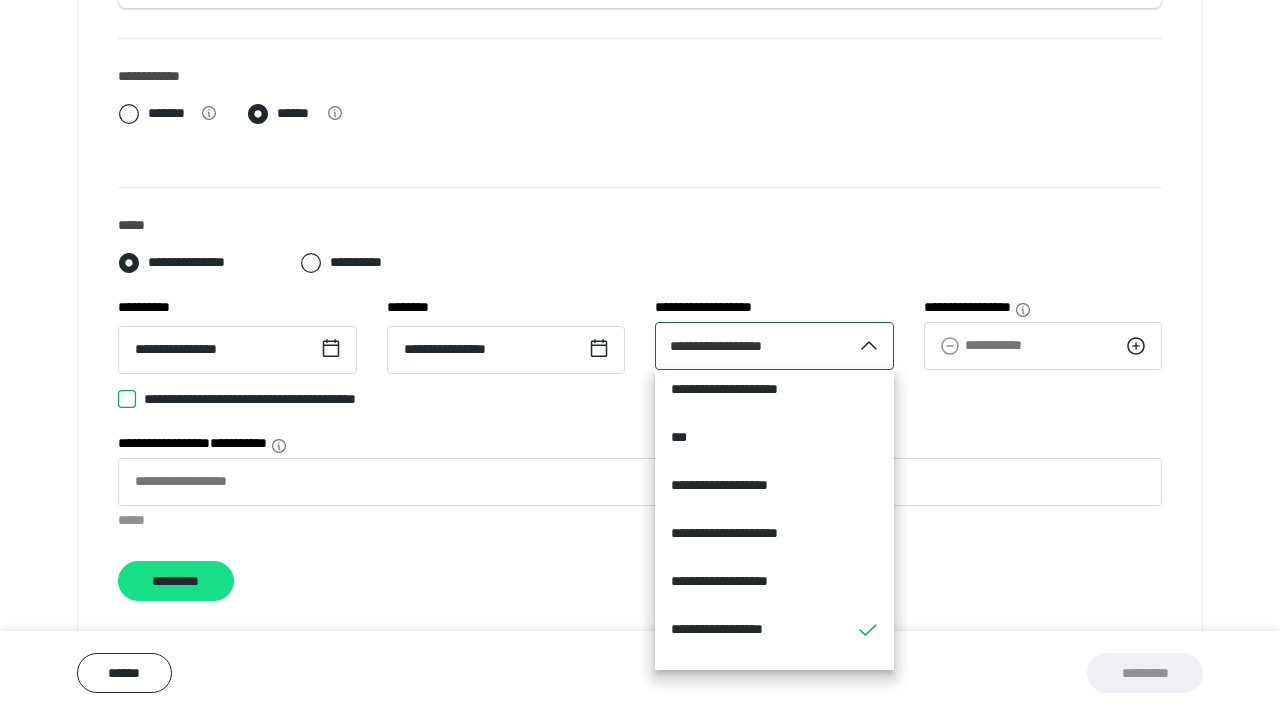 click on "**********" at bounding box center (118, 399) 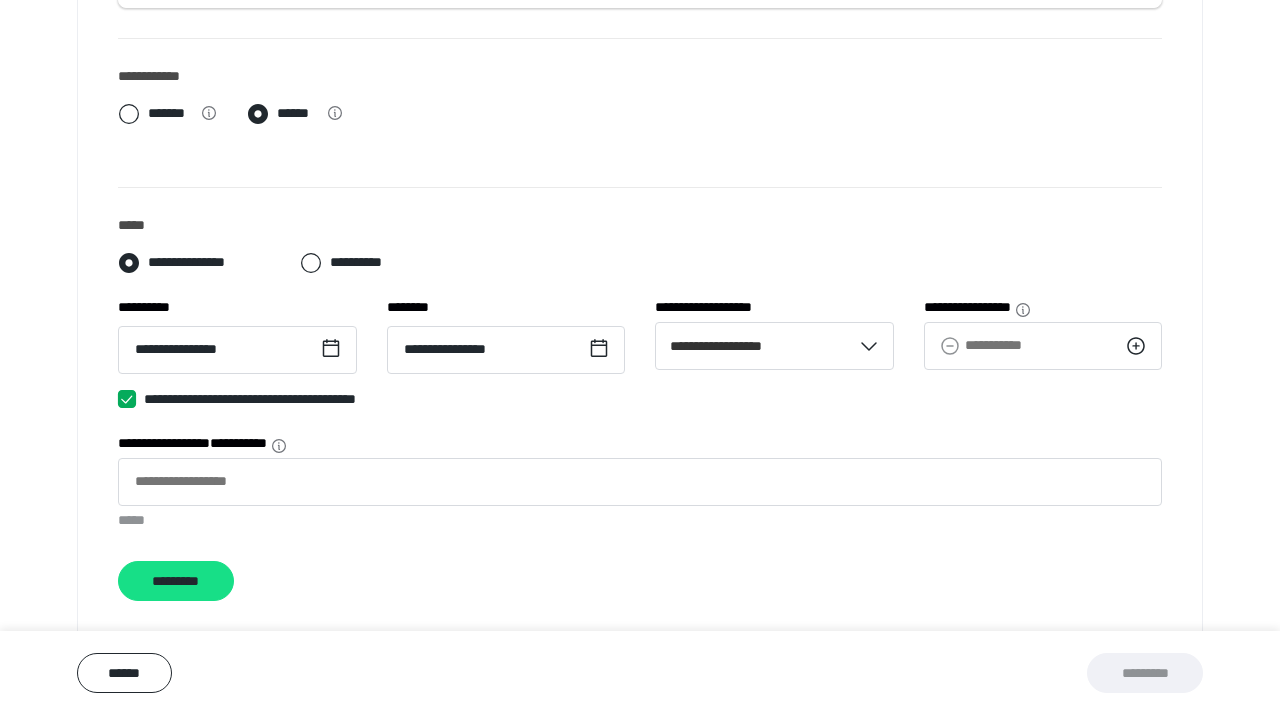 scroll, scrollTop: 715, scrollLeft: 0, axis: vertical 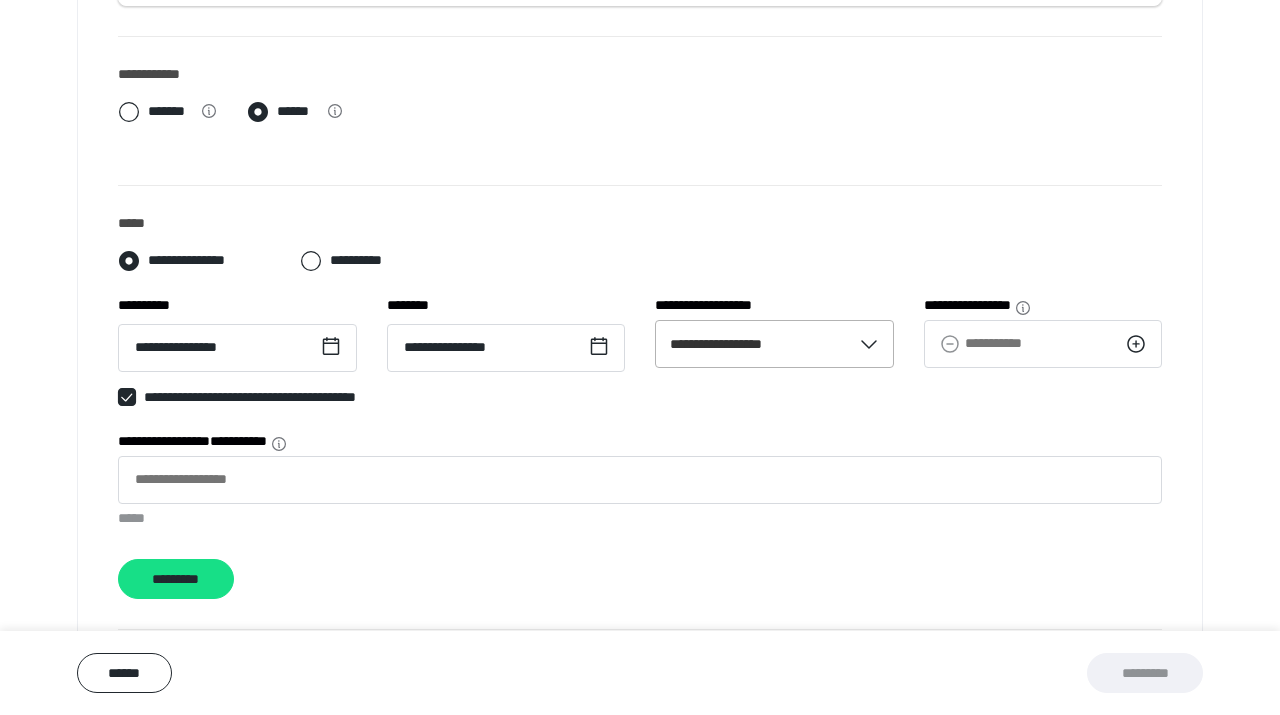 click on "**********" at bounding box center [733, 343] 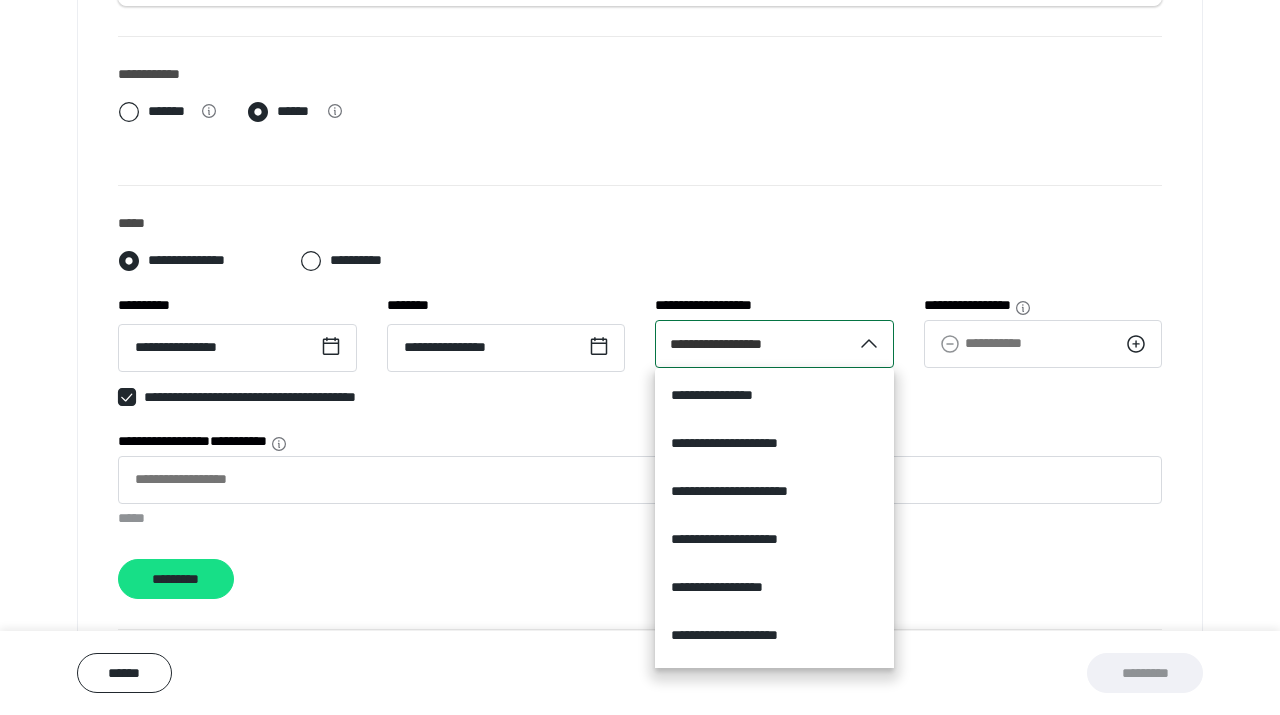 scroll, scrollTop: 4856, scrollLeft: 0, axis: vertical 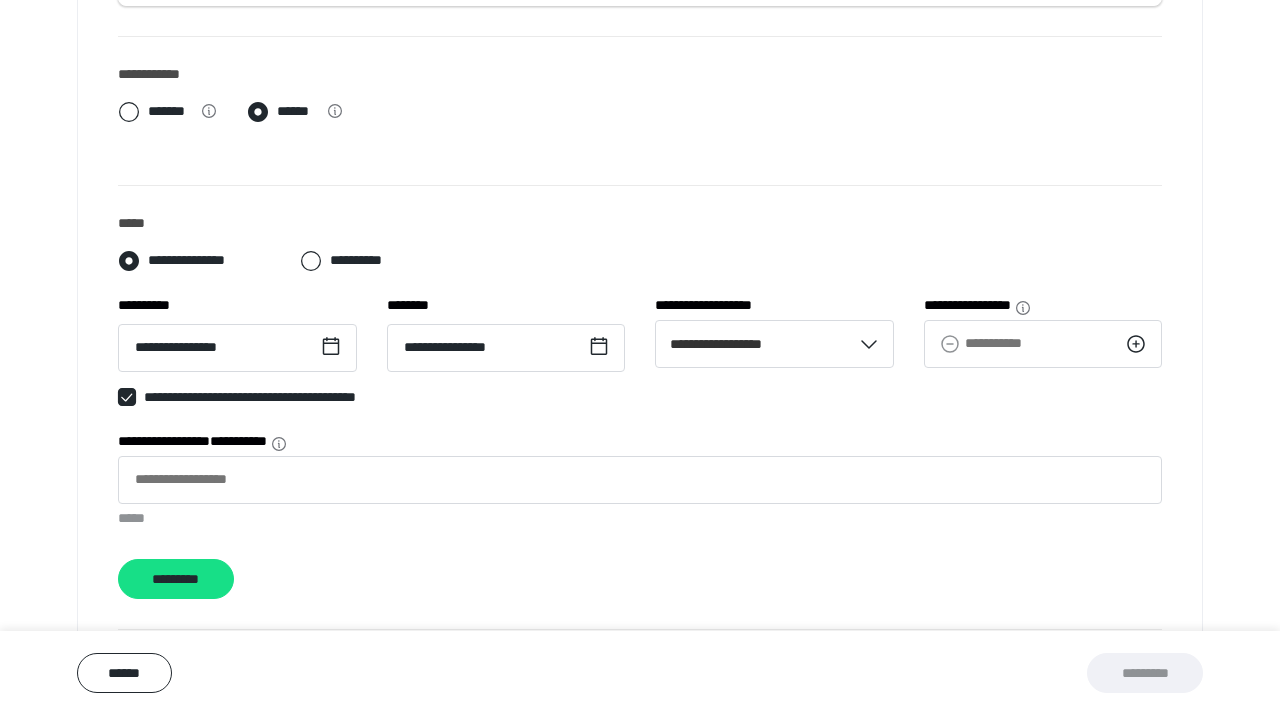 click at bounding box center [127, 397] 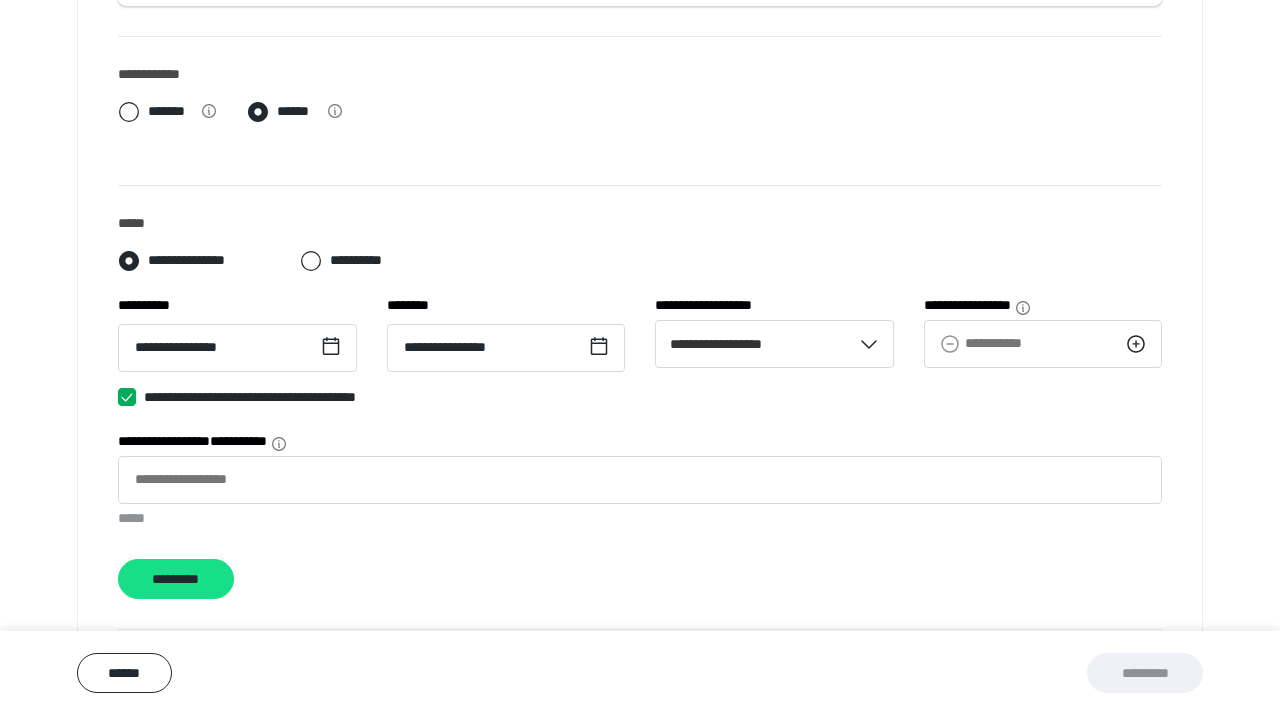 click on "**********" at bounding box center [118, 397] 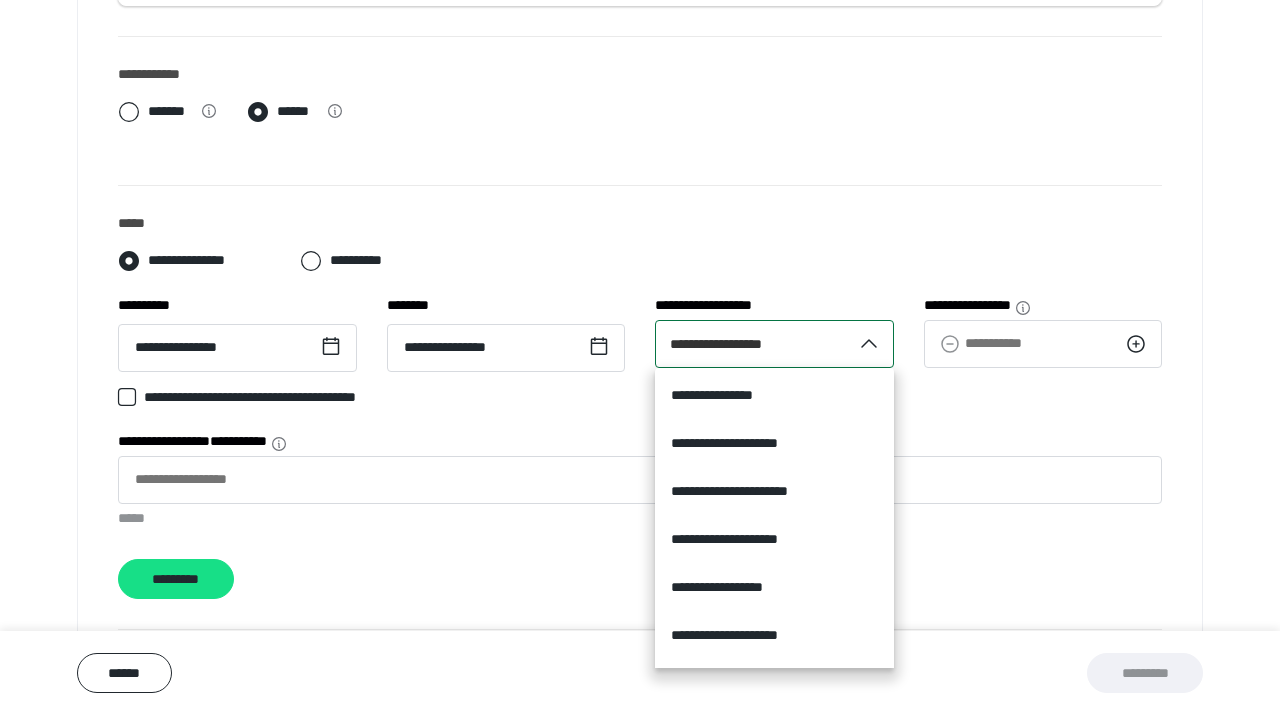 click on "**********" at bounding box center (733, 343) 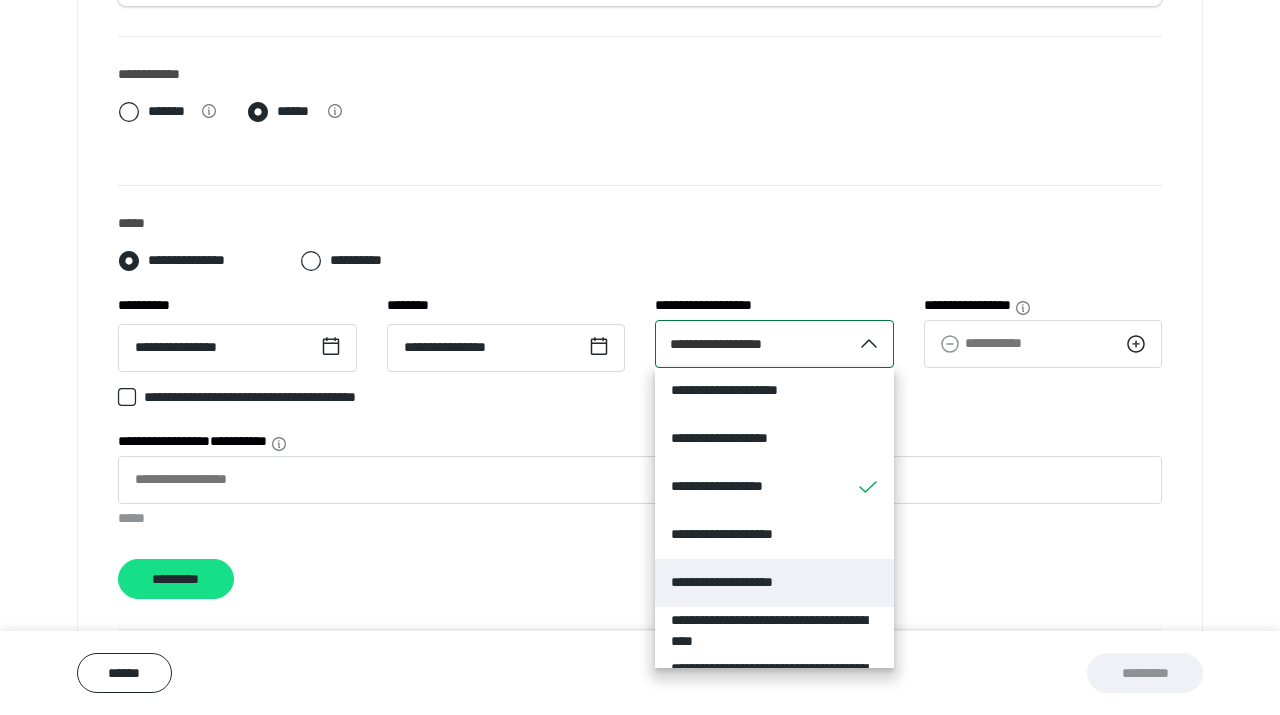 scroll, scrollTop: 4674, scrollLeft: 0, axis: vertical 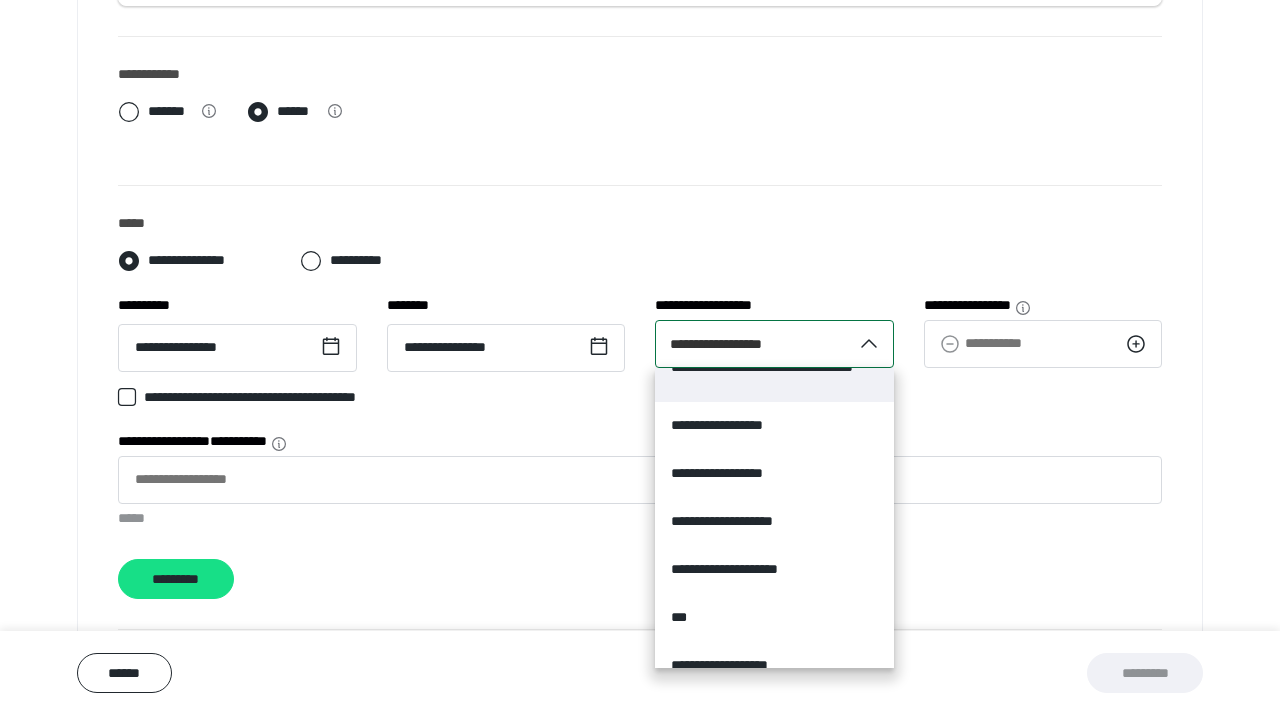 click on "**********" at bounding box center (640, 265) 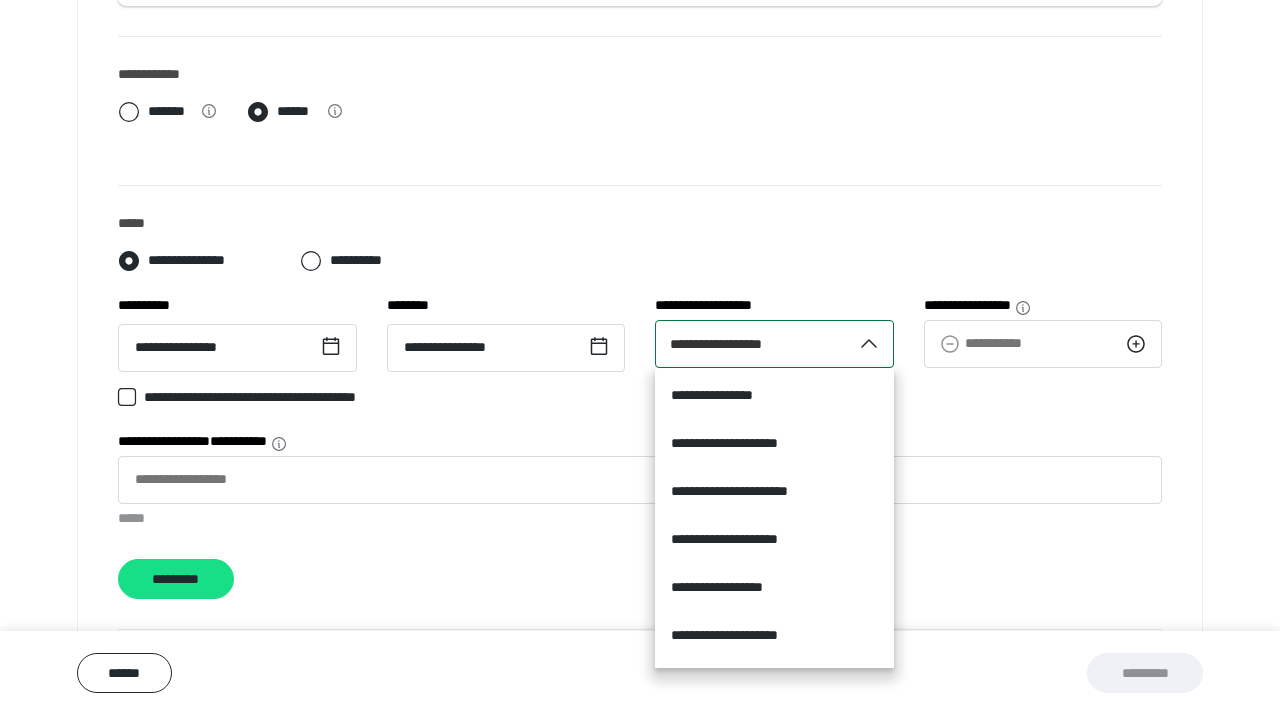 click on "**********" at bounding box center [733, 343] 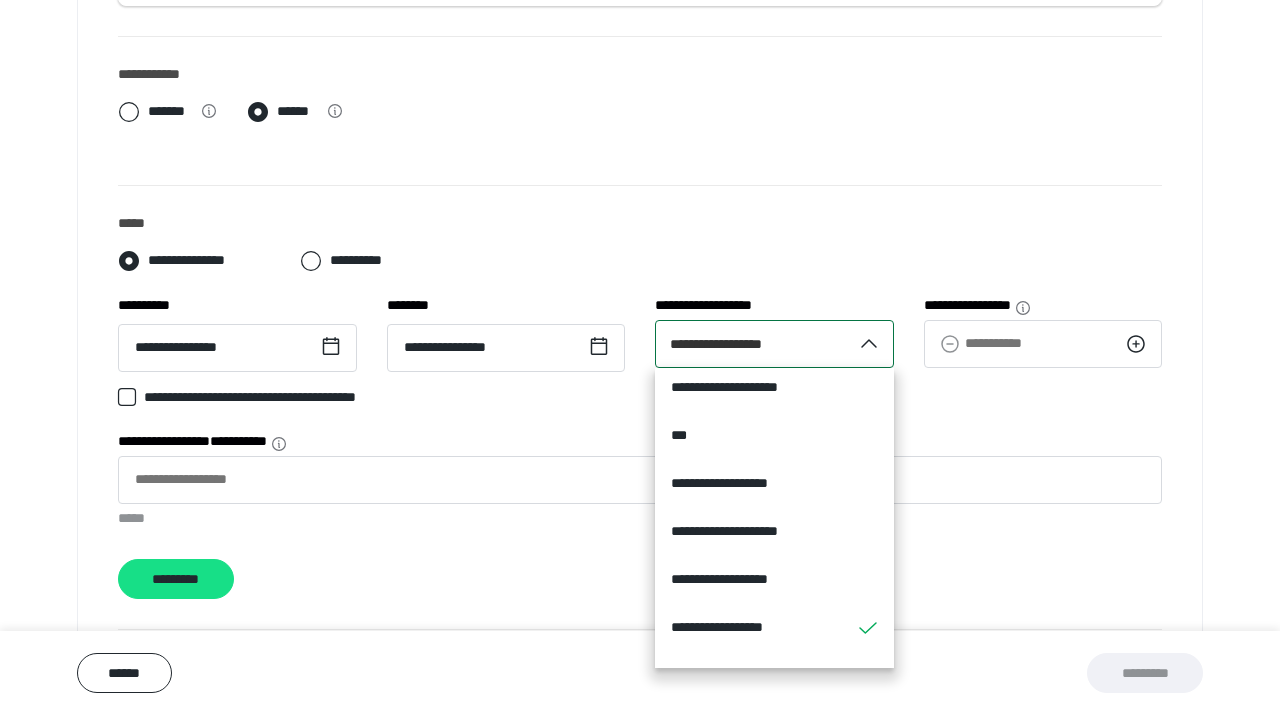 click on "**********" at bounding box center [640, 408] 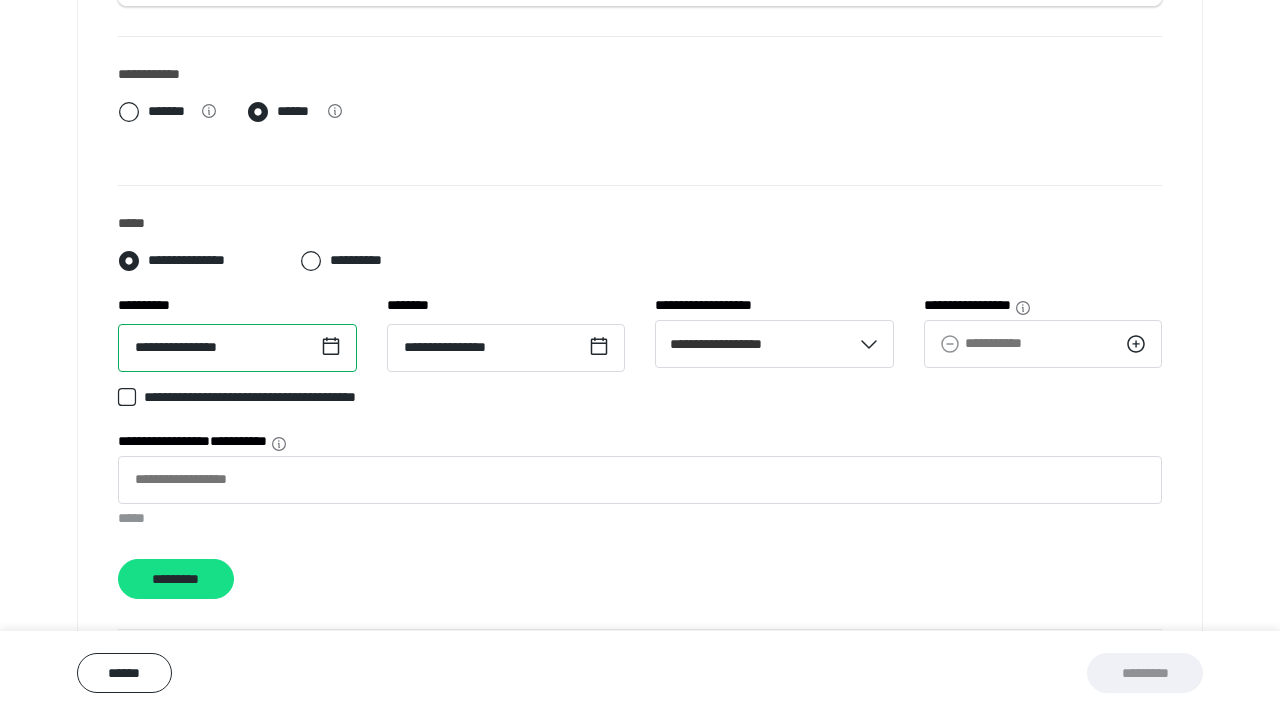 click on "**********" at bounding box center (237, 348) 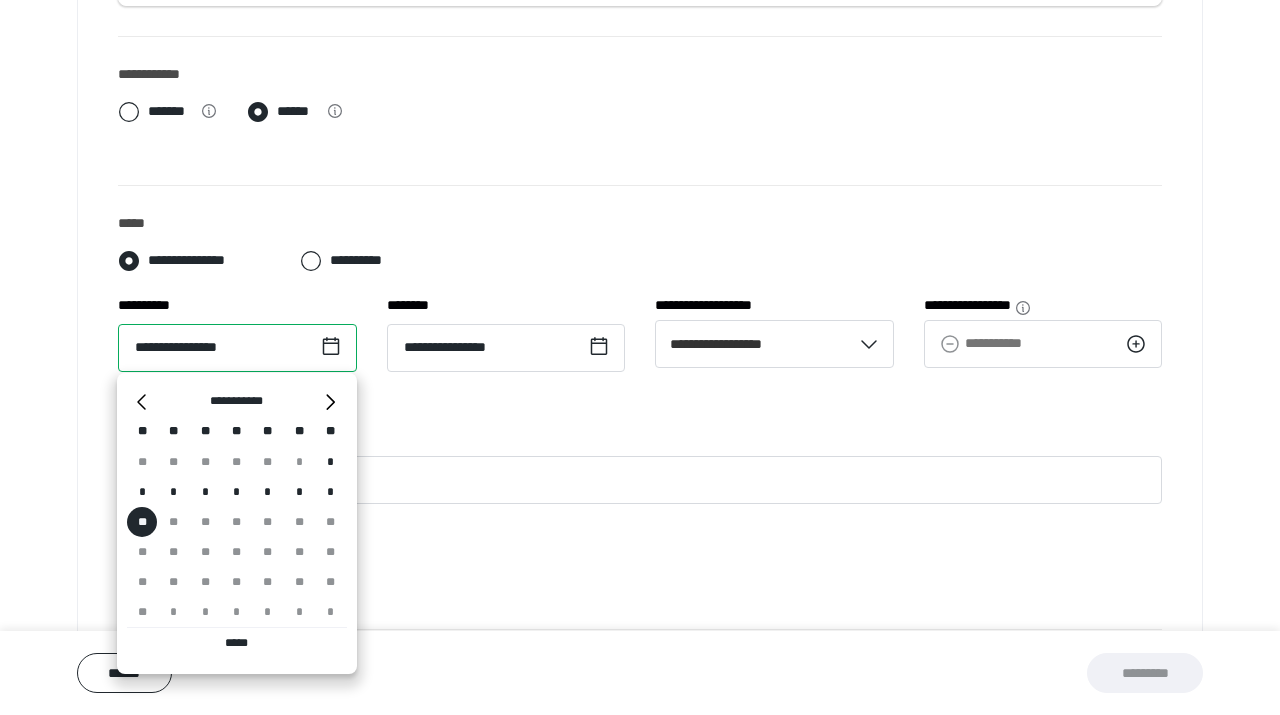 type on "**********" 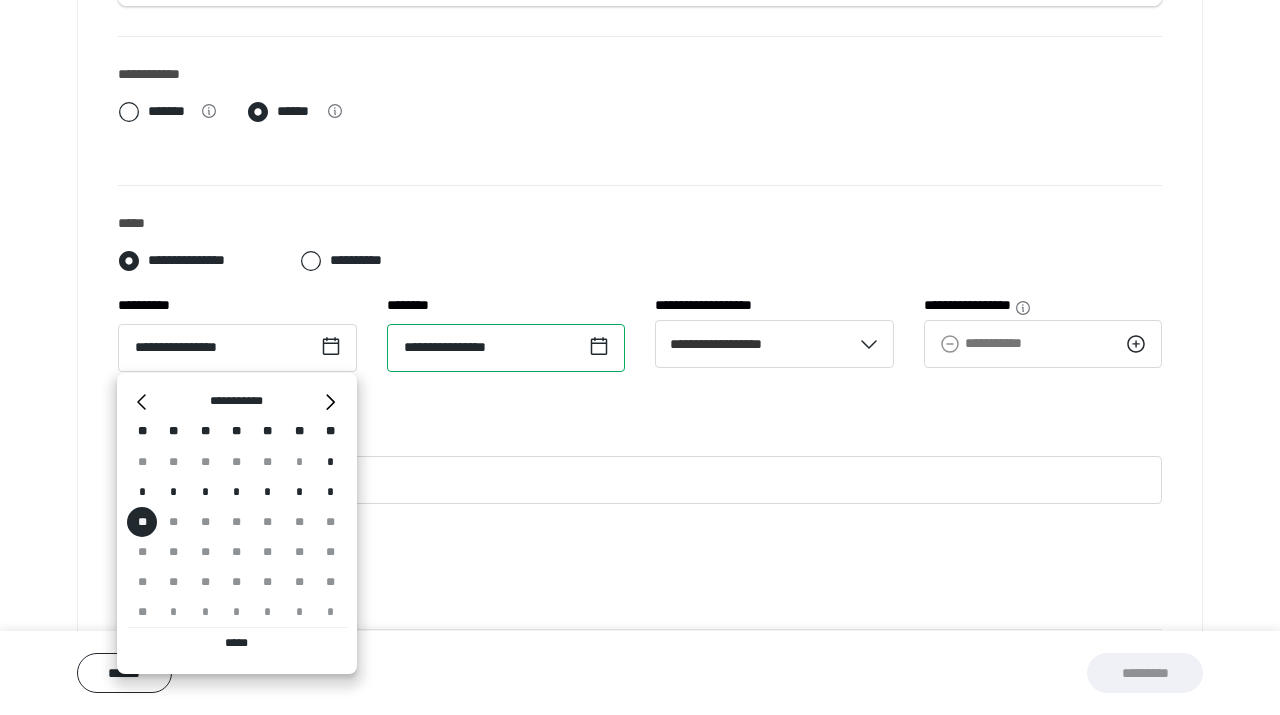 click on "**********" at bounding box center [506, 348] 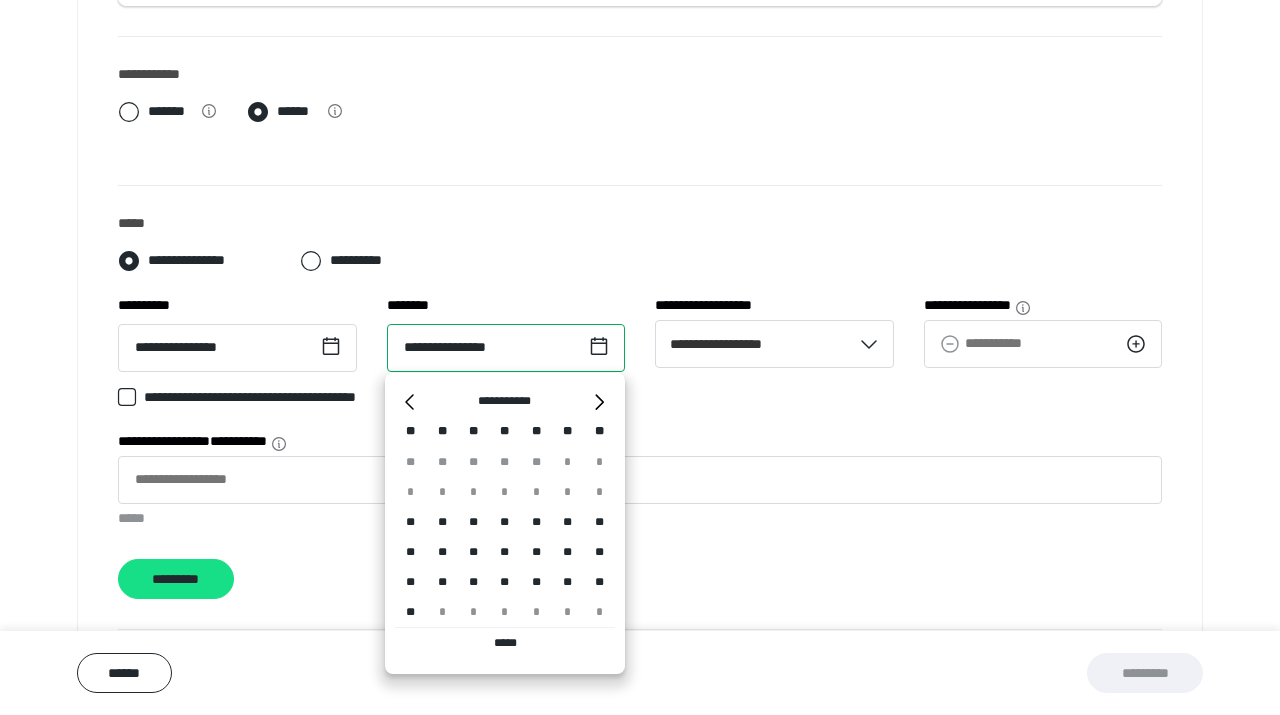 scroll, scrollTop: 718, scrollLeft: 0, axis: vertical 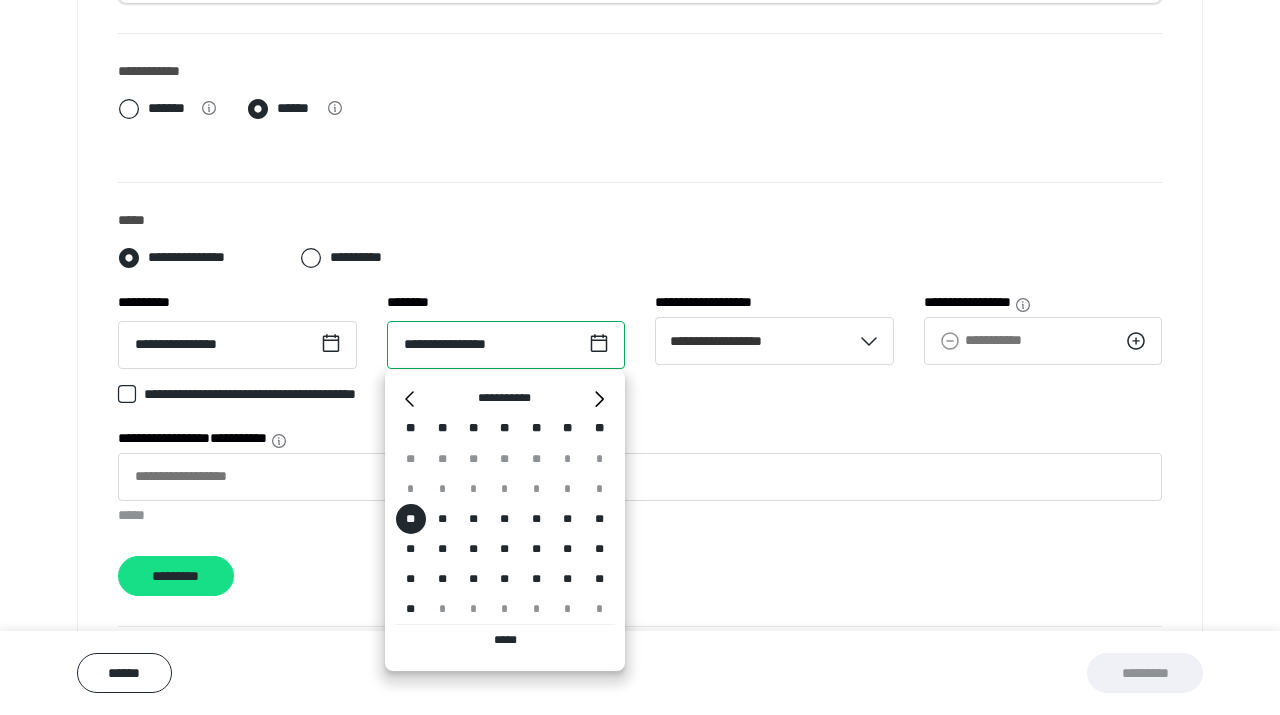 type on "**********" 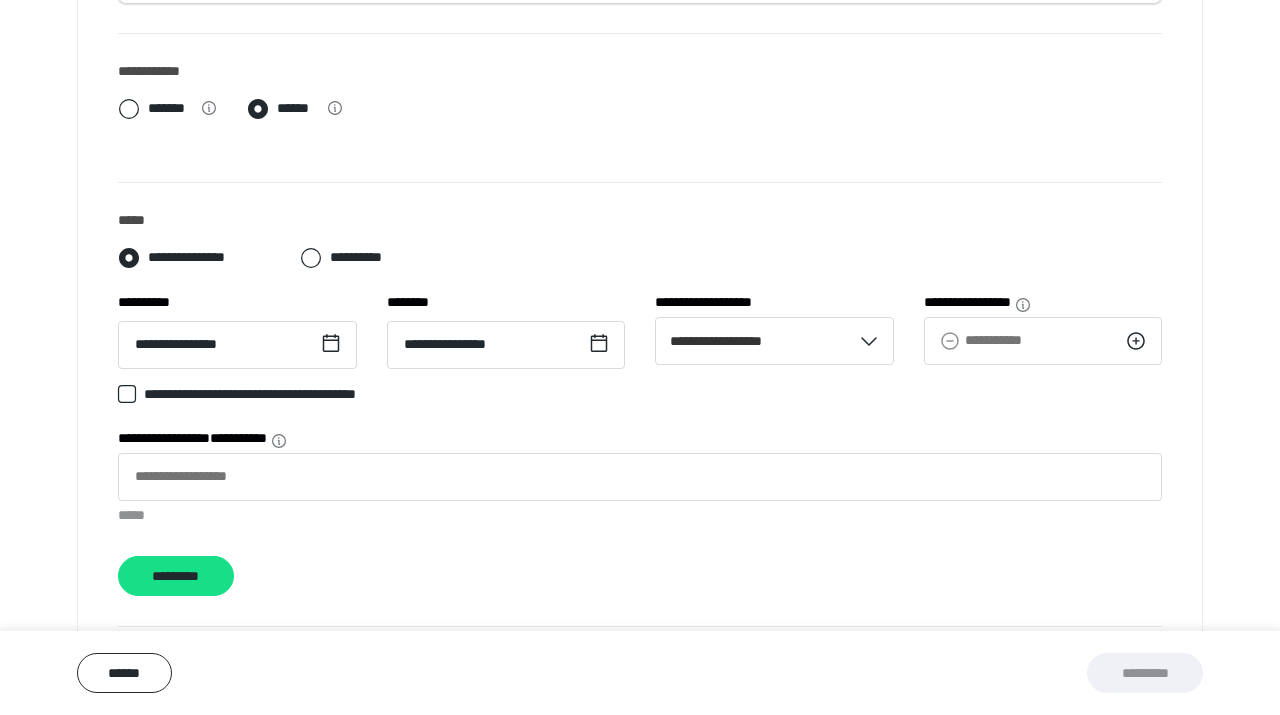 click on "**********" at bounding box center [640, 398] 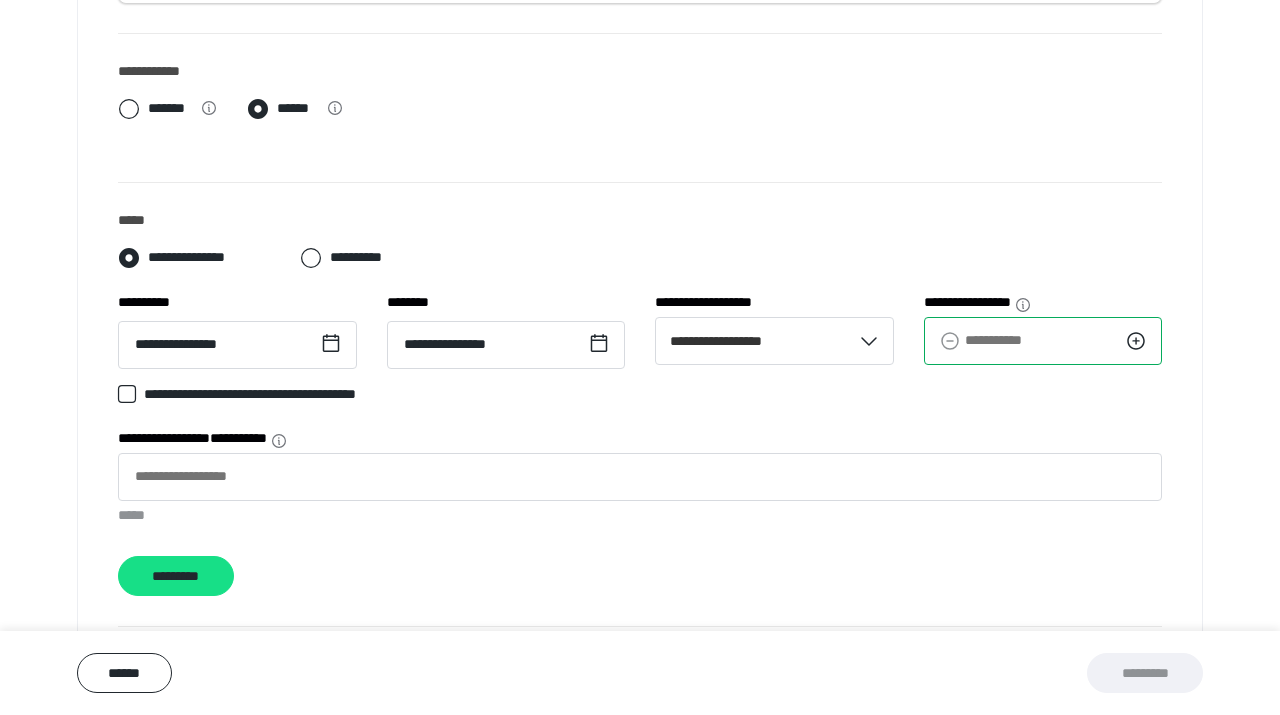 click on "**********" at bounding box center (1043, 341) 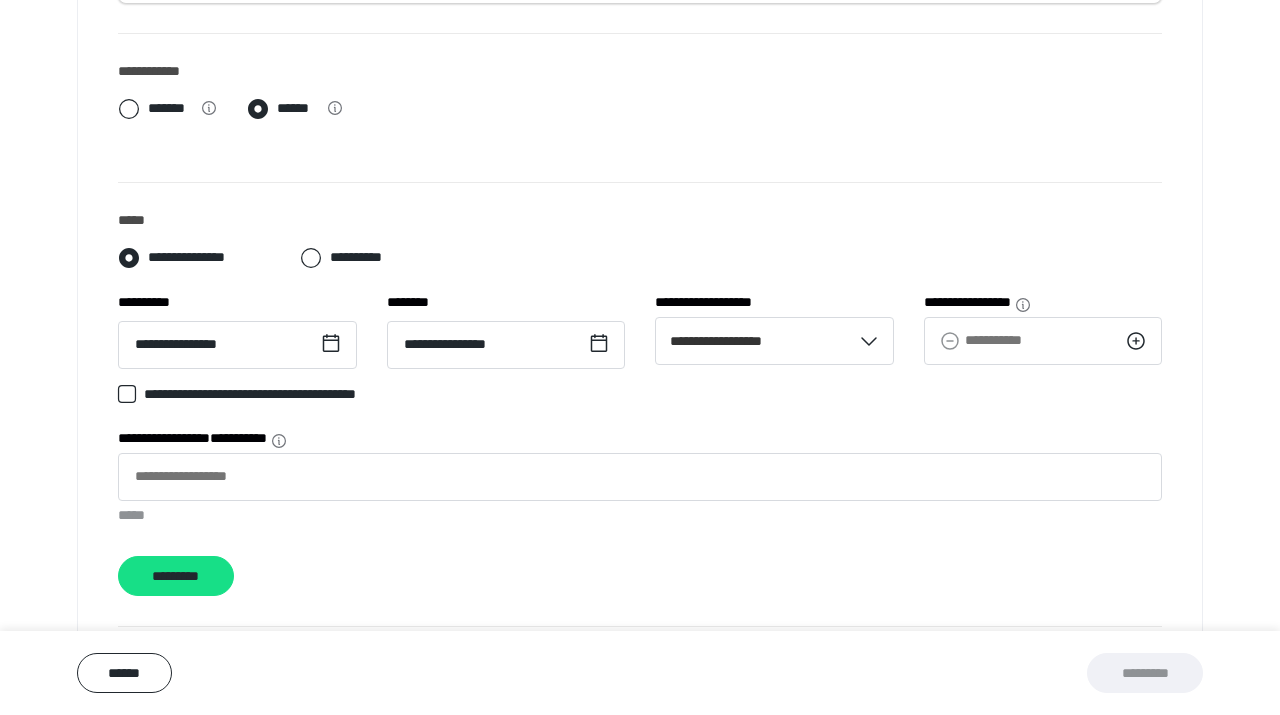 click 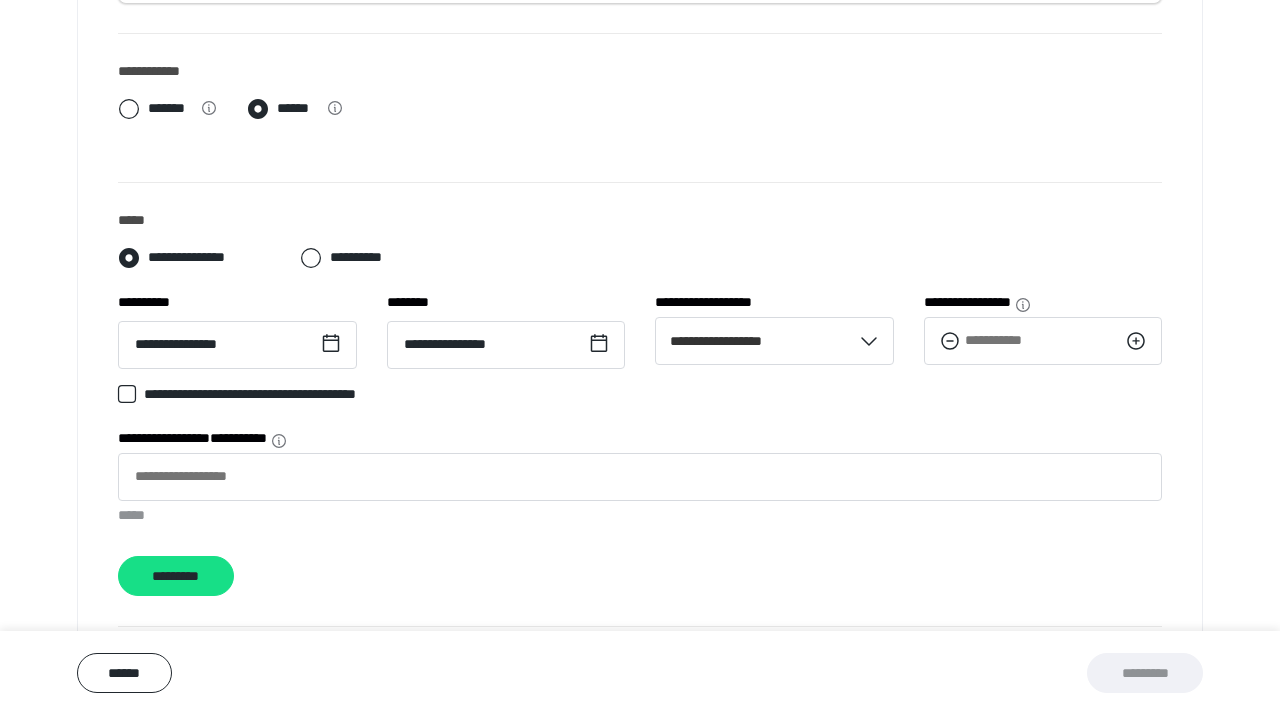 click 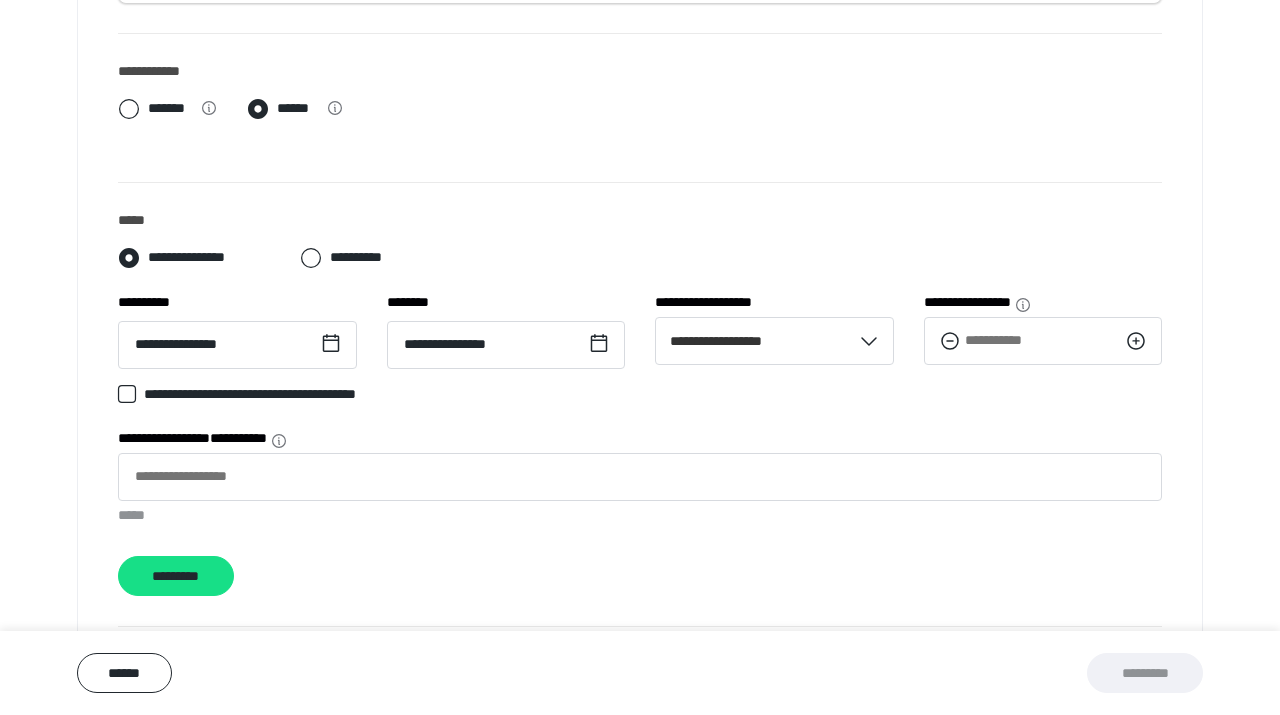 click 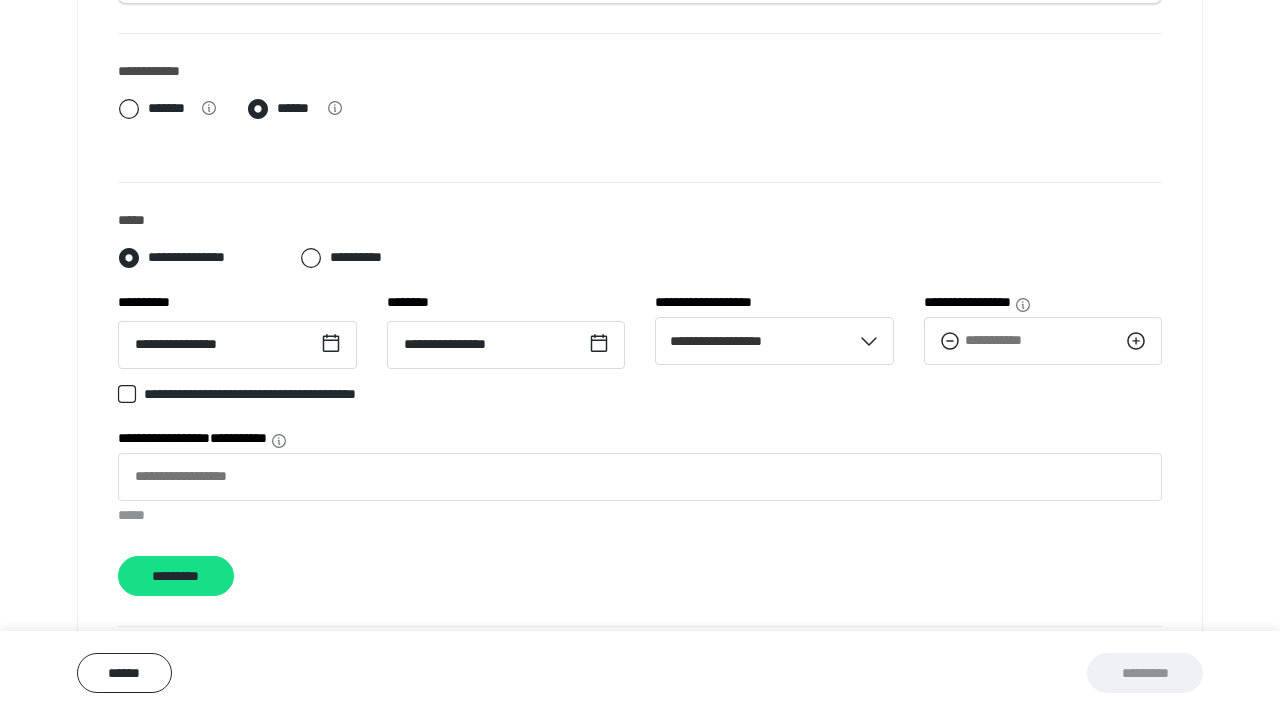 click 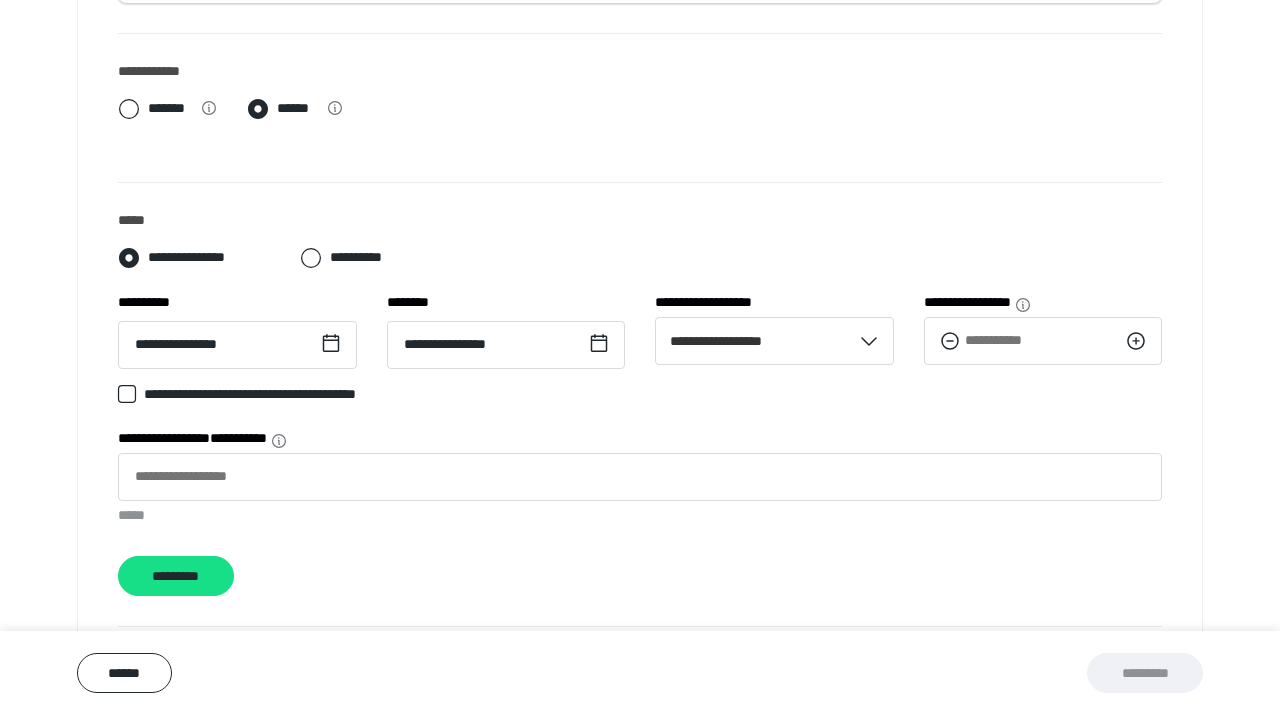 click 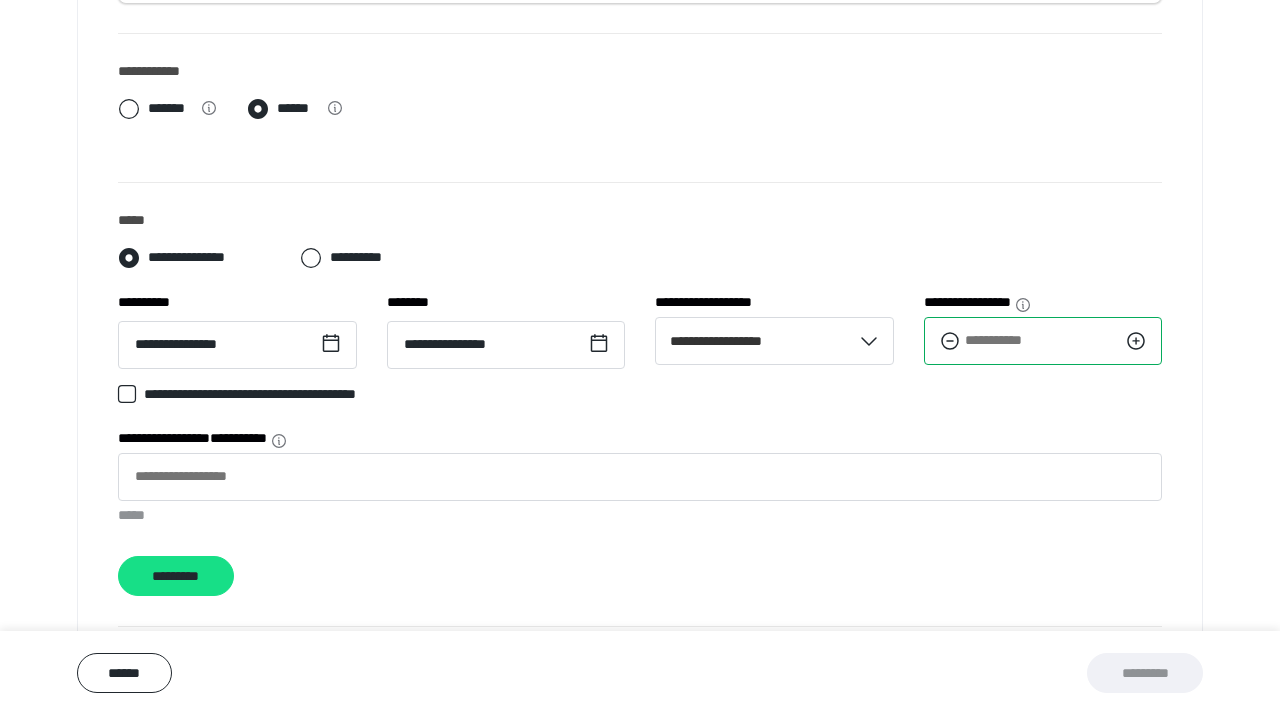 click on "**" at bounding box center [1043, 341] 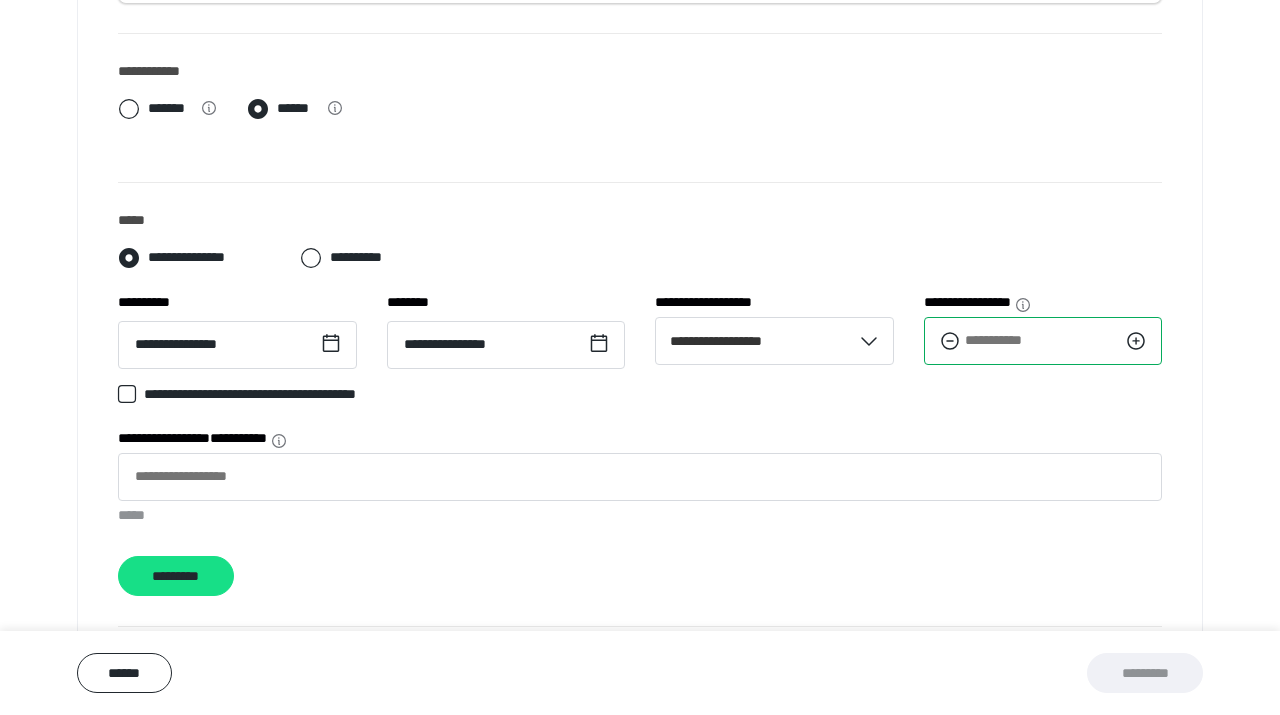 type on "***" 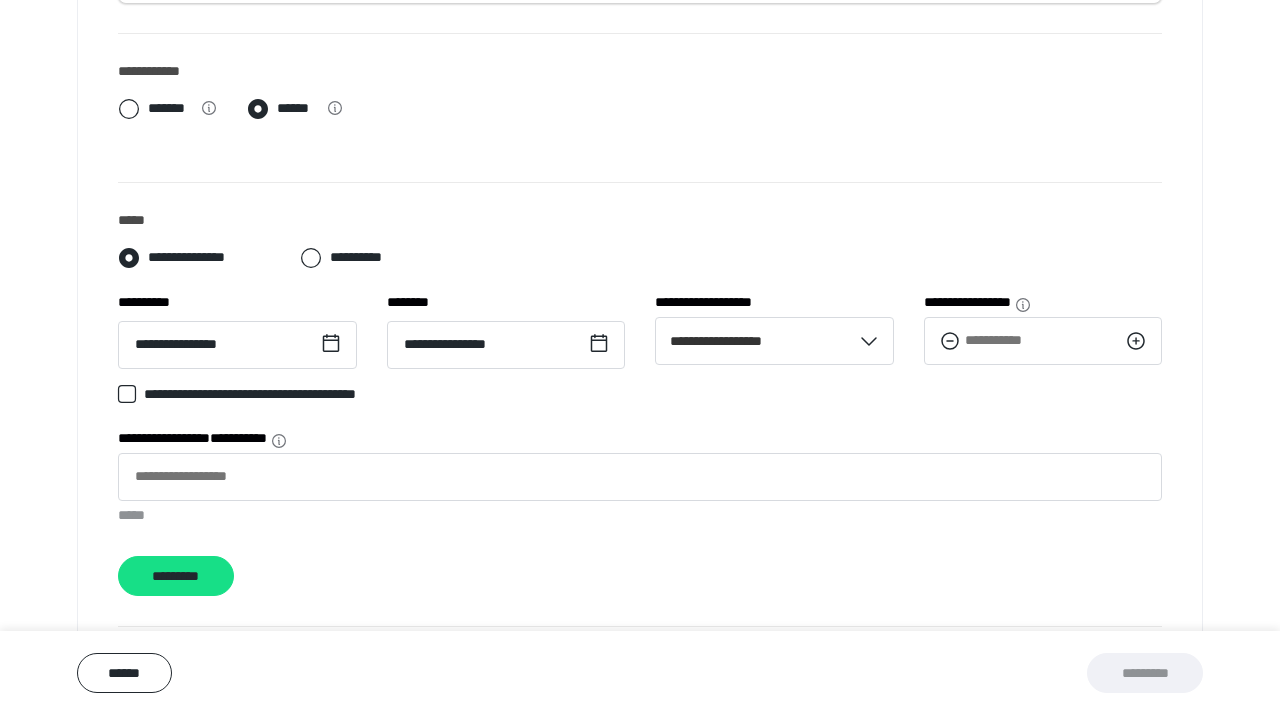 click on "**********" at bounding box center [640, 398] 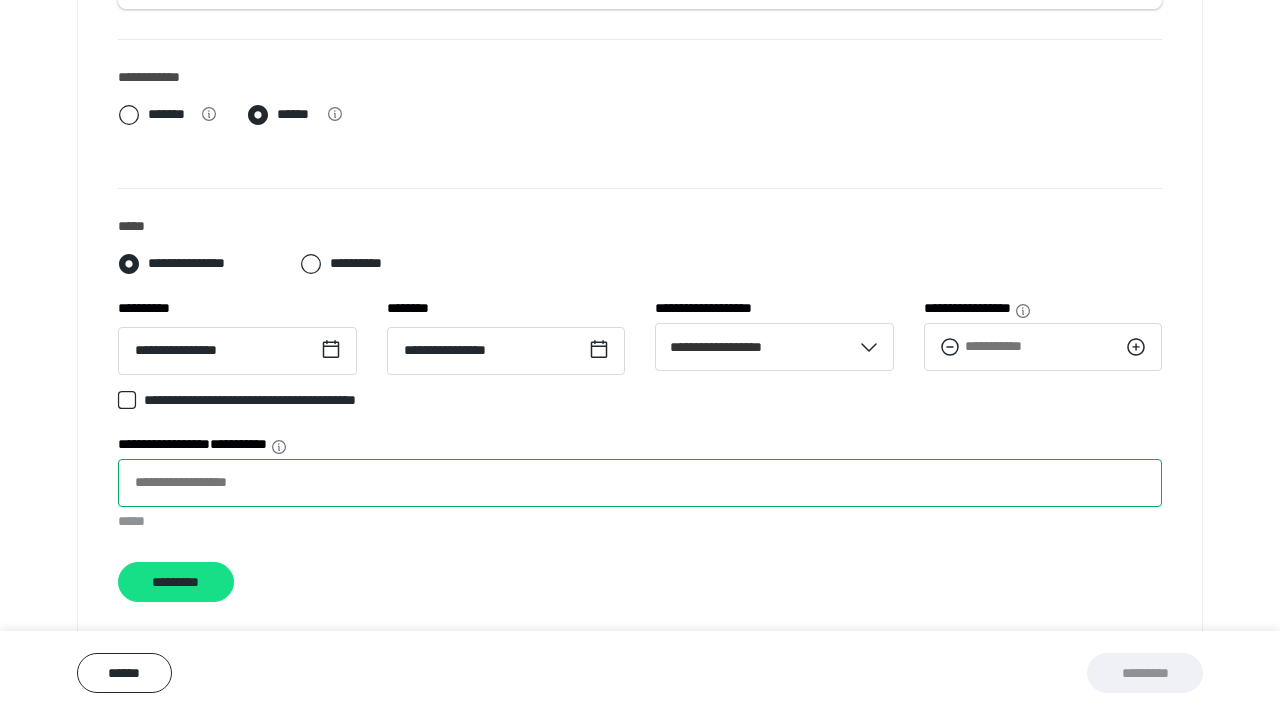 click on "**********" at bounding box center [640, 483] 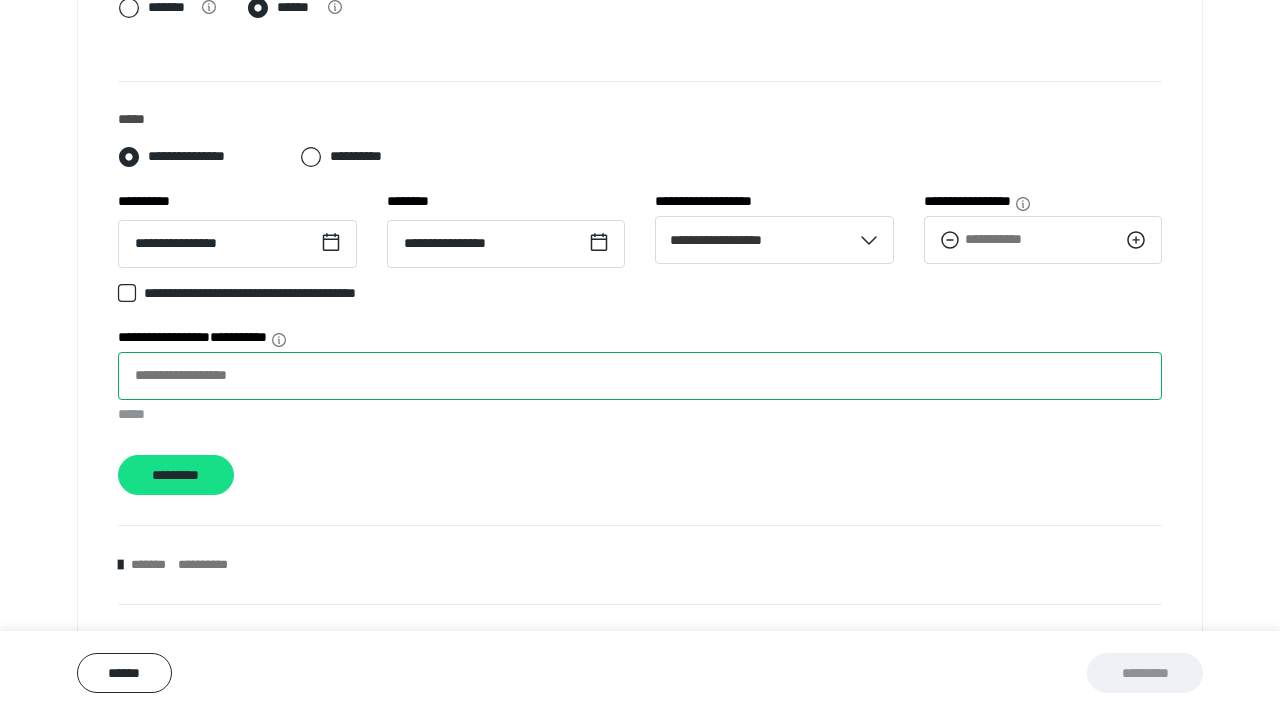 scroll, scrollTop: 873, scrollLeft: 0, axis: vertical 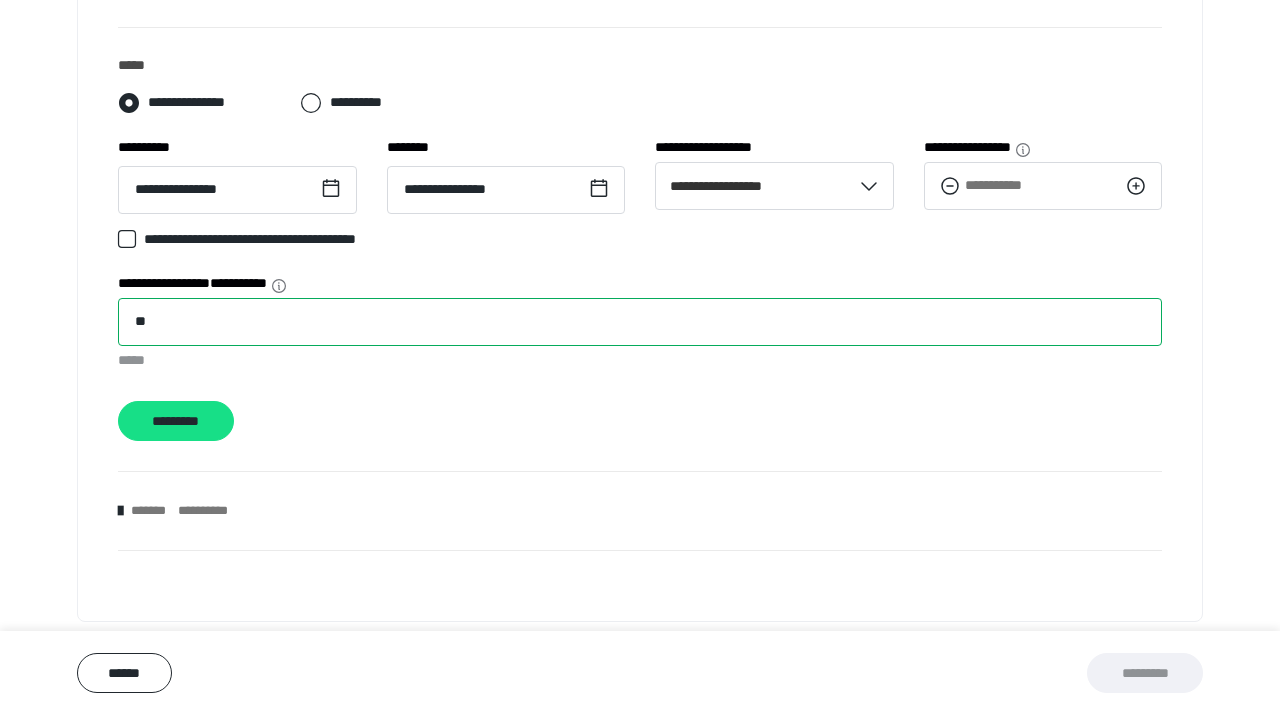 type on "*" 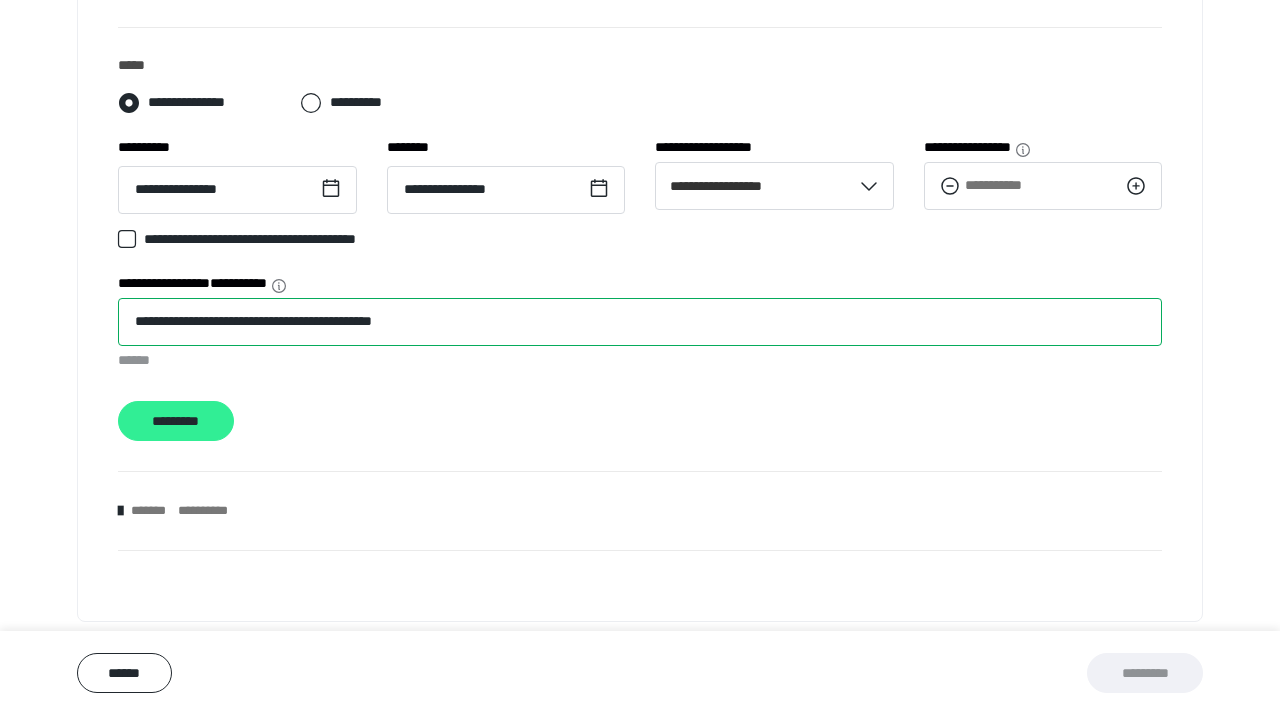 type on "**********" 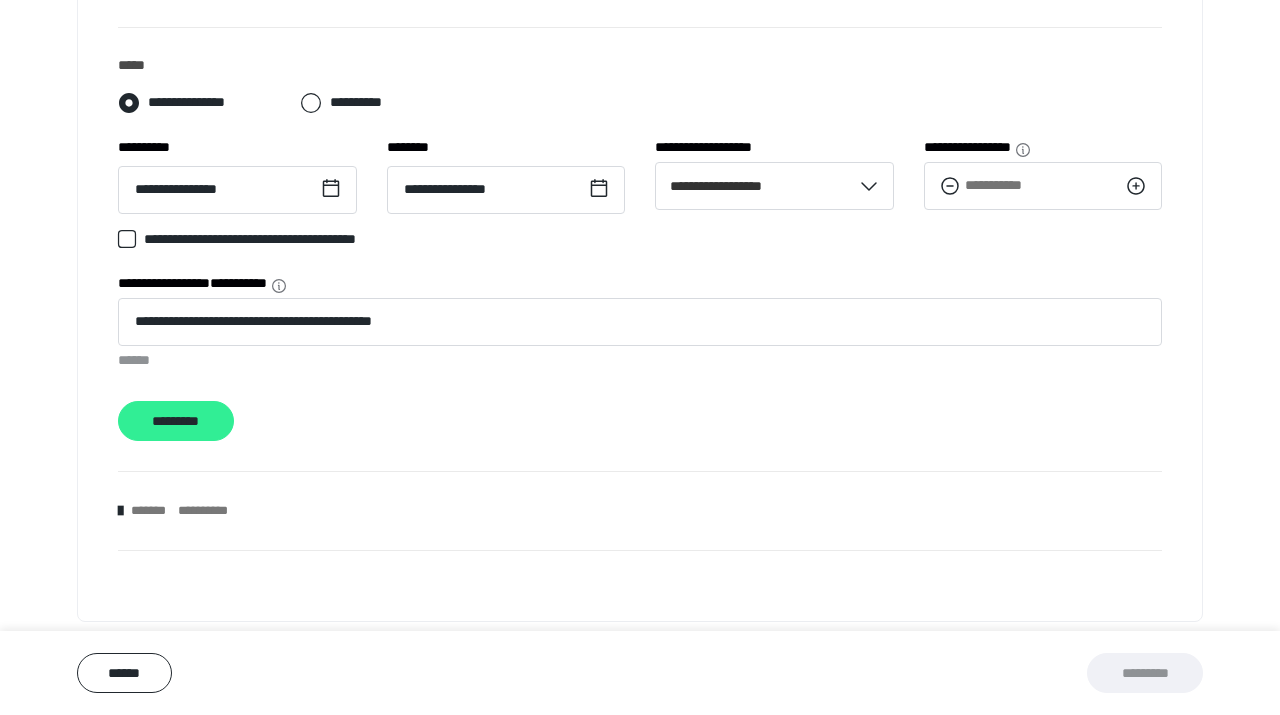 click on "*********" at bounding box center [176, 421] 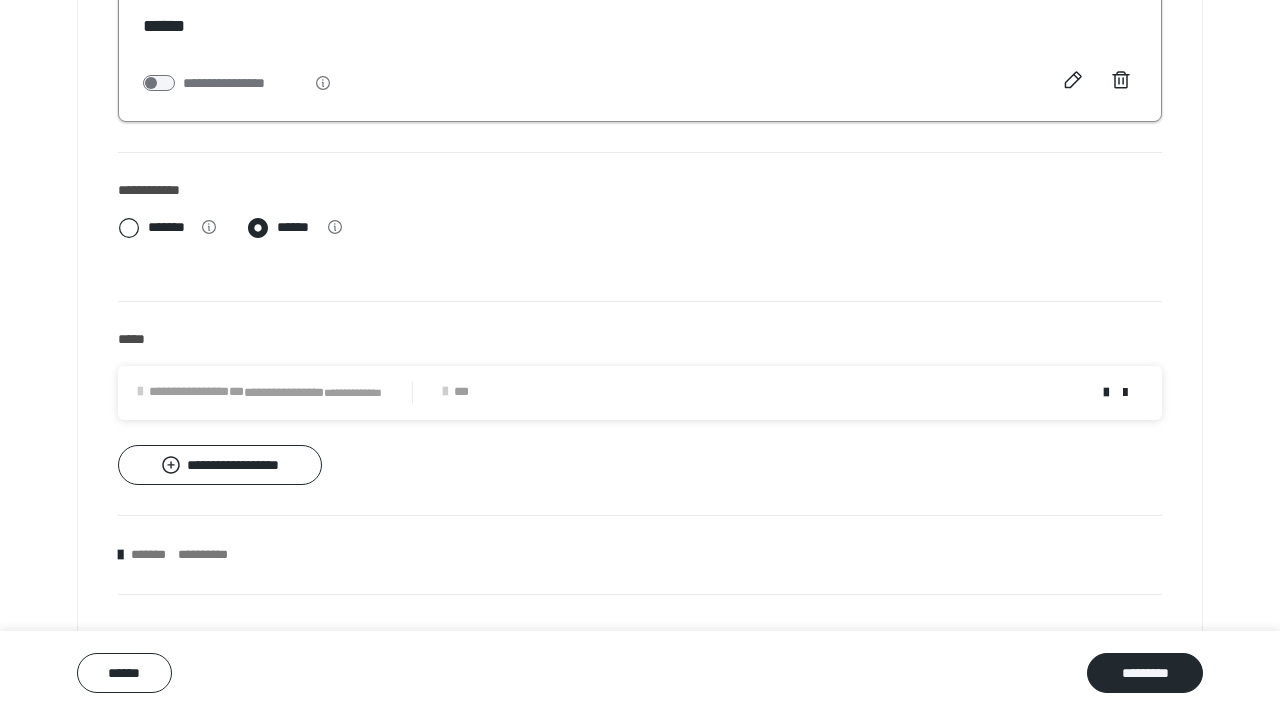 scroll, scrollTop: 643, scrollLeft: 0, axis: vertical 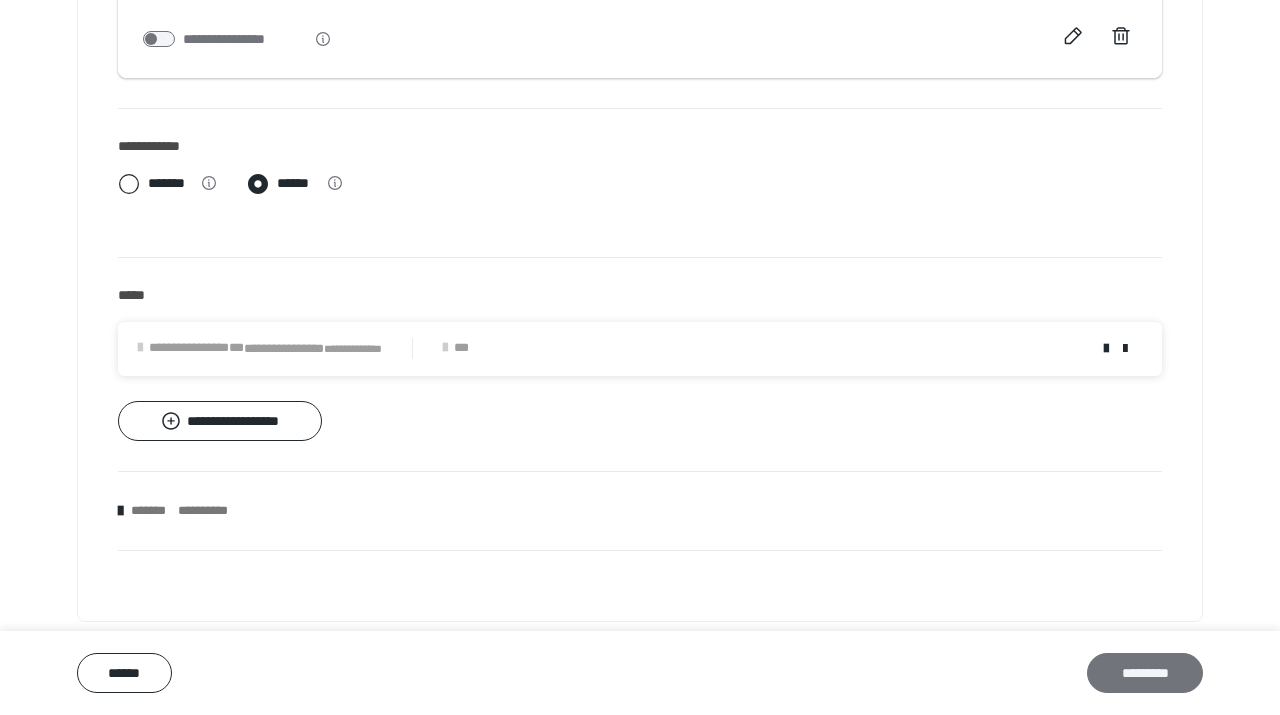 click on "*********" at bounding box center [1145, 673] 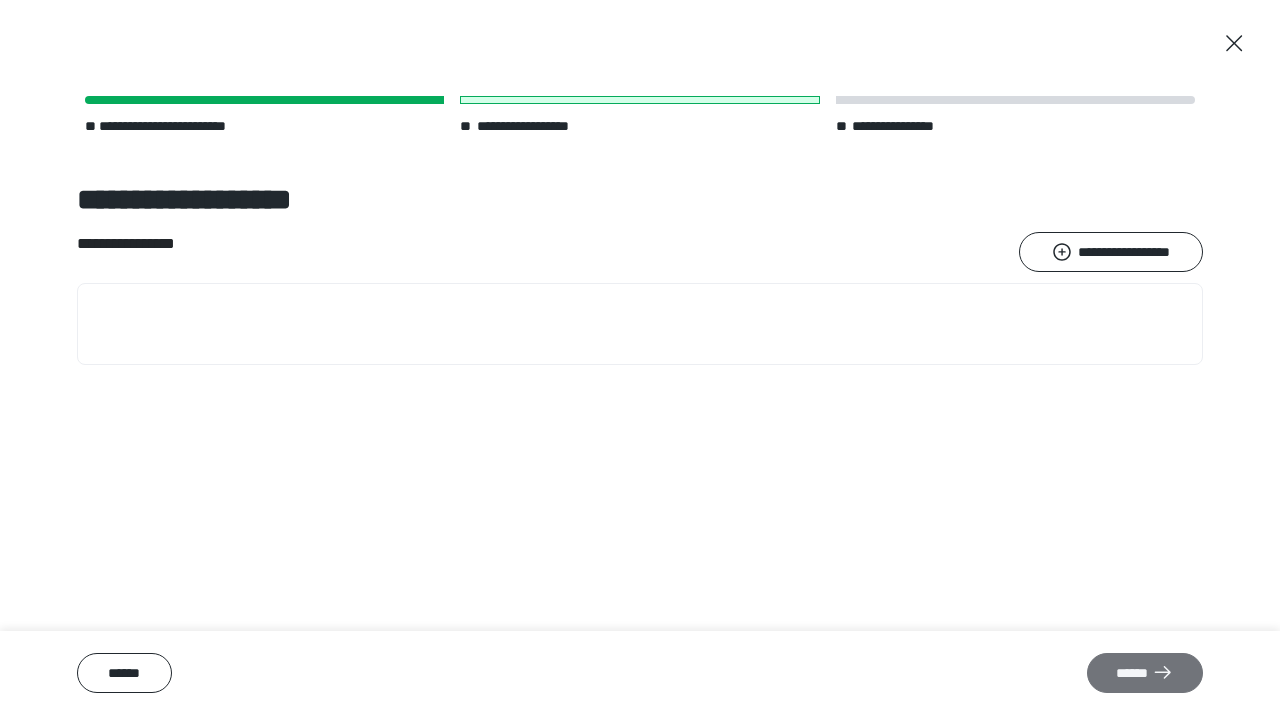 scroll, scrollTop: 0, scrollLeft: 0, axis: both 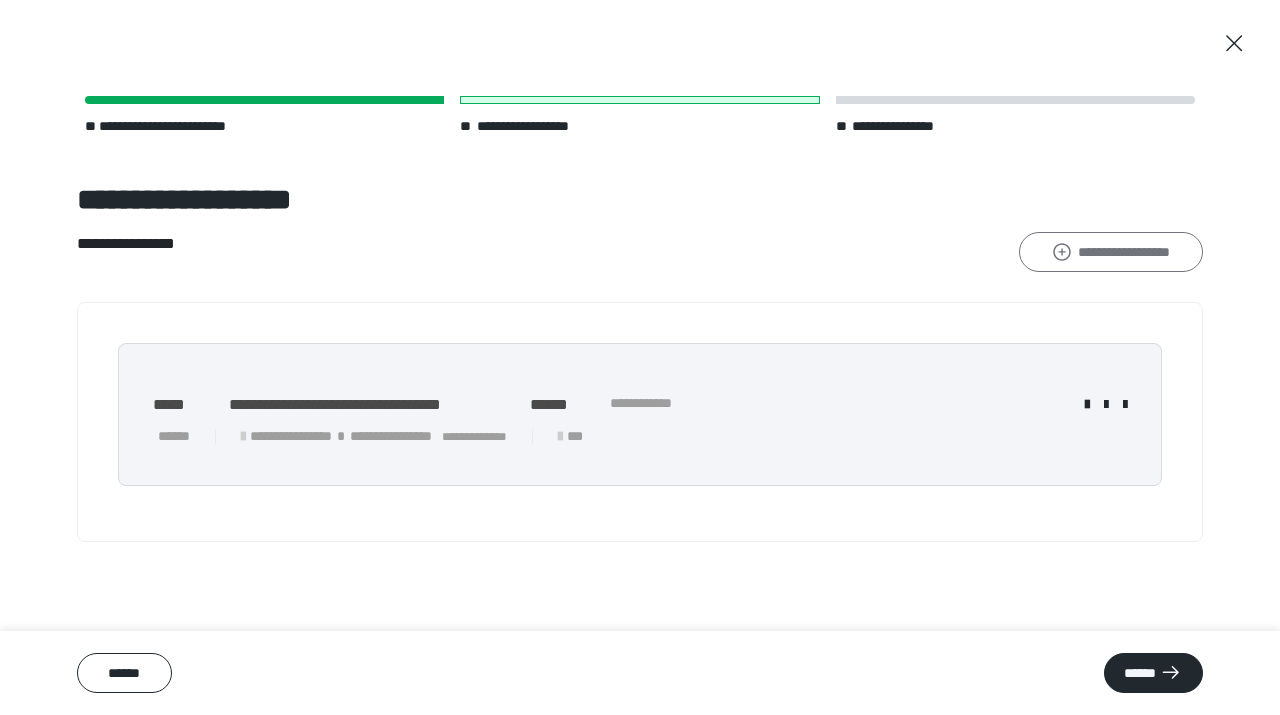 click on "**********" at bounding box center [1111, 252] 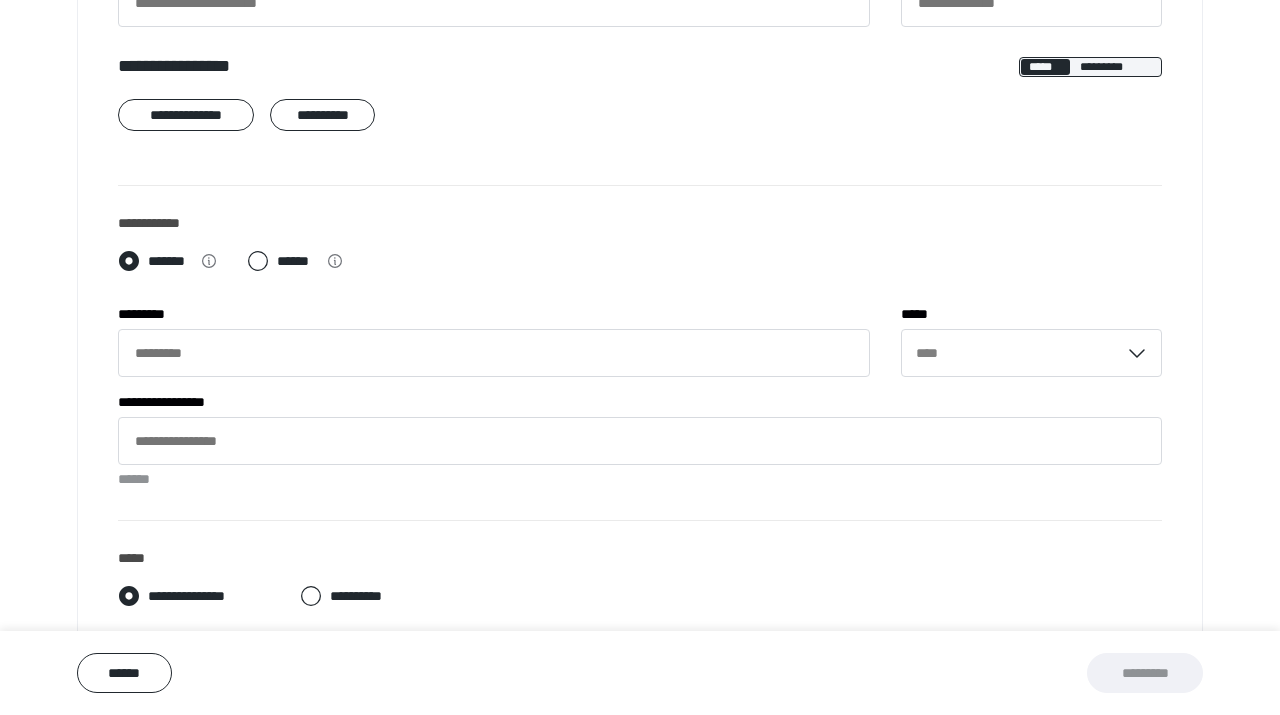 scroll, scrollTop: 0, scrollLeft: 0, axis: both 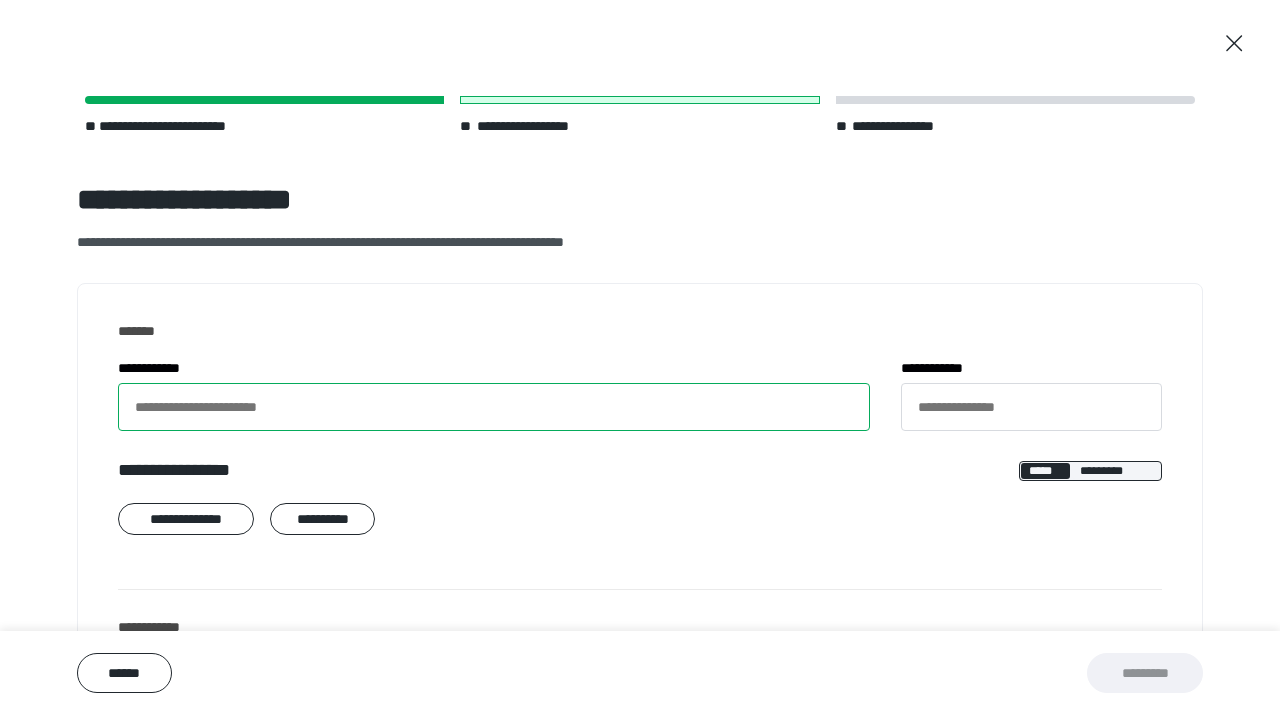 click on "**********" at bounding box center (494, 407) 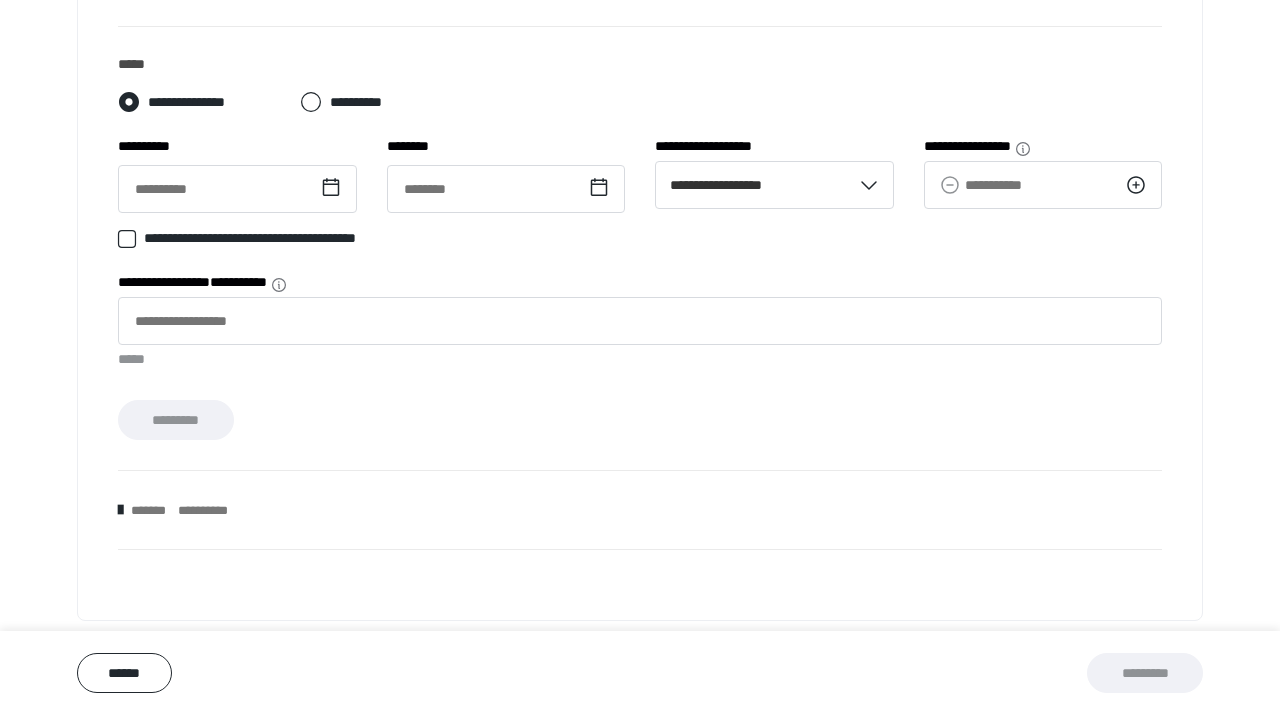 scroll, scrollTop: 0, scrollLeft: 0, axis: both 